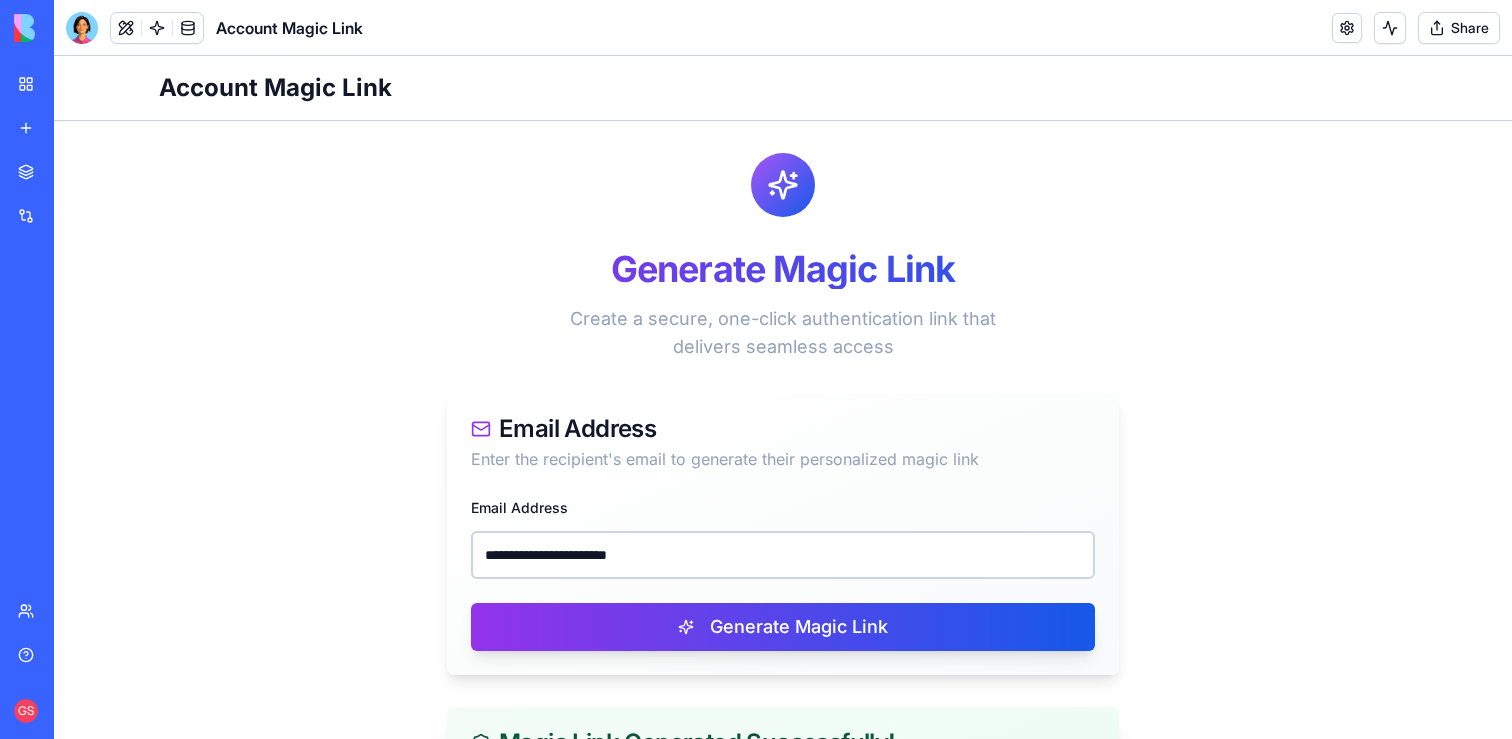scroll, scrollTop: 356, scrollLeft: 0, axis: vertical 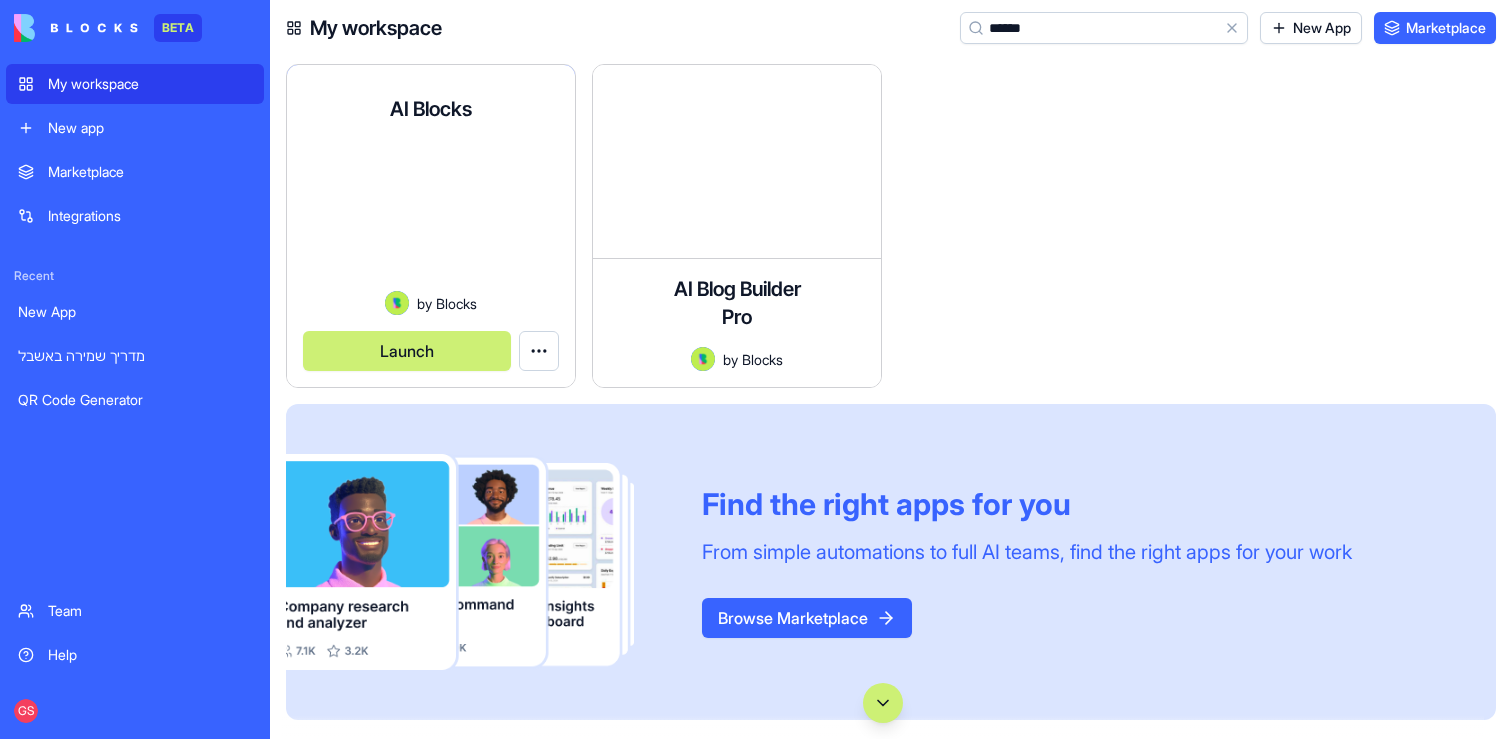 type on "******" 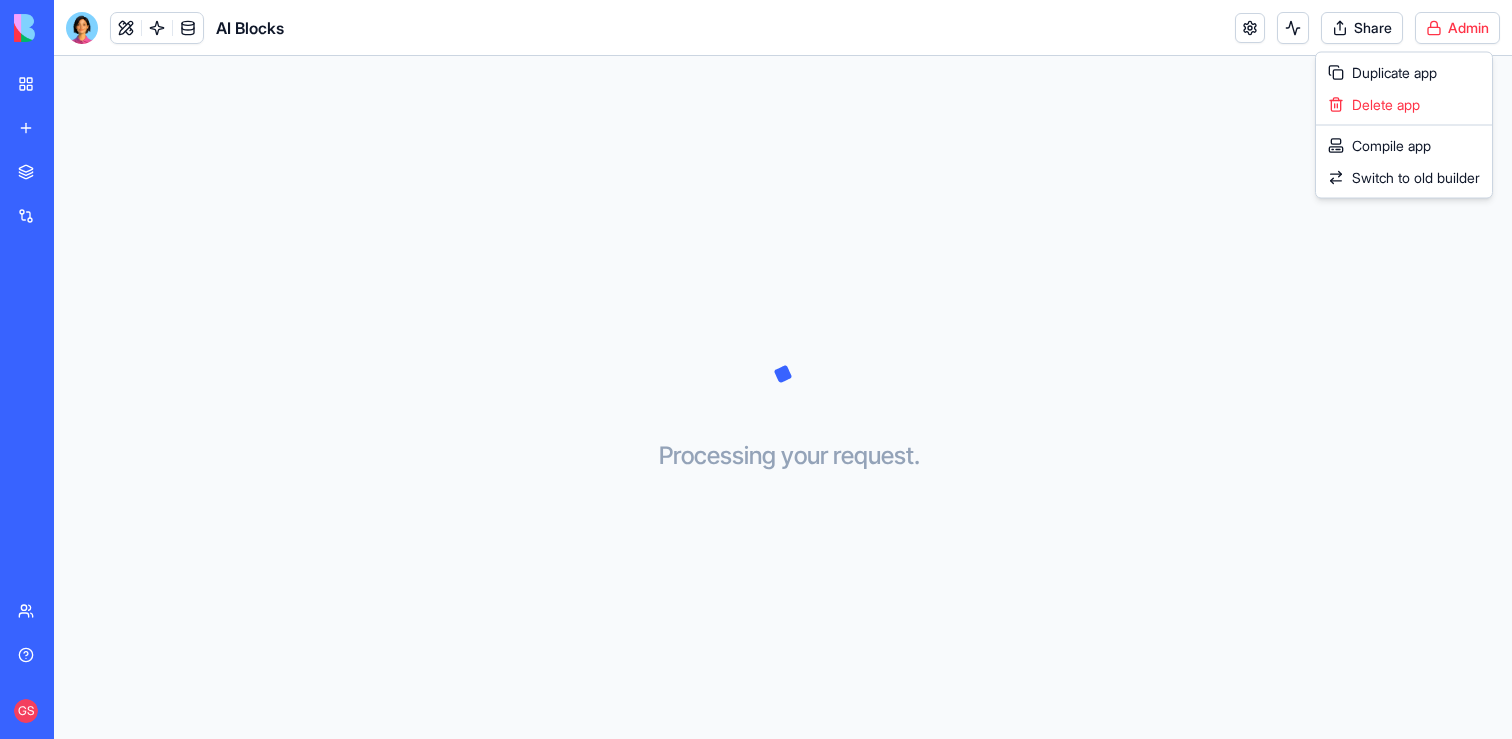 click on "BETA My workspace New app Marketplace Integrations Recent New App מדריך שמירה באשבל QR Code Generator Team Help GS AI Blocks Share Admin Processing your request . . . Command Palette Search for a command to run...
Duplicate app Delete app Compile app Switch to old builder" at bounding box center (756, 369) 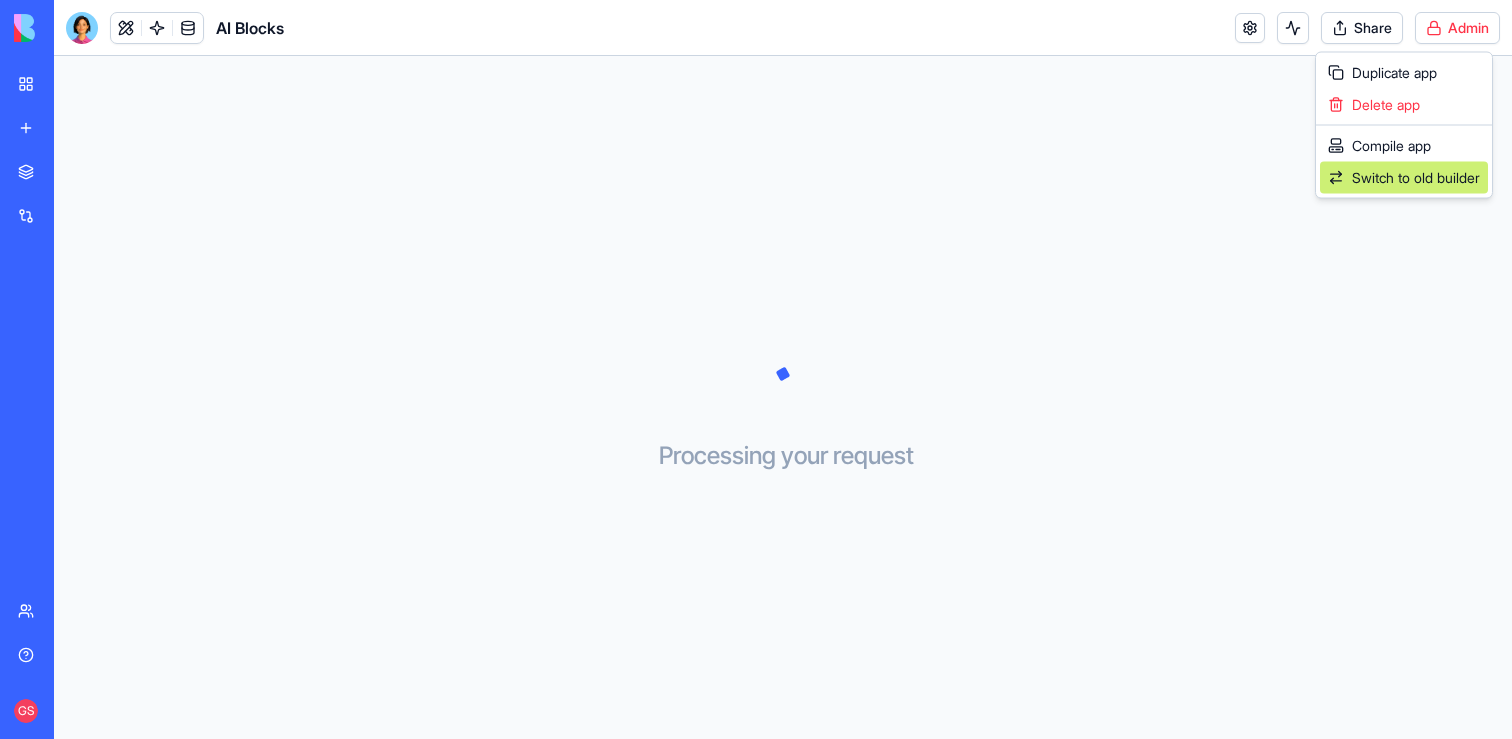 click on "Switch to old builder" at bounding box center [1404, 178] 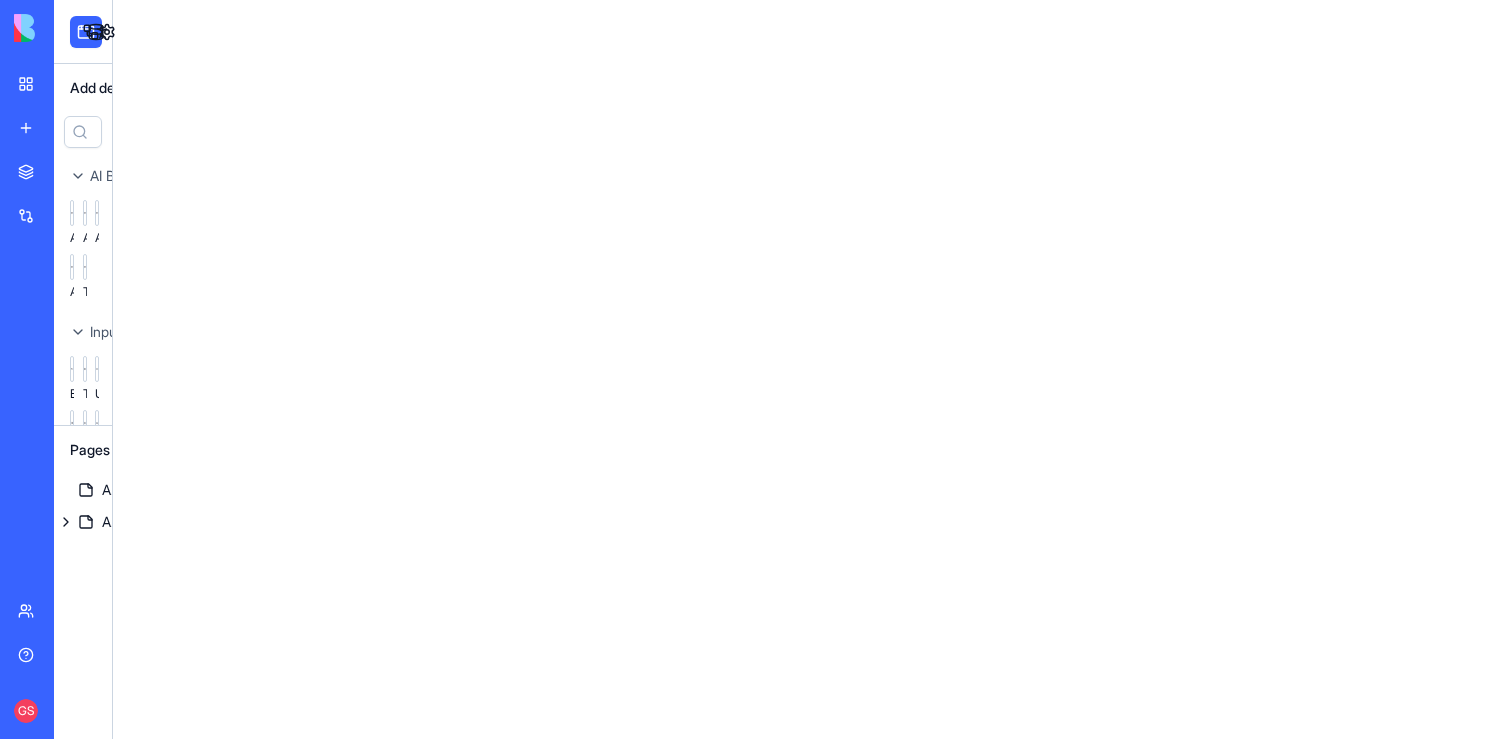 scroll, scrollTop: 0, scrollLeft: 0, axis: both 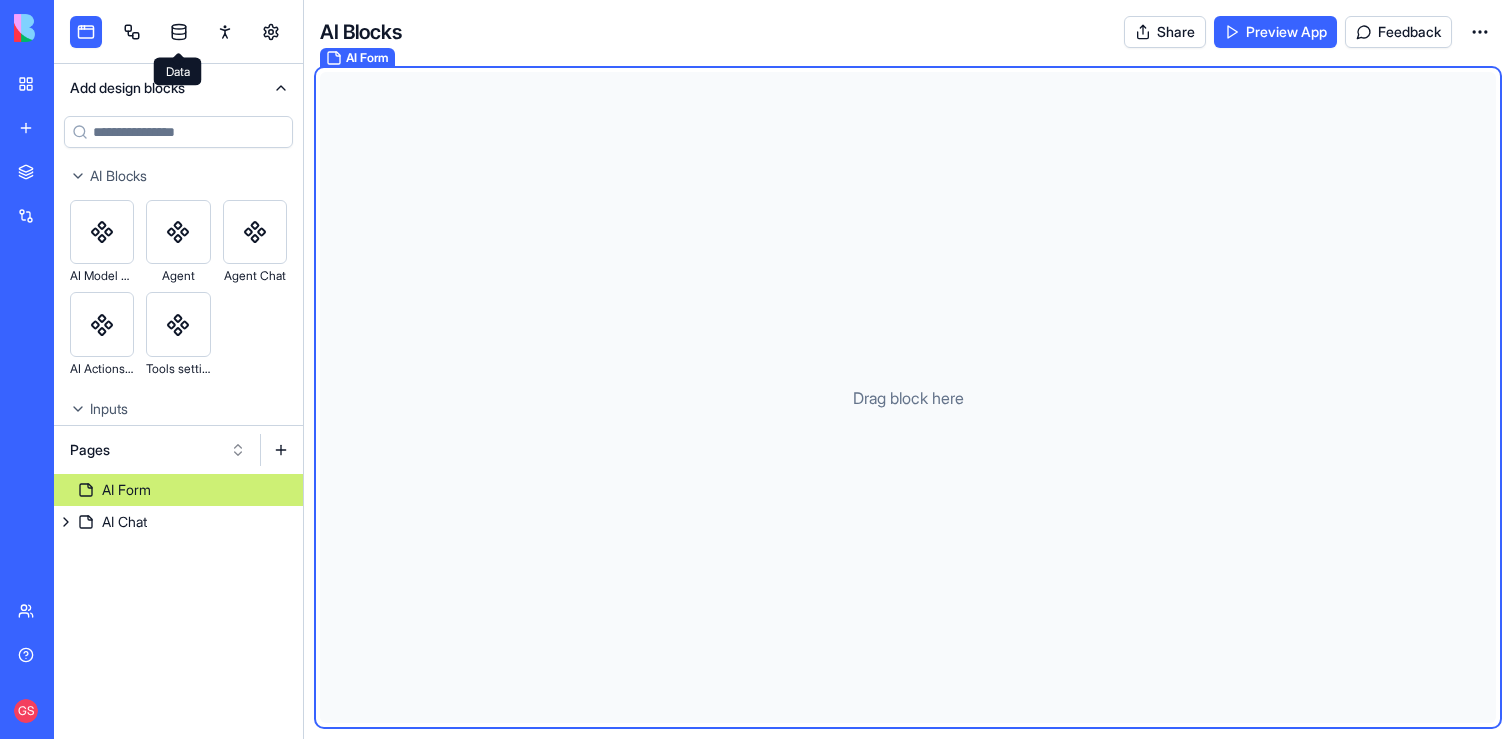 click at bounding box center [179, 32] 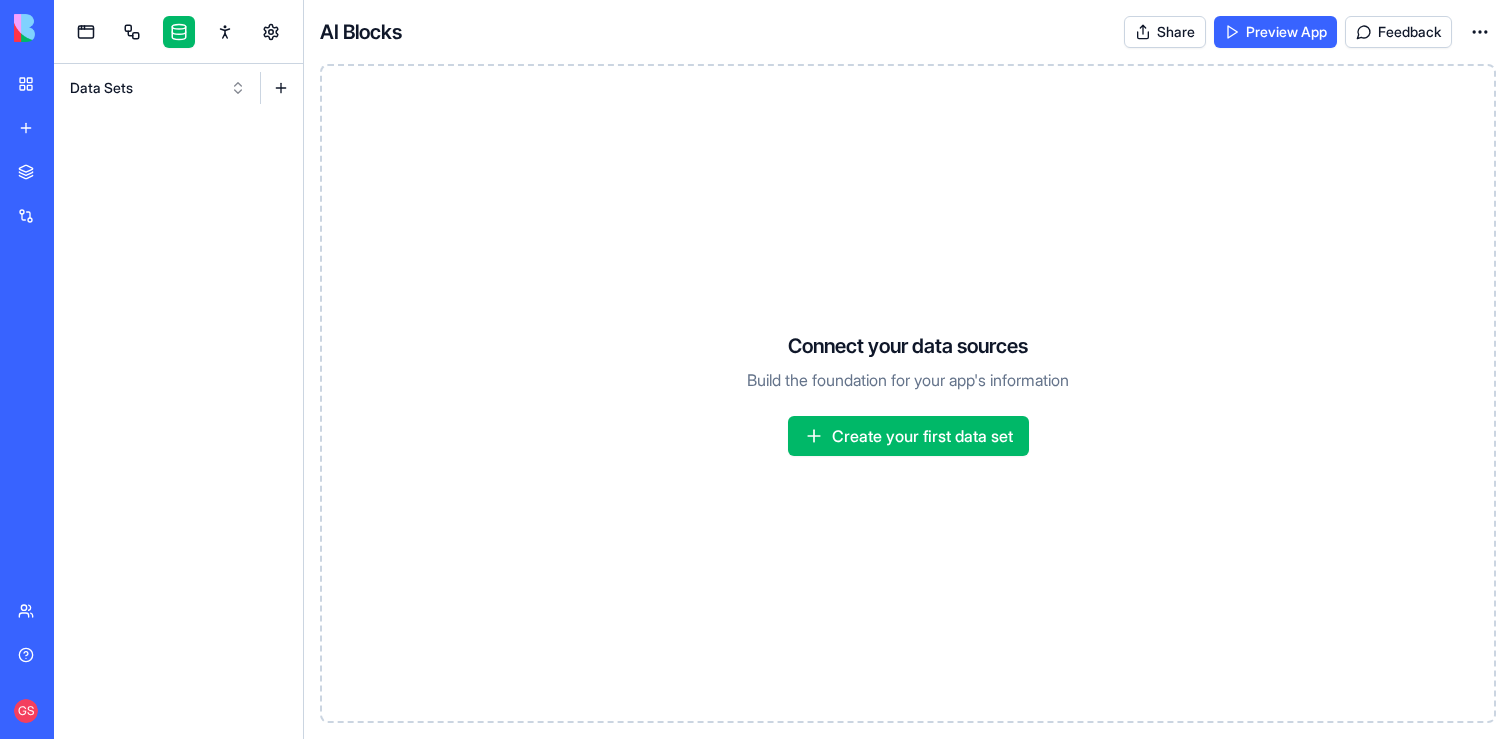 click on "Data Sets" at bounding box center (158, 88) 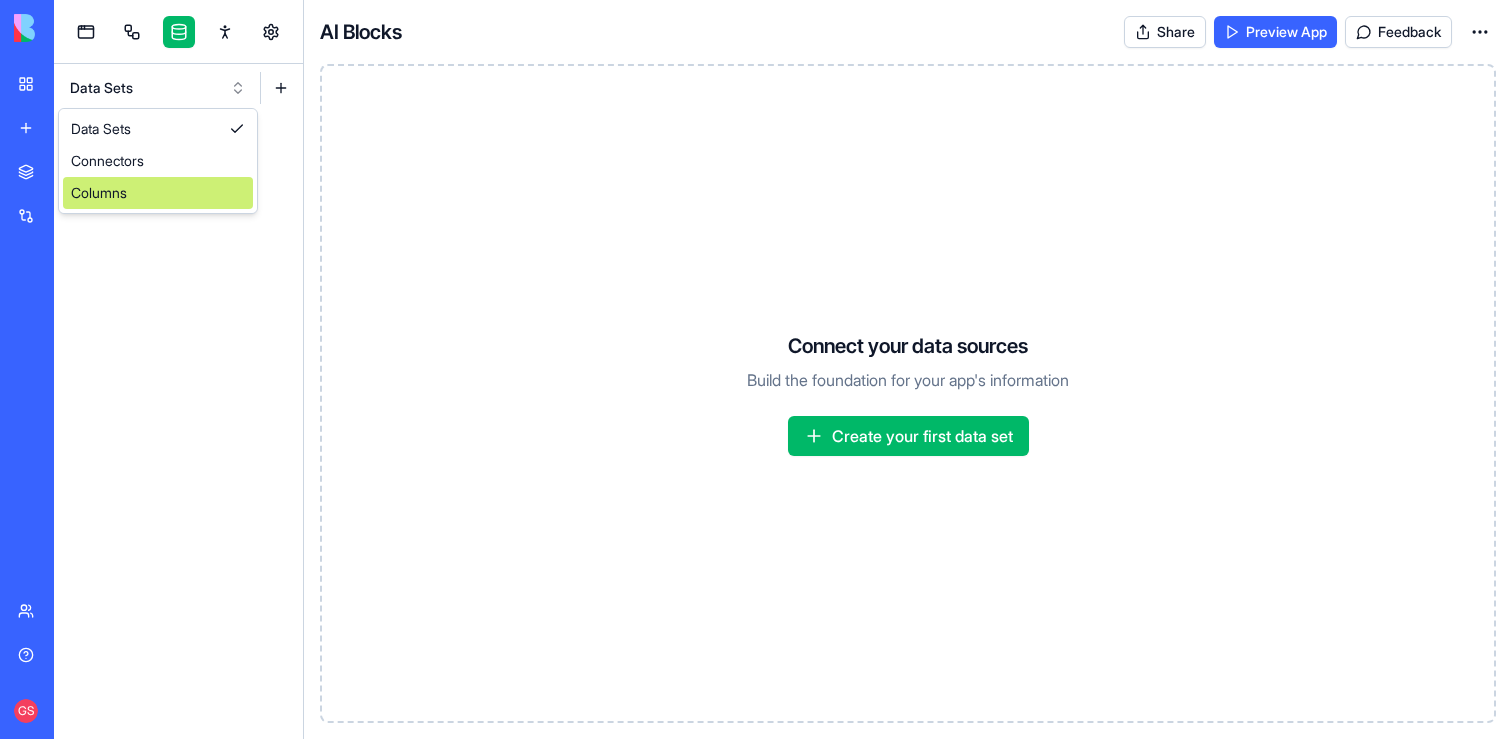 type 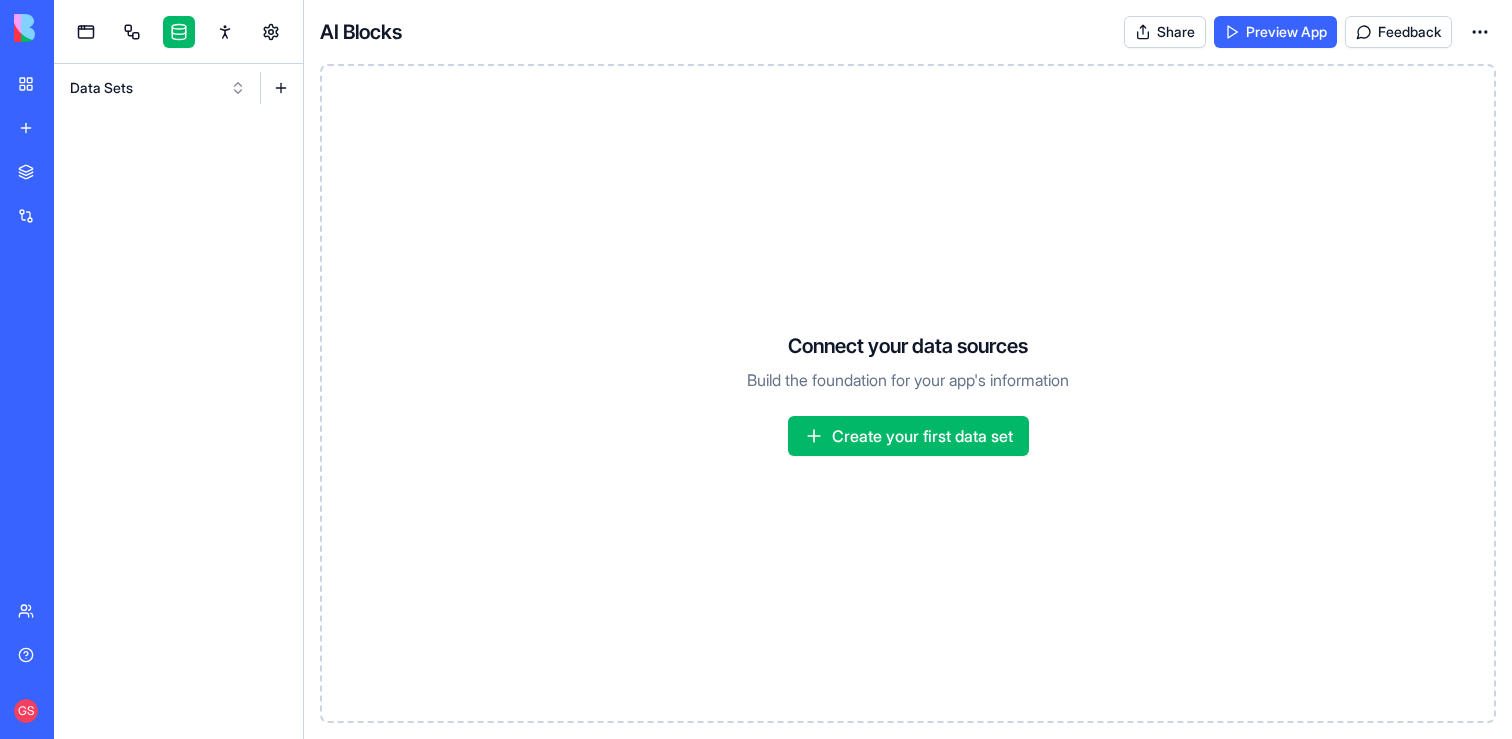 click on "Data Sets" at bounding box center (158, 88) 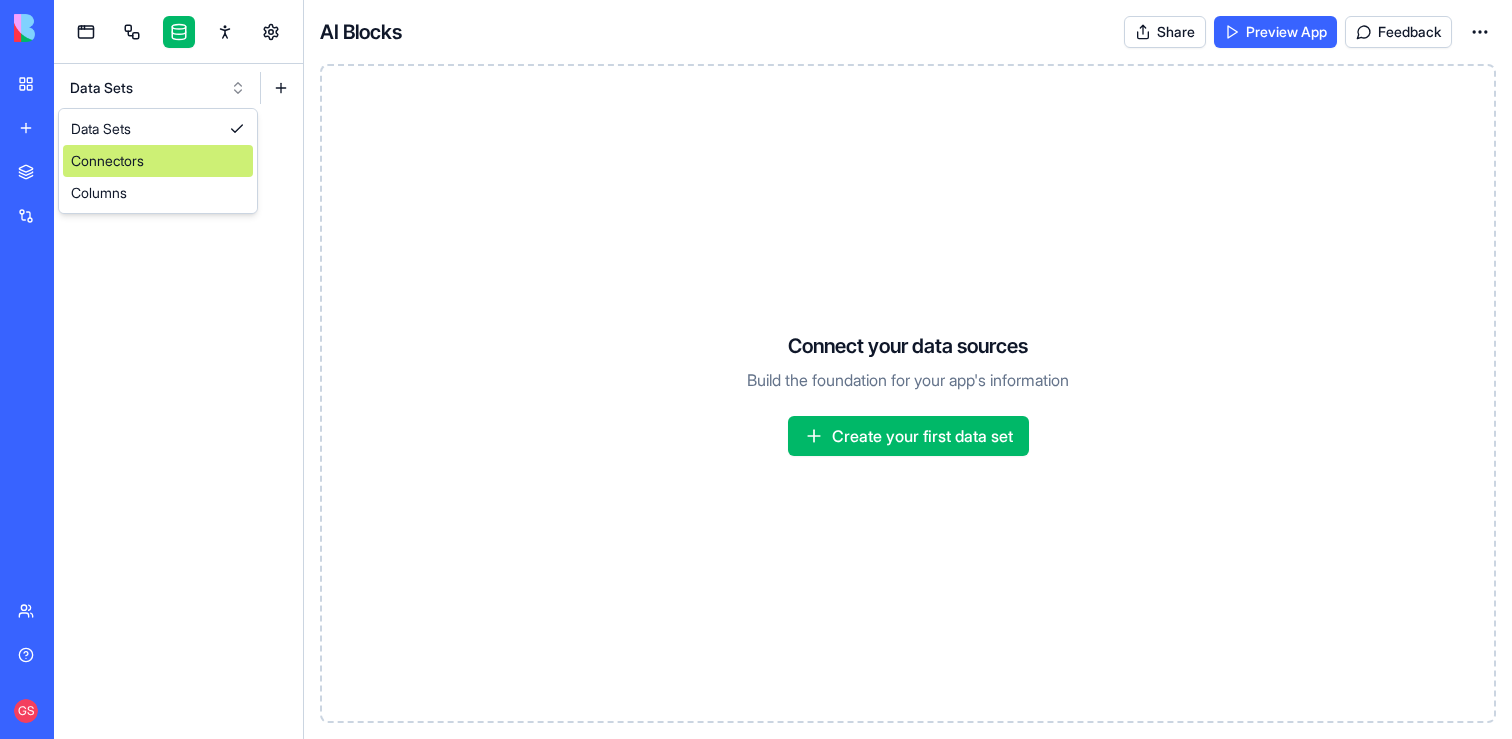 click on "Connectors" at bounding box center (158, 161) 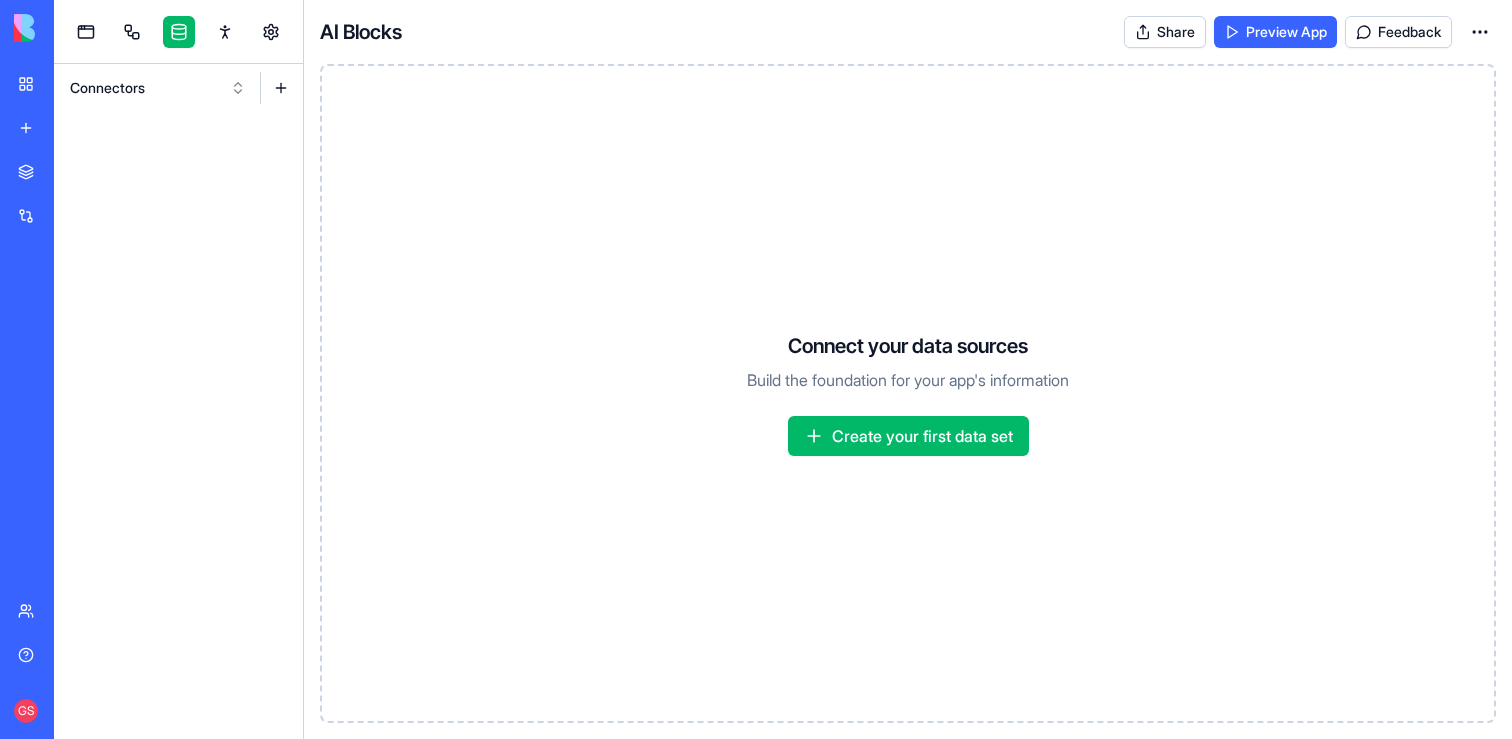 click on "Connectors" at bounding box center [158, 88] 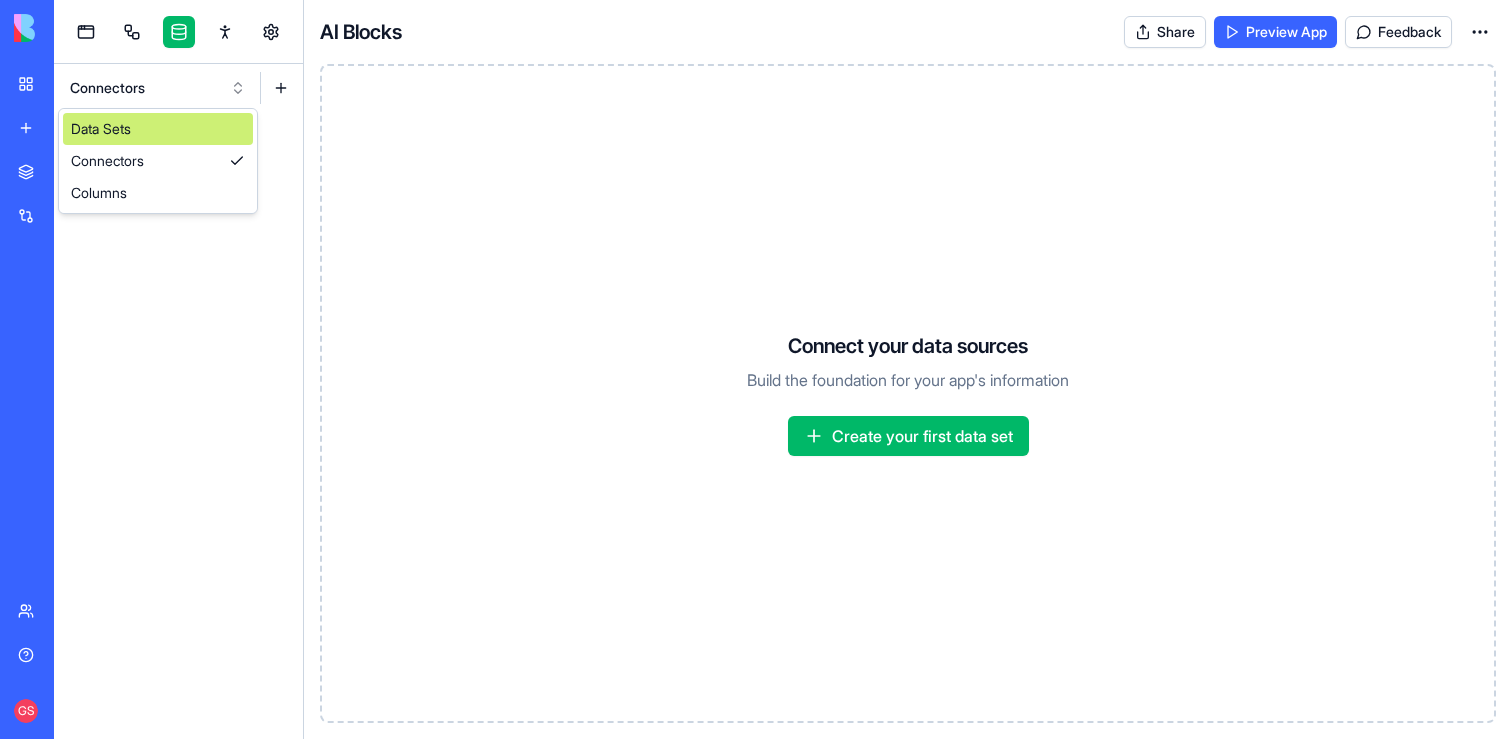click on "Data Sets" at bounding box center (158, 129) 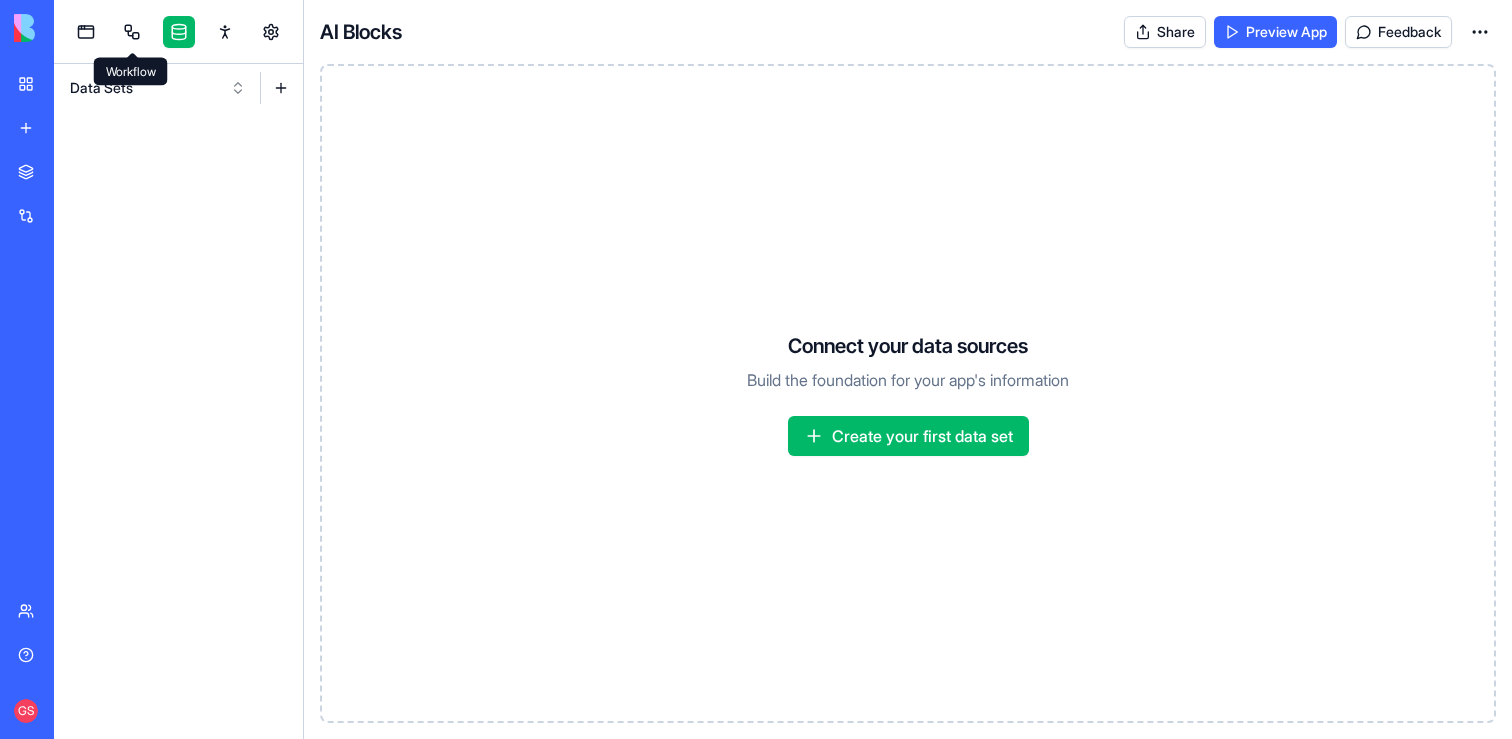 click at bounding box center (133, 53) 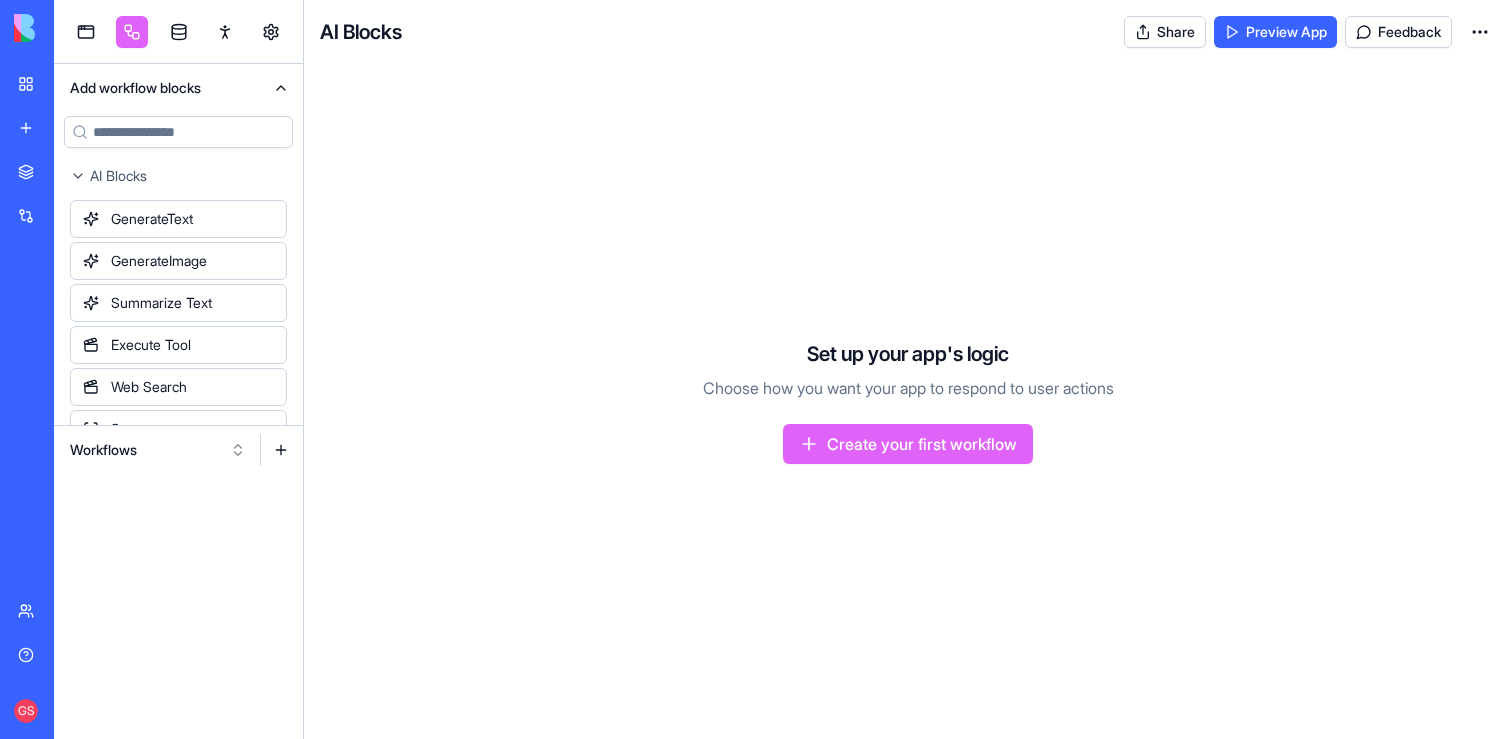 click on "Workflows" at bounding box center (158, 450) 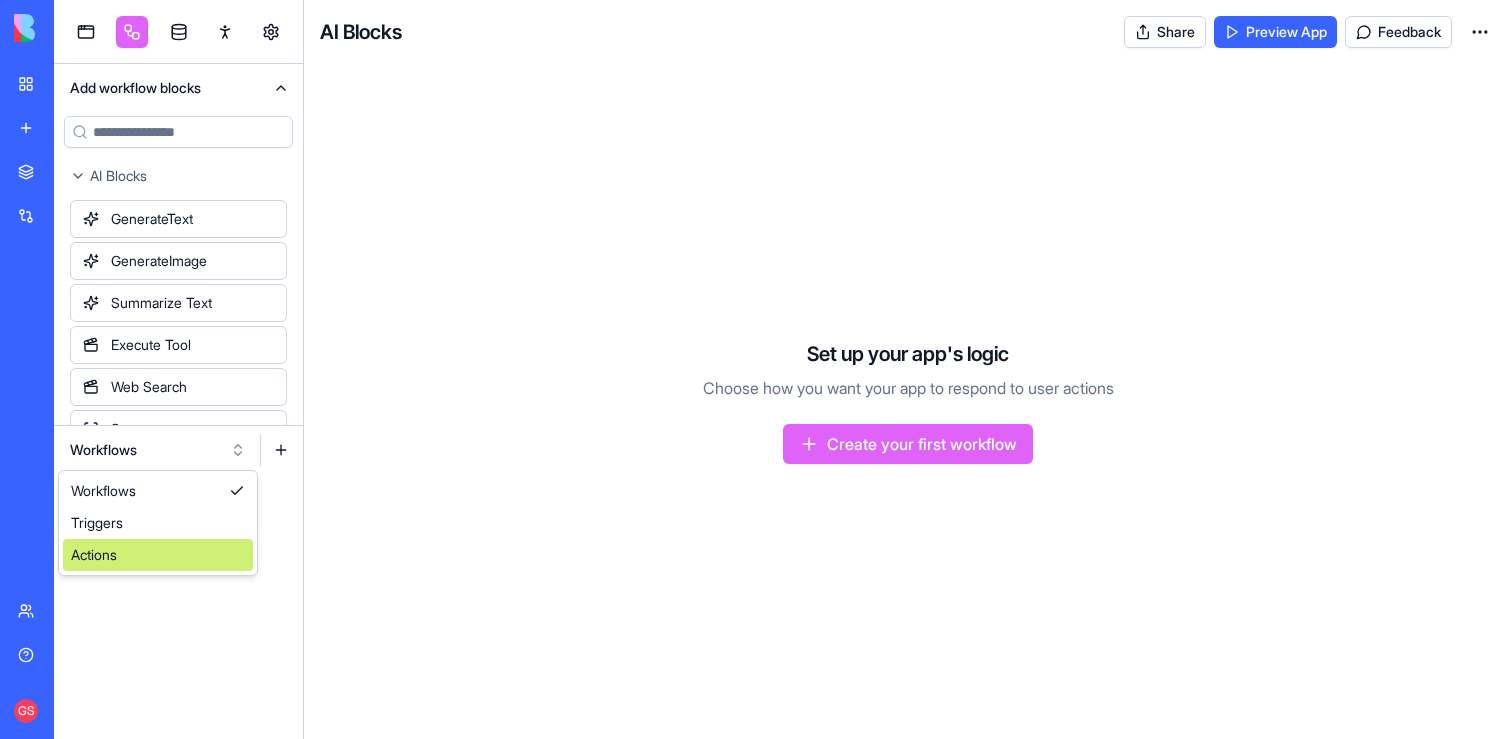 click on "Actions" at bounding box center (158, 555) 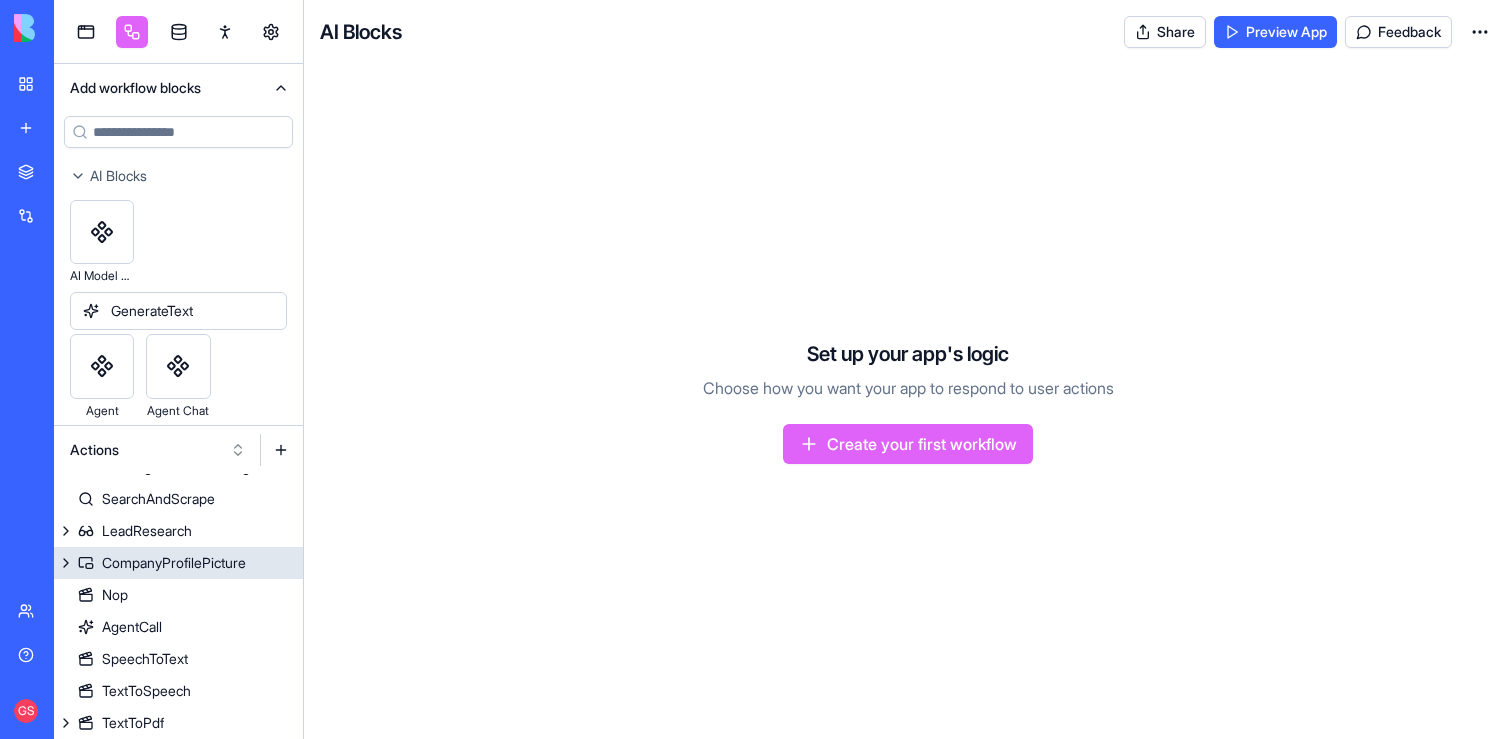 scroll, scrollTop: 0, scrollLeft: 0, axis: both 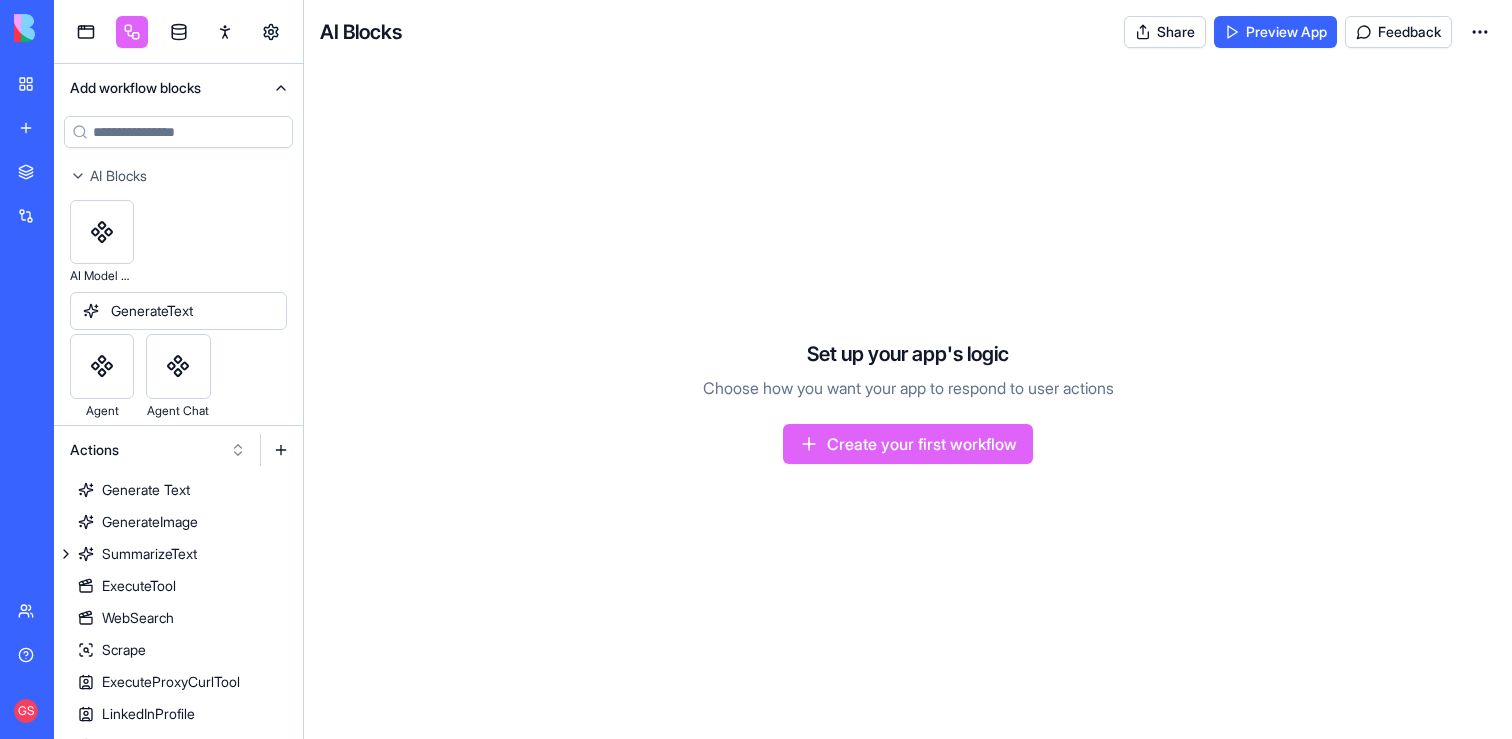 click on "My workspace" at bounding box center (46, 84) 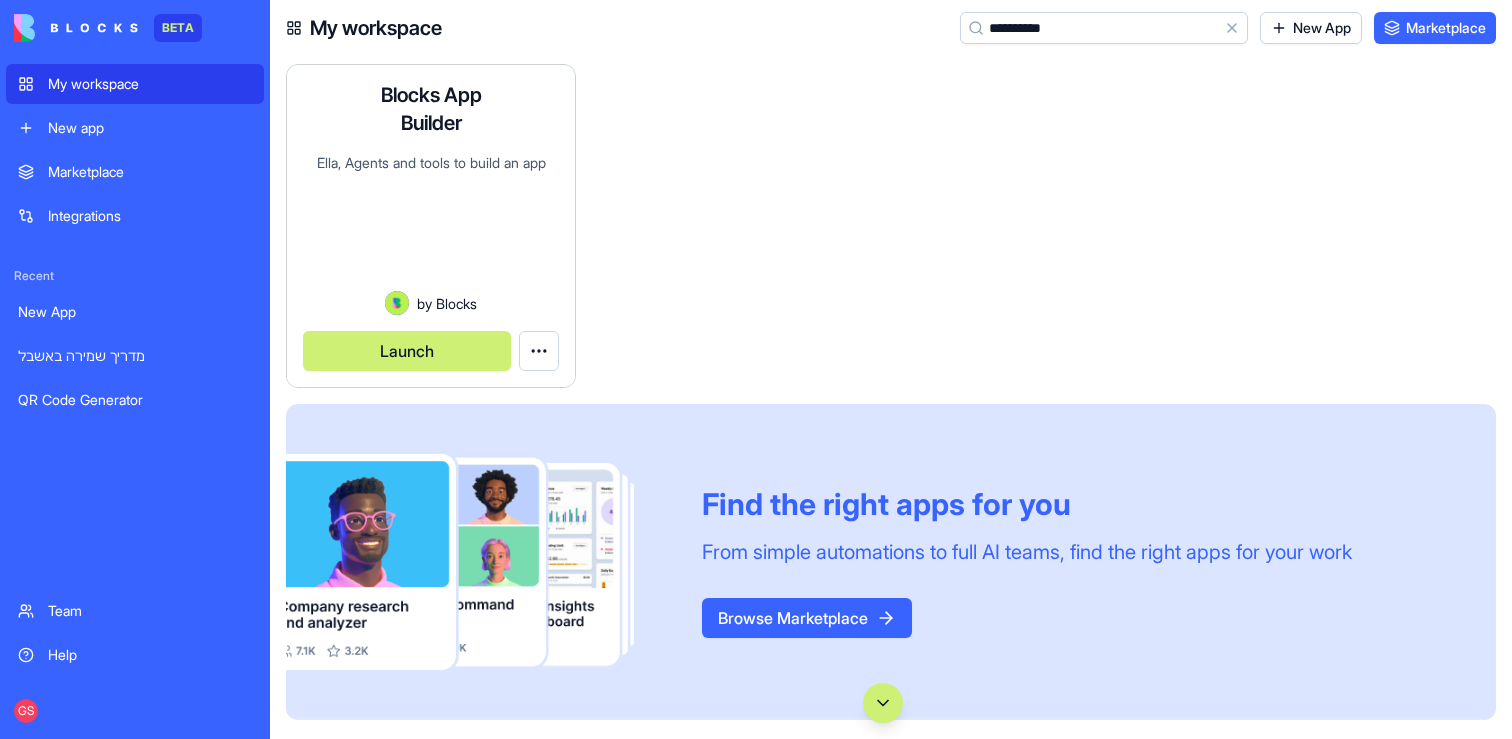 type on "**********" 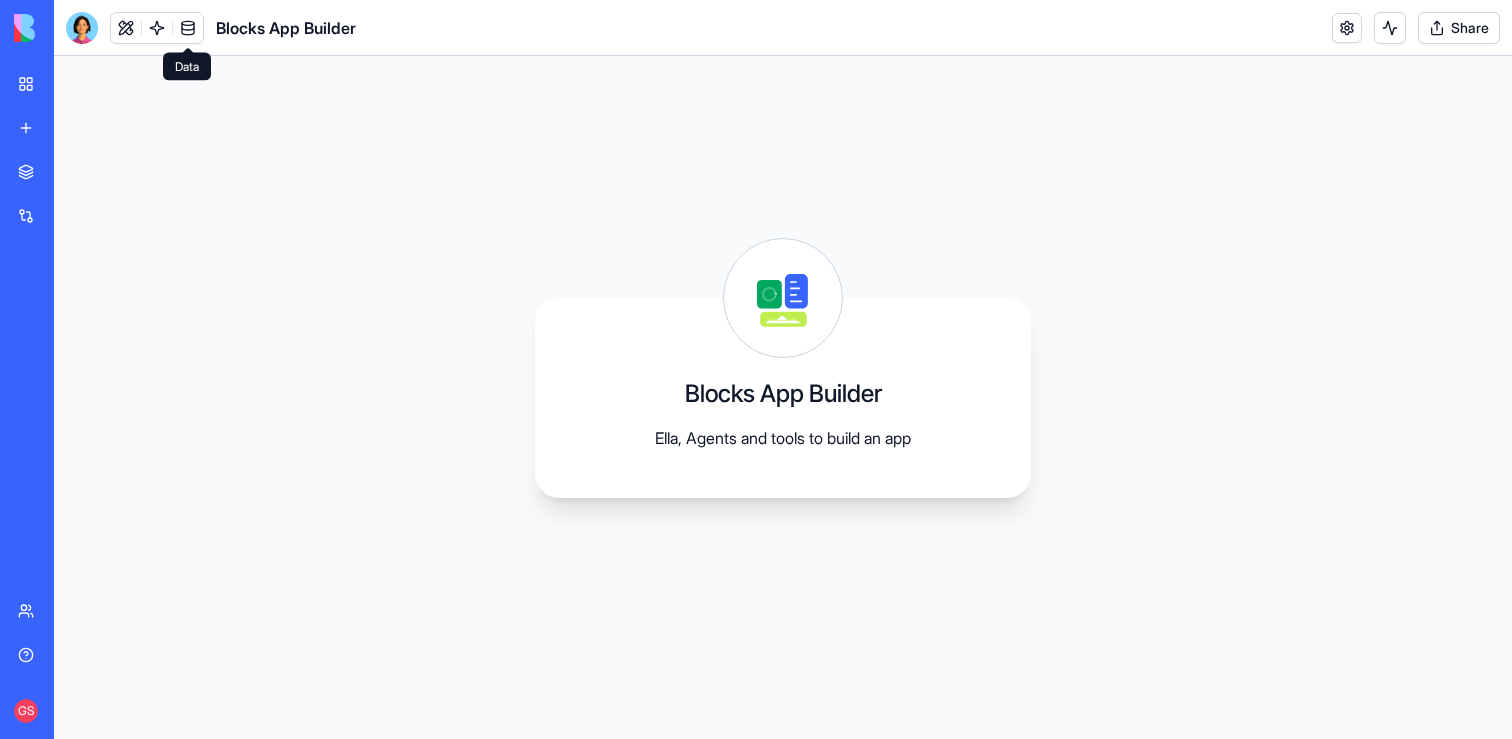 click at bounding box center [188, 28] 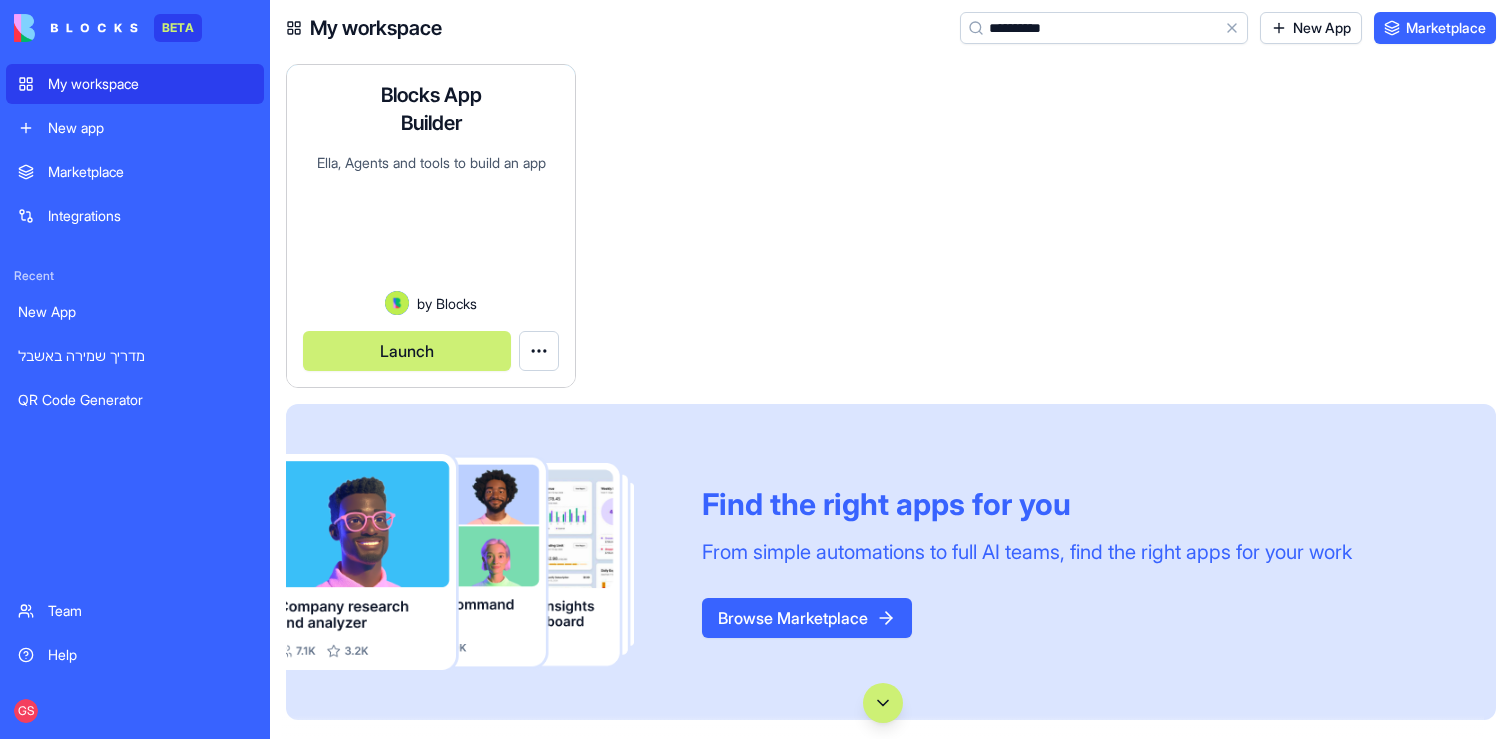 type on "**********" 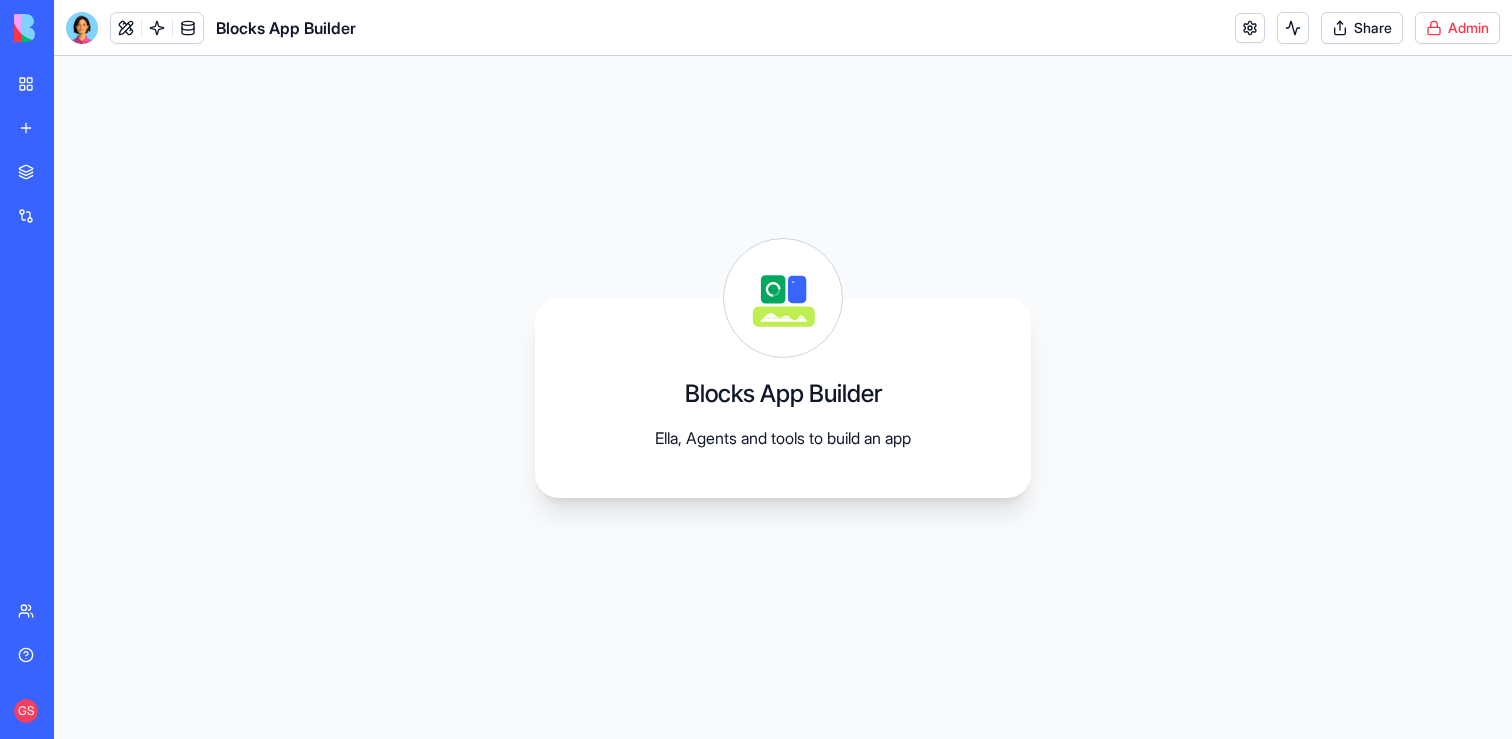 click on "BETA My workspace New app Marketplace Integrations Recent New App מדריך שמירה באשבל QR Code Generator Team Help GS Blocks App Builder Share Admin Blocks App Builder Ella, Agents and tools to build an app Command Palette Search for a command to run..." at bounding box center [756, 369] 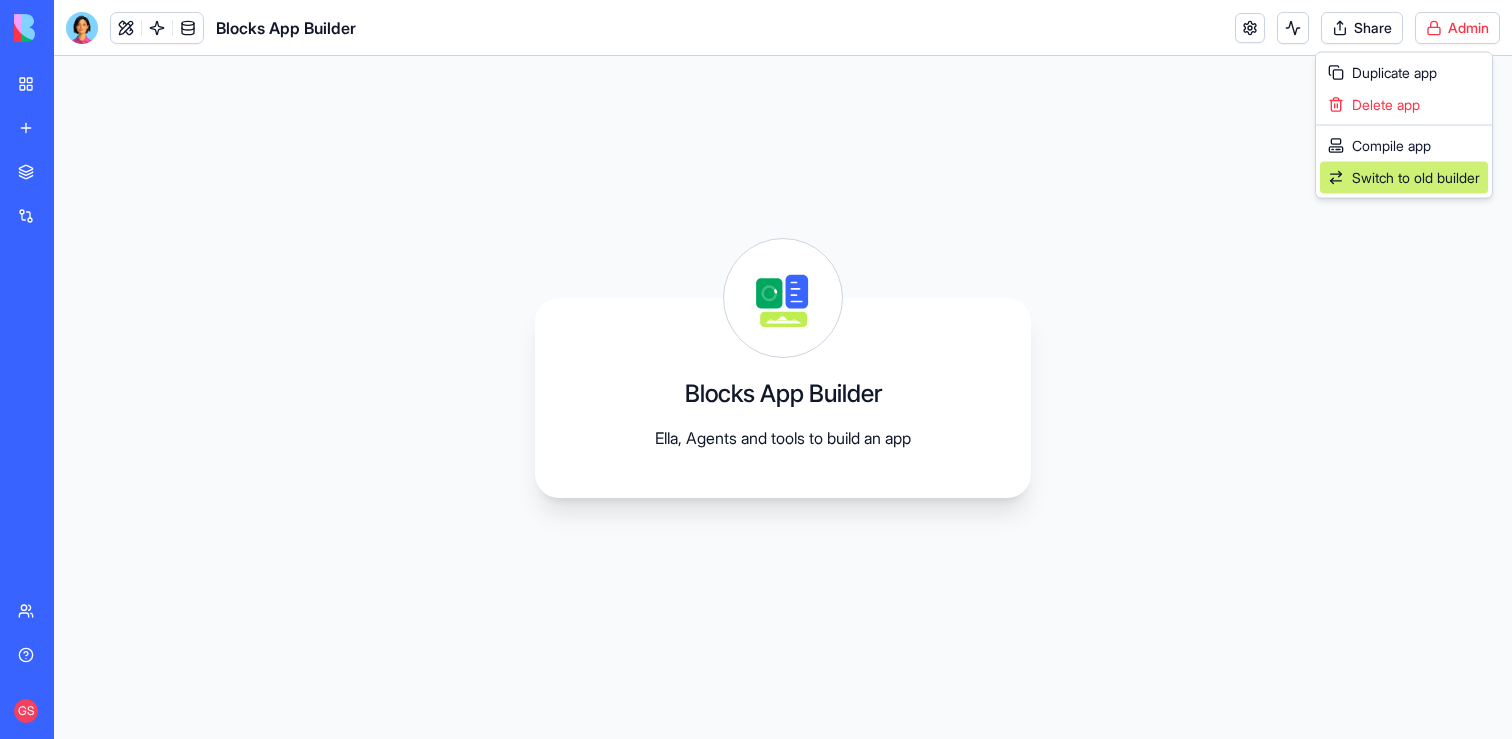 click on "Switch to old builder" at bounding box center (1416, 178) 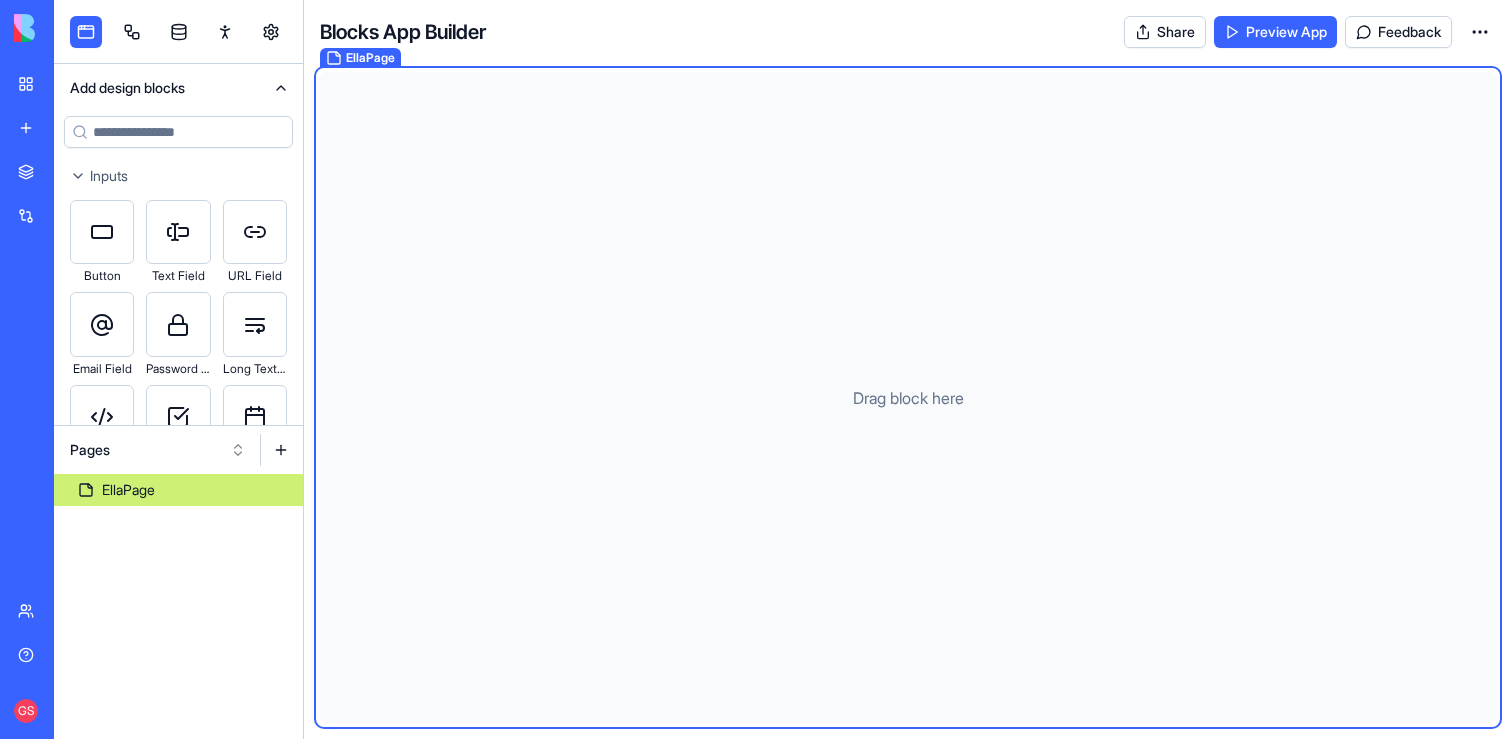 click at bounding box center (179, 32) 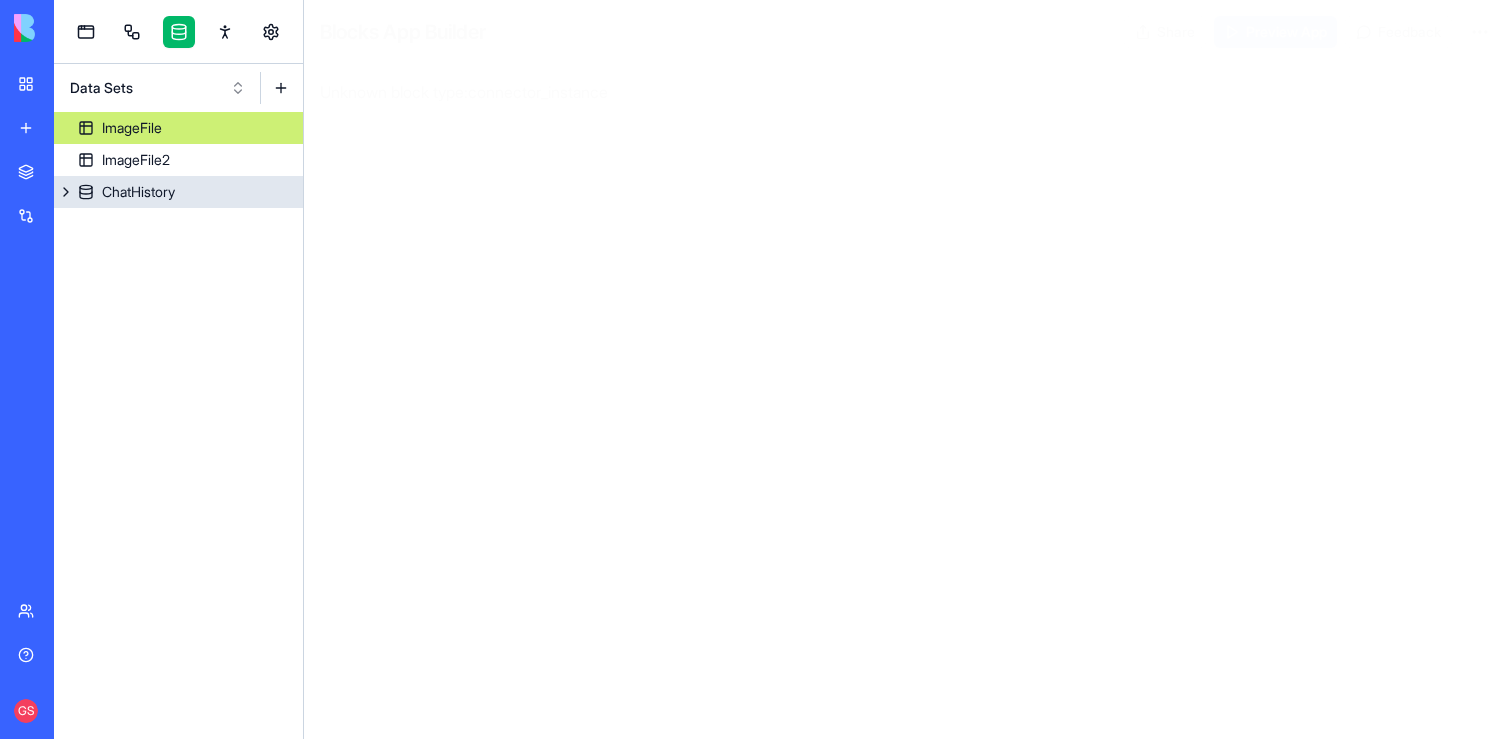 click on "ChatHistory" at bounding box center (178, 192) 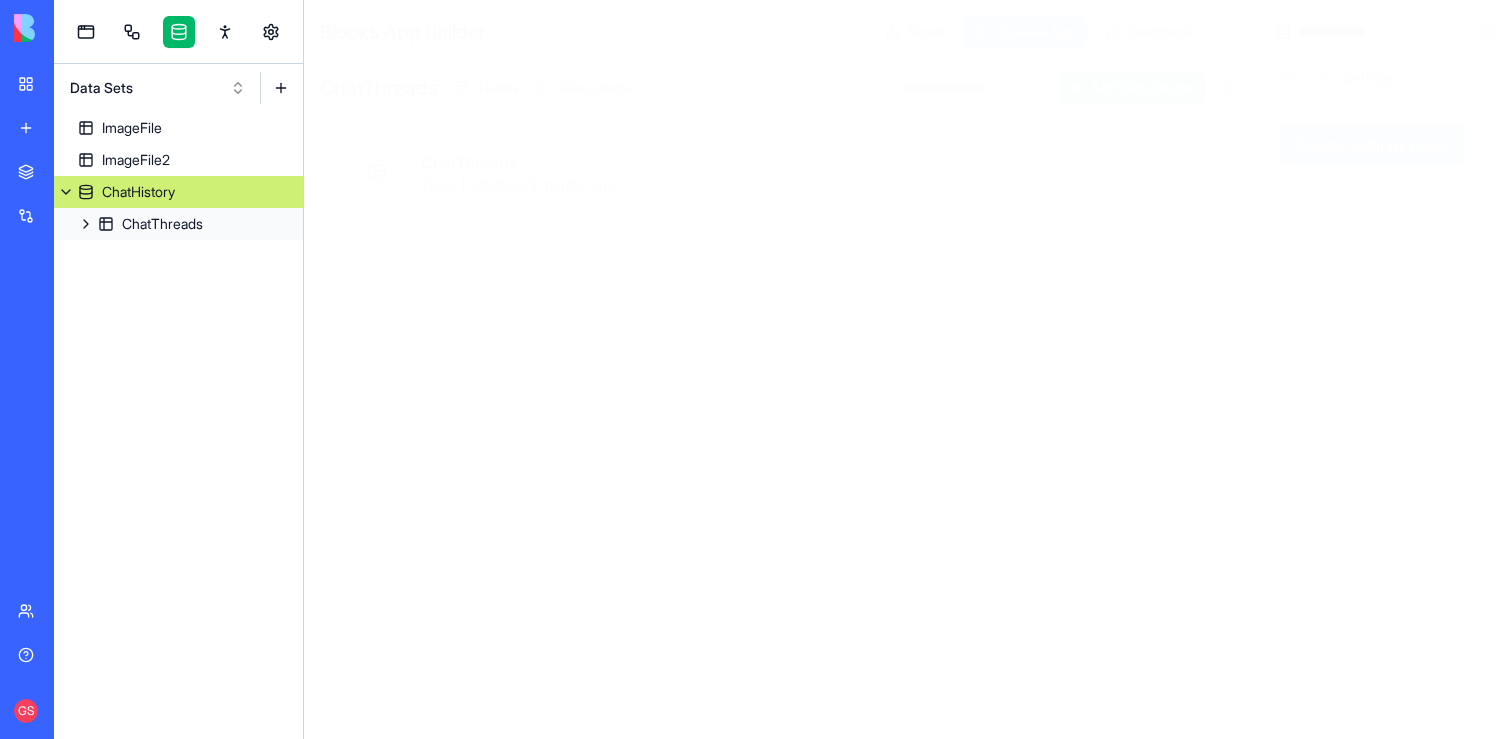 click on "General" at bounding box center [1303, 77] 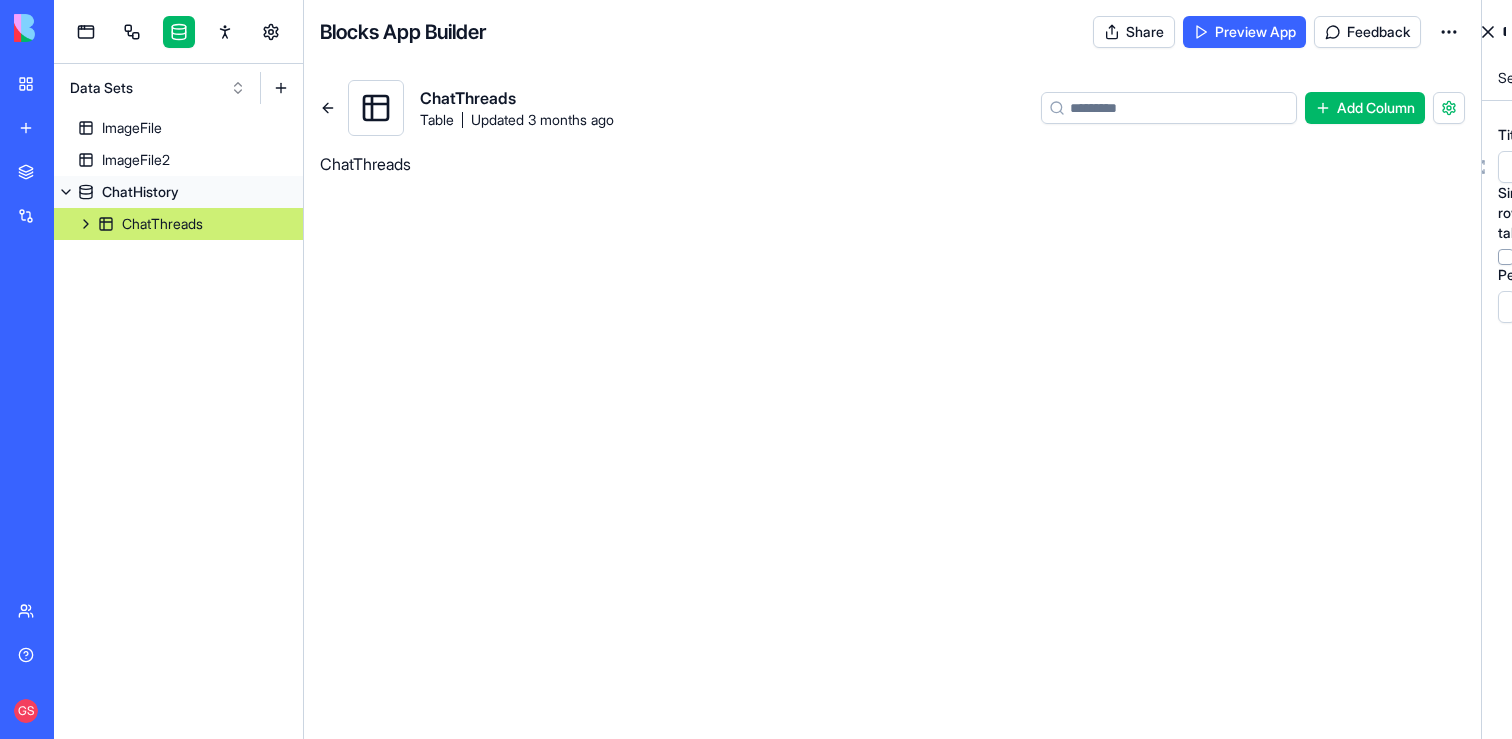 click on "ChatThreads" at bounding box center [178, 224] 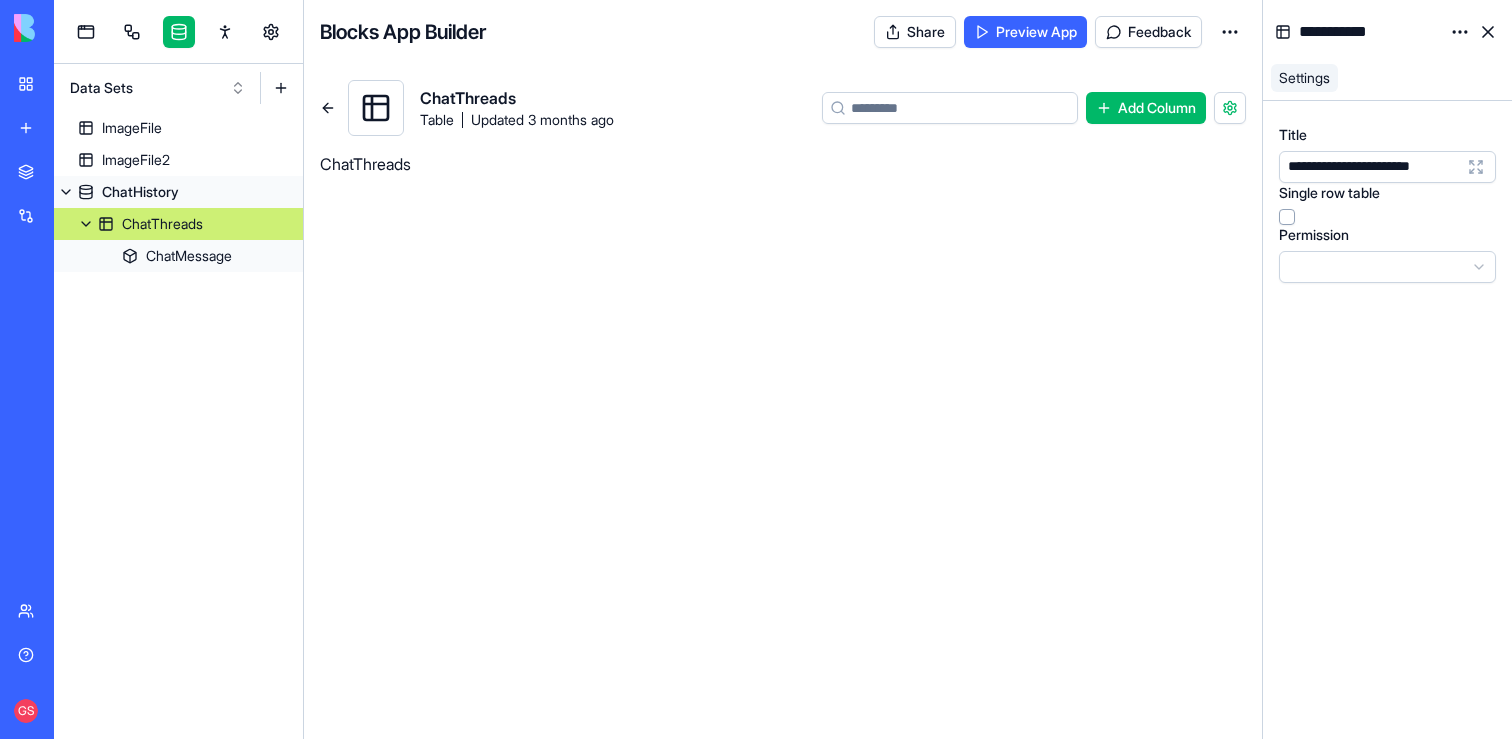 click on "**********" at bounding box center (1367, 32) 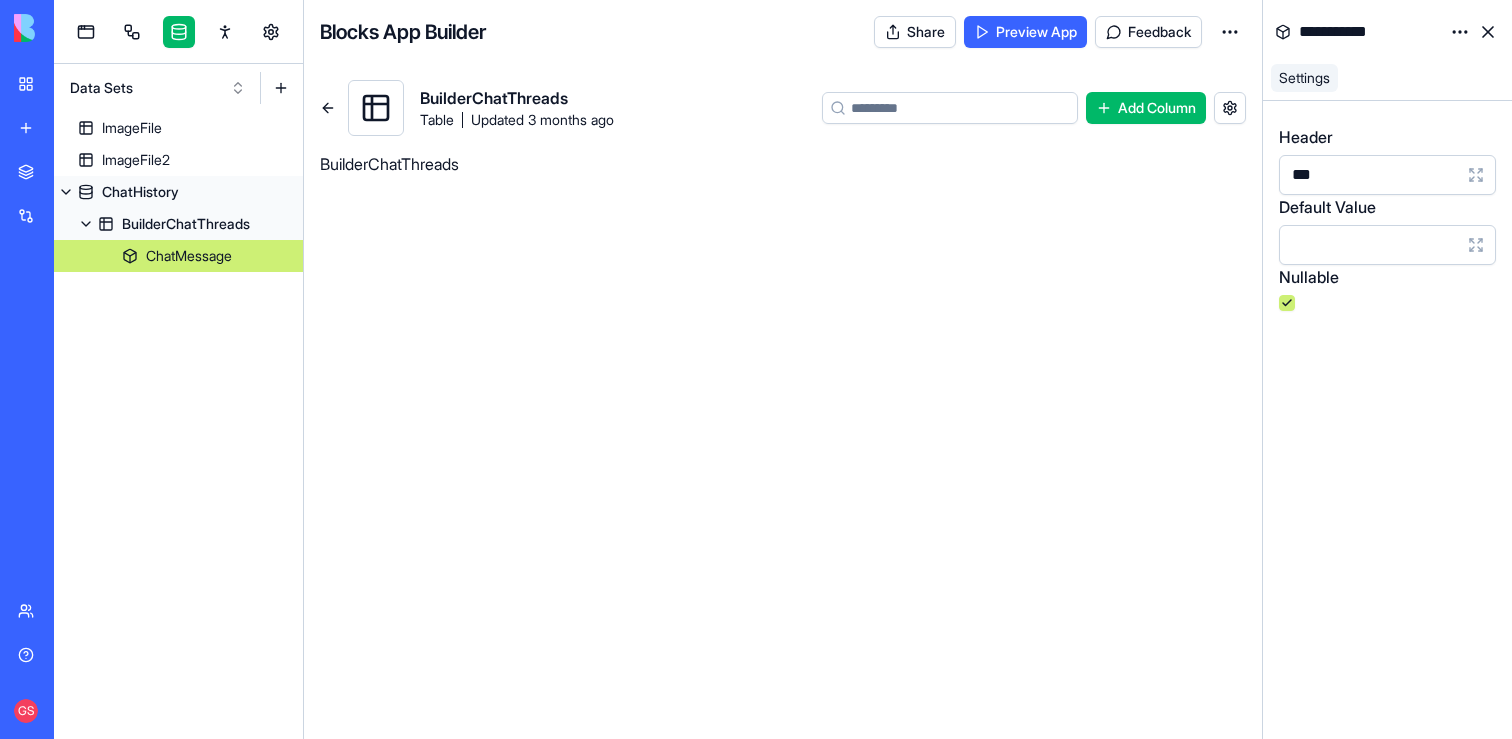 click on "ChatMessage" at bounding box center [189, 256] 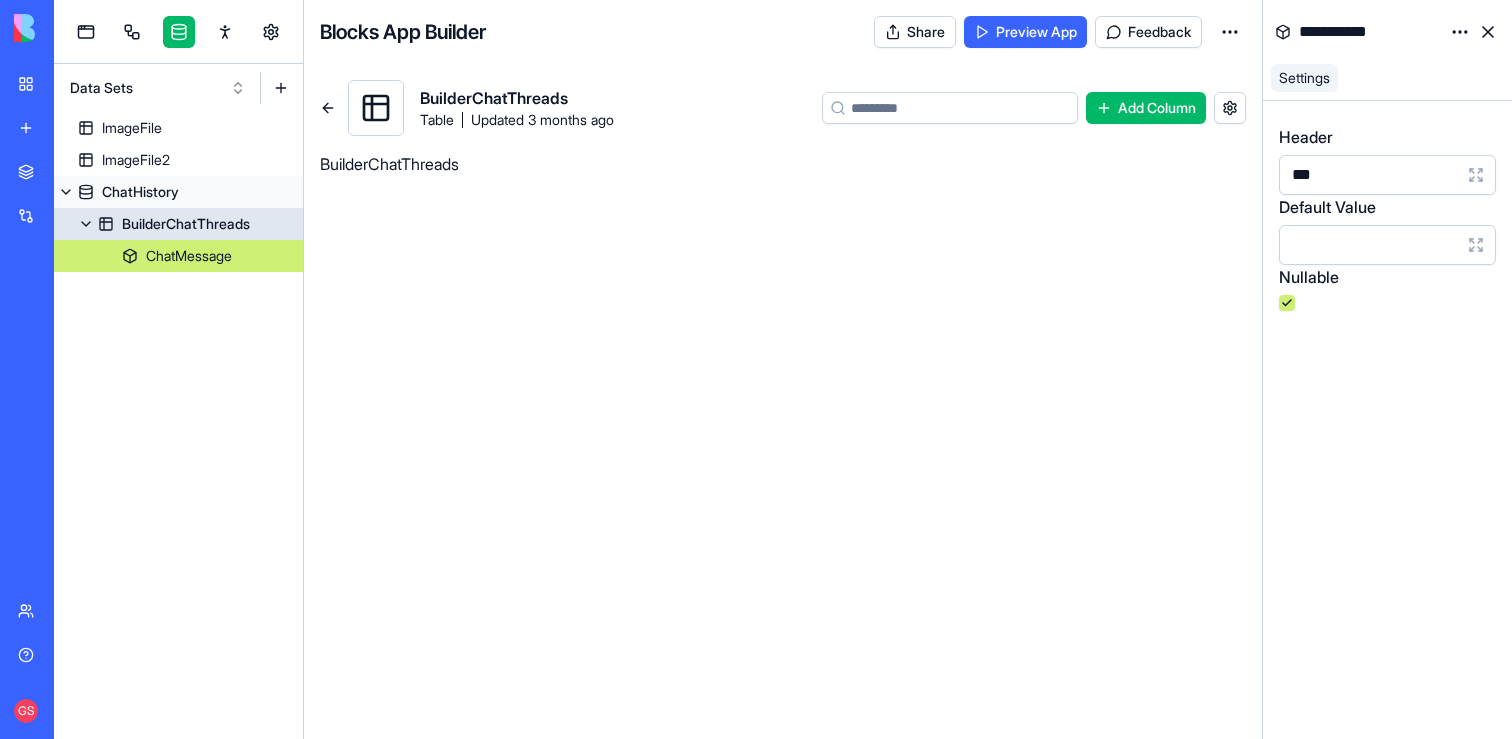 click on "BuilderChatThreads" at bounding box center (186, 224) 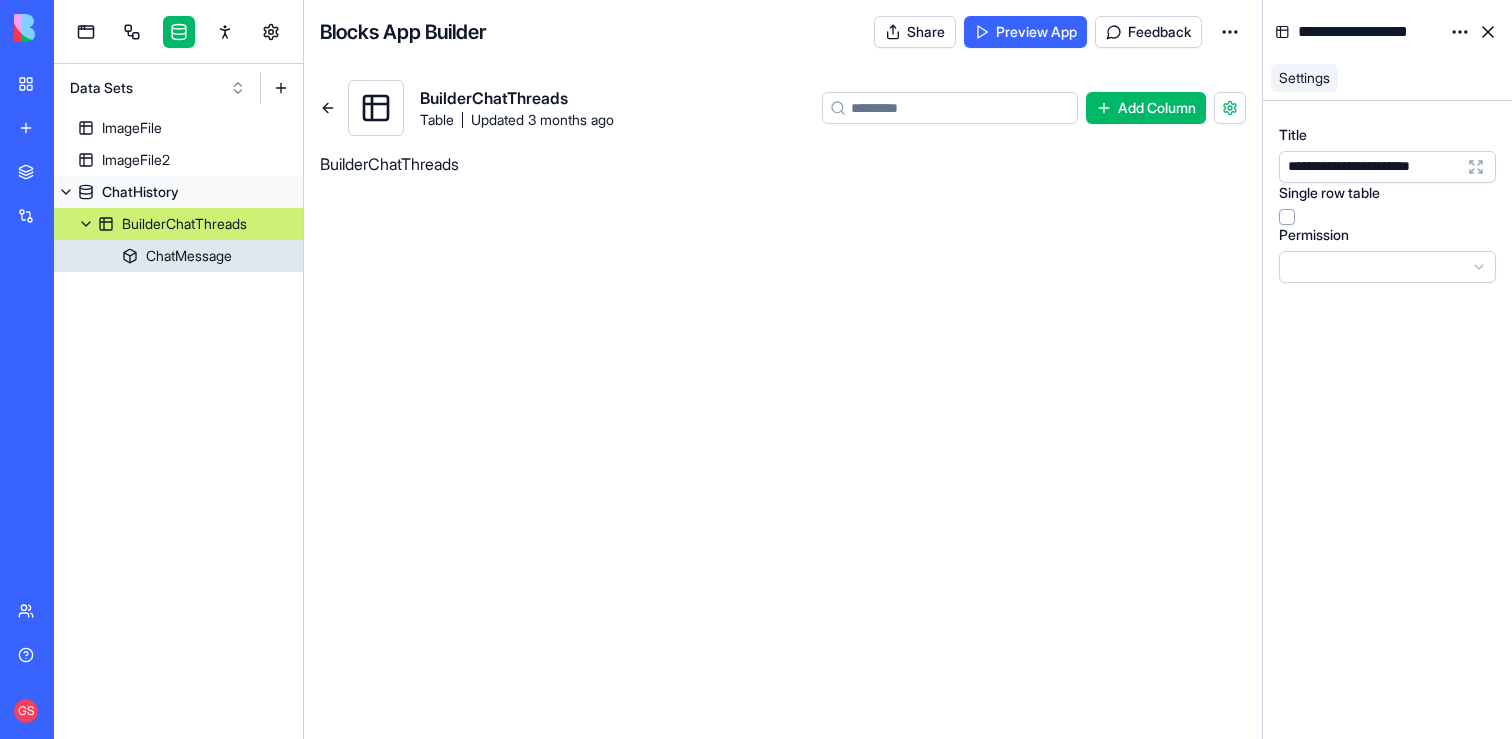 click on "ChatMessage" at bounding box center [189, 256] 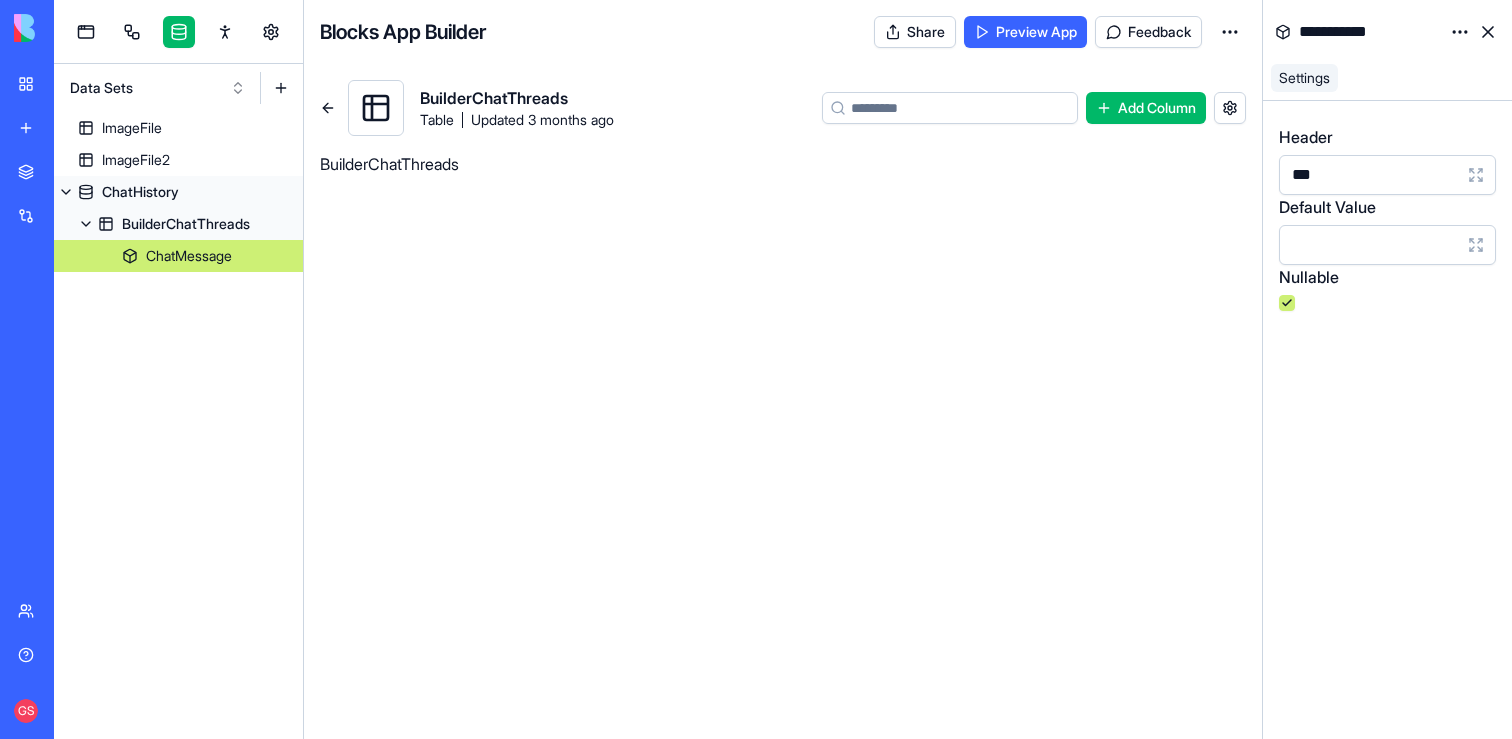 click on "**********" at bounding box center [756, 369] 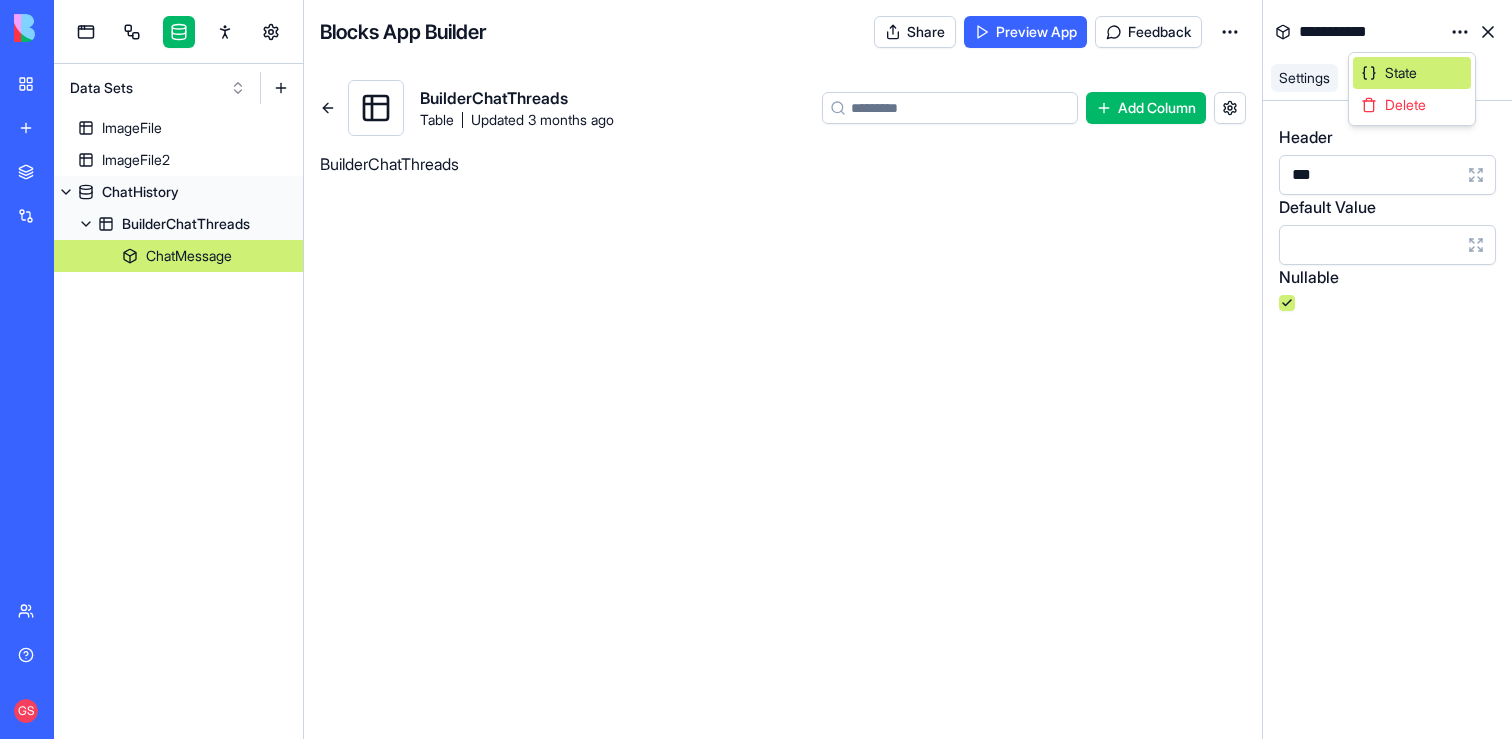 click on "State" at bounding box center [1412, 73] 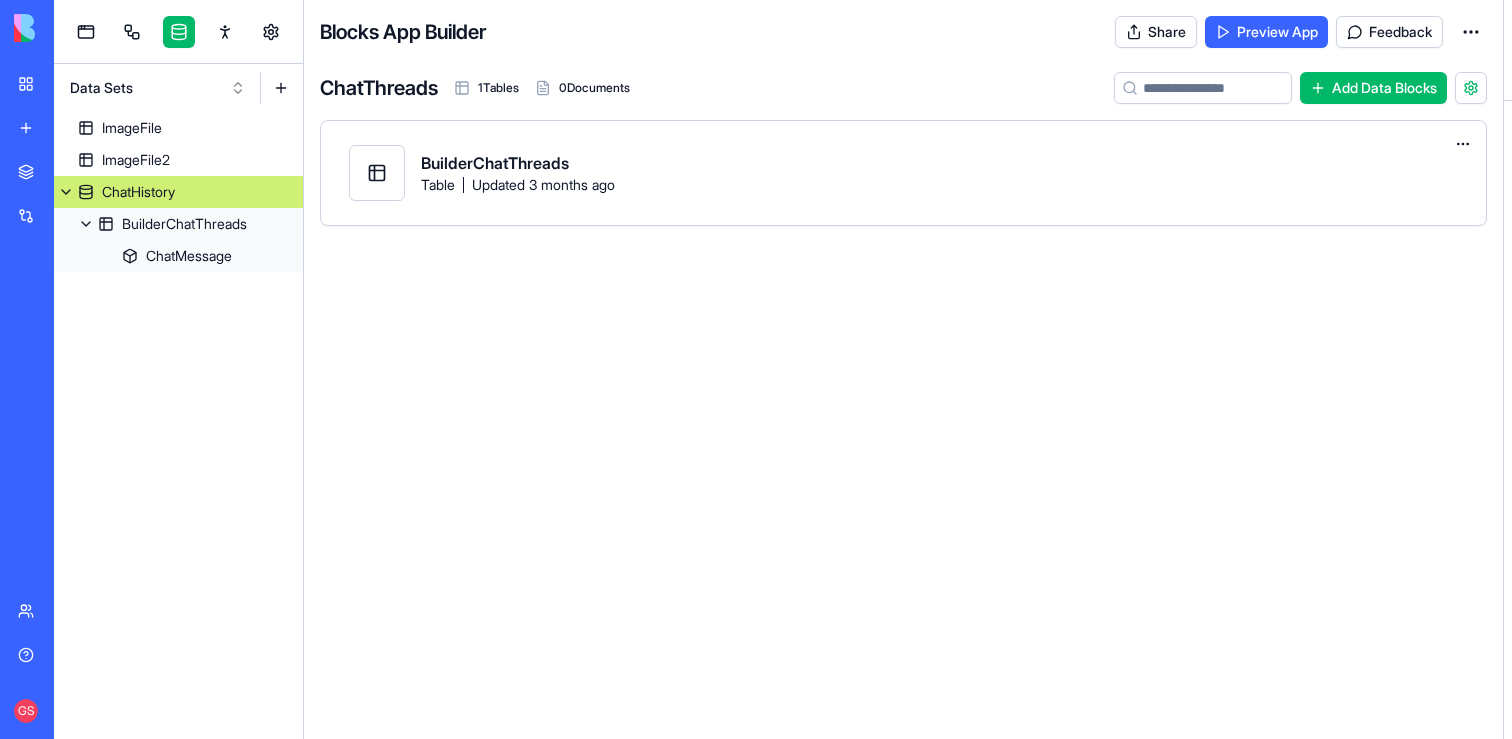 click on "ChatHistory" at bounding box center [178, 192] 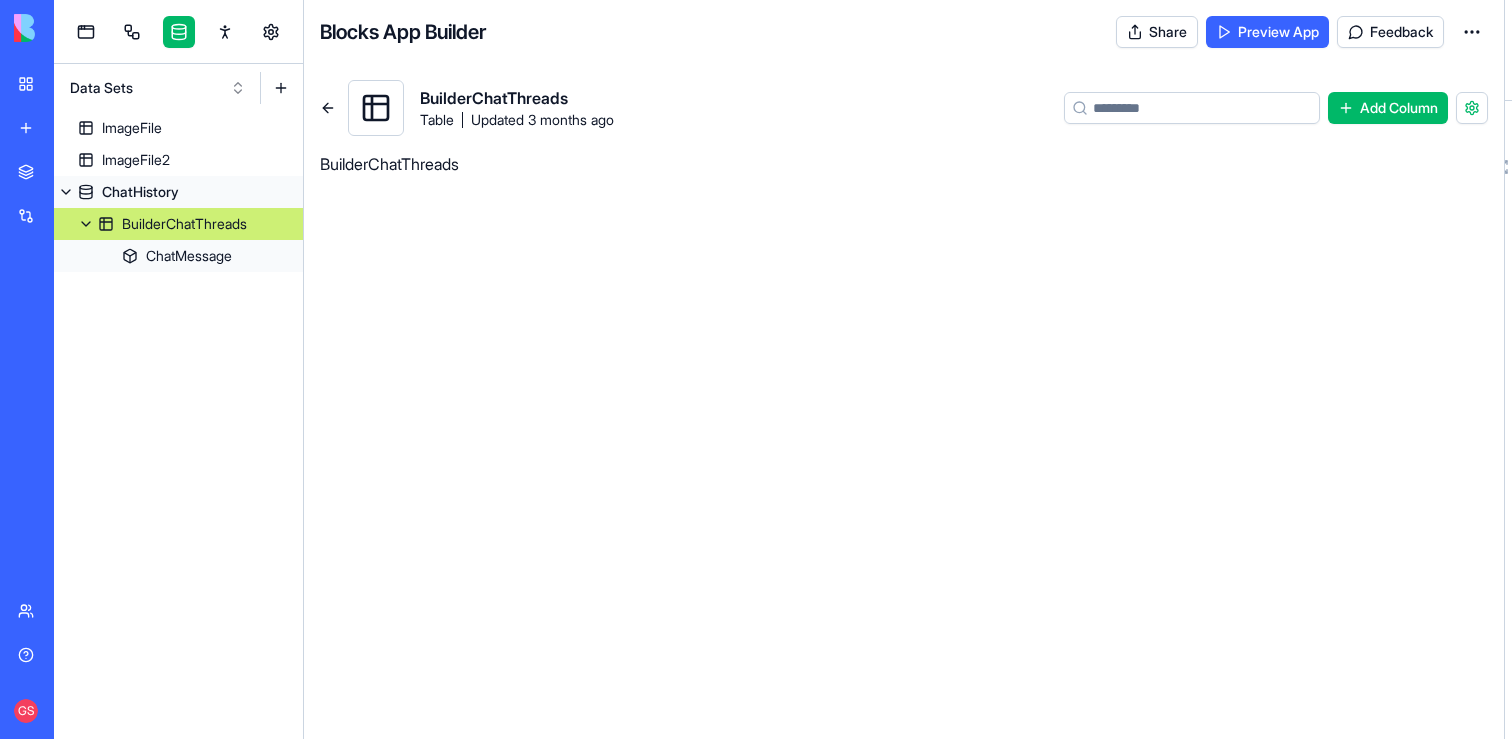 click on "BuilderChatThreads" at bounding box center [184, 224] 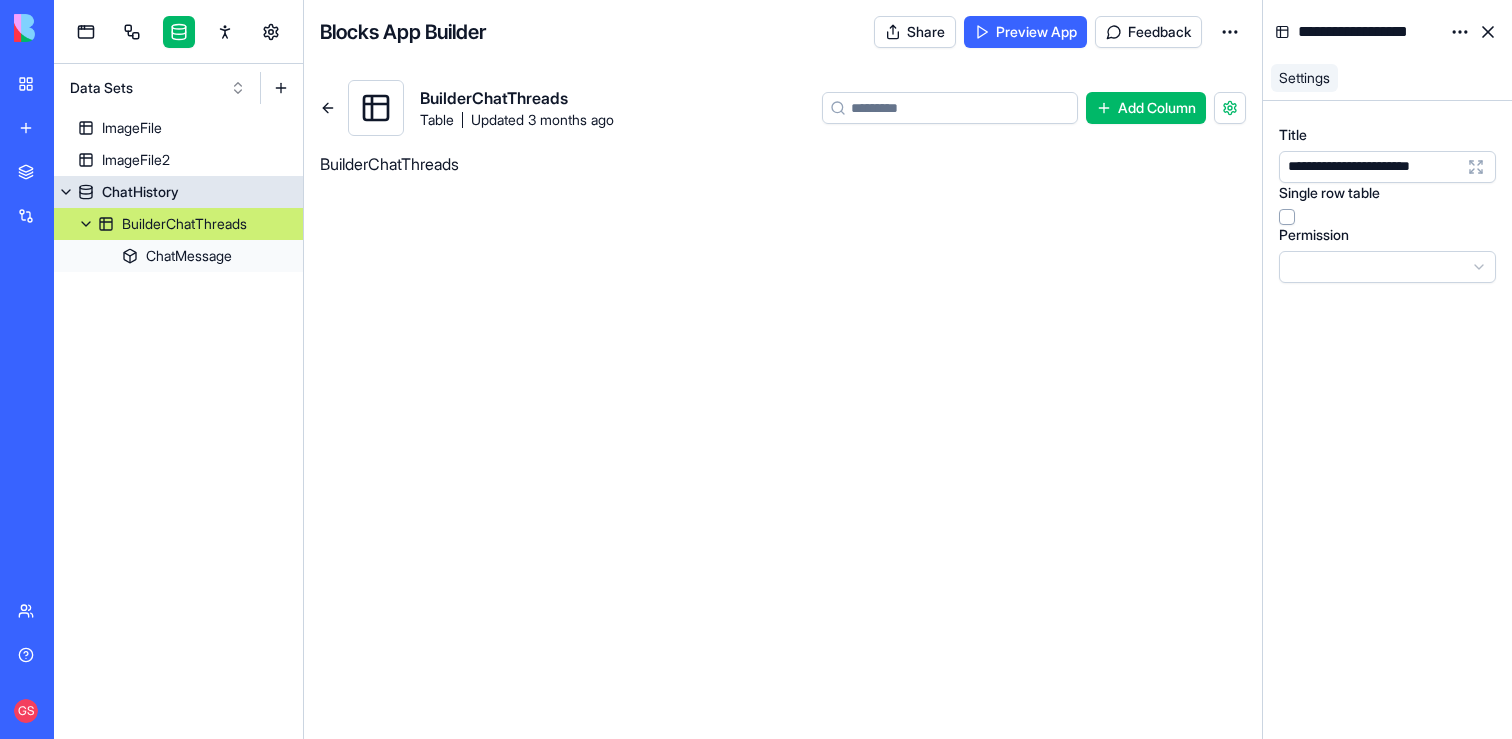 click on "ChatHistory" at bounding box center (178, 192) 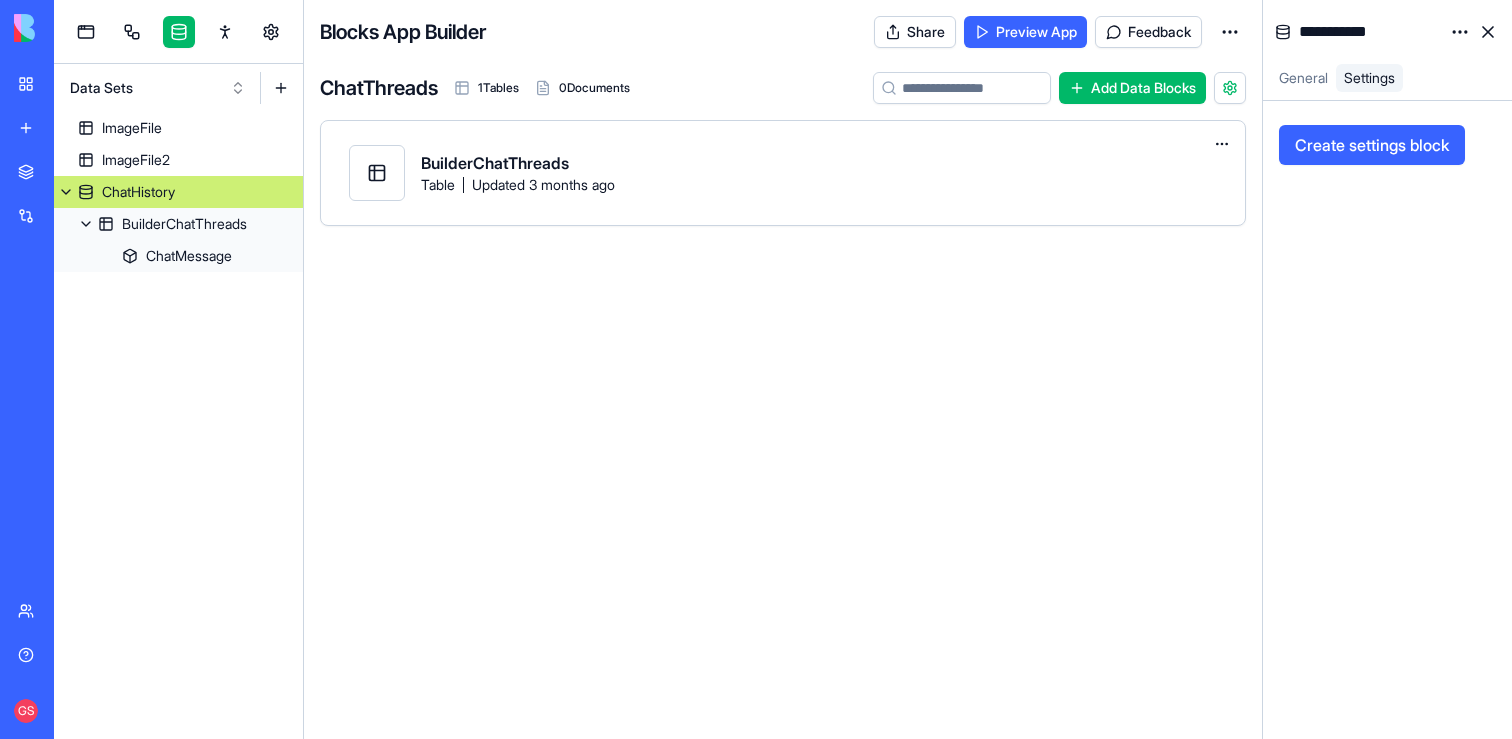 click on "**********" at bounding box center [1367, 32] 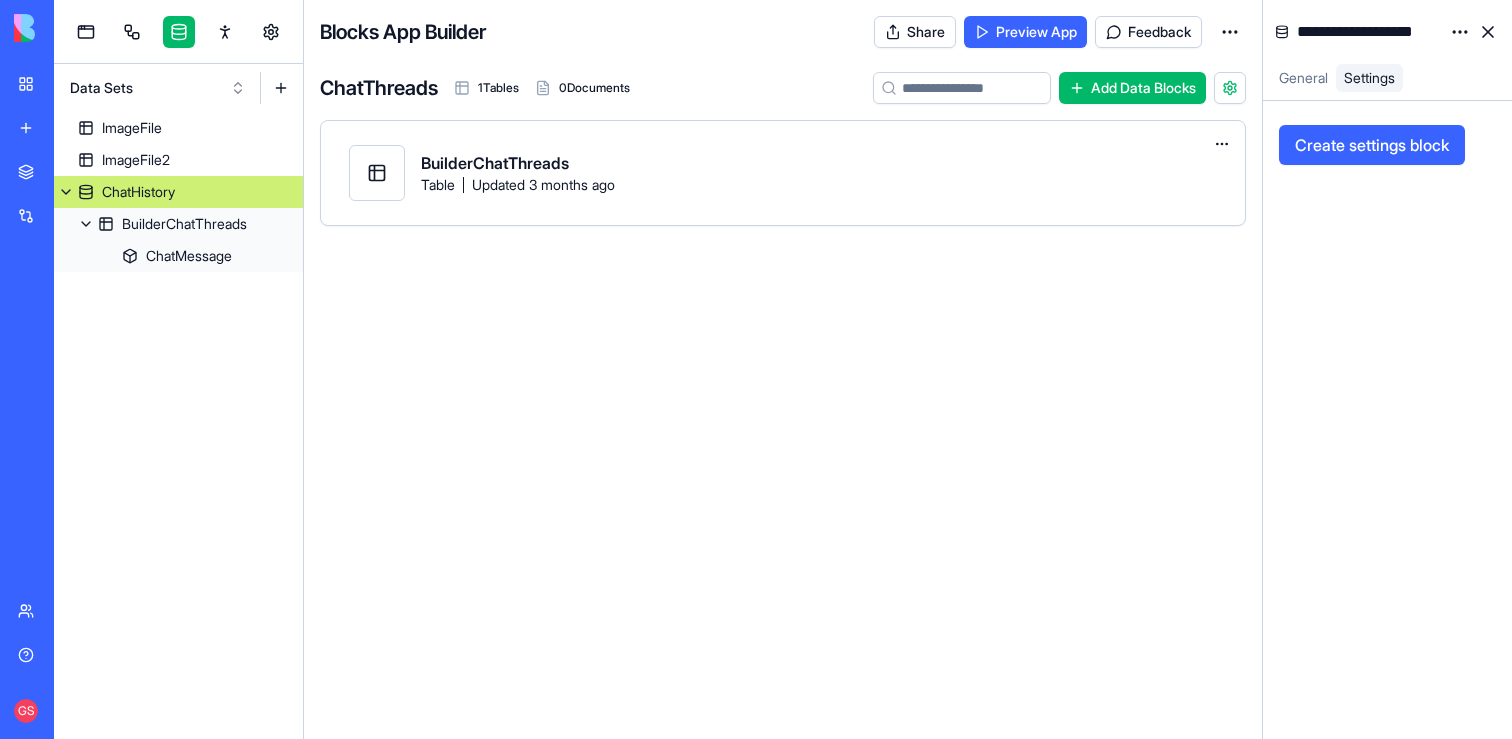 scroll, scrollTop: 0, scrollLeft: 22, axis: horizontal 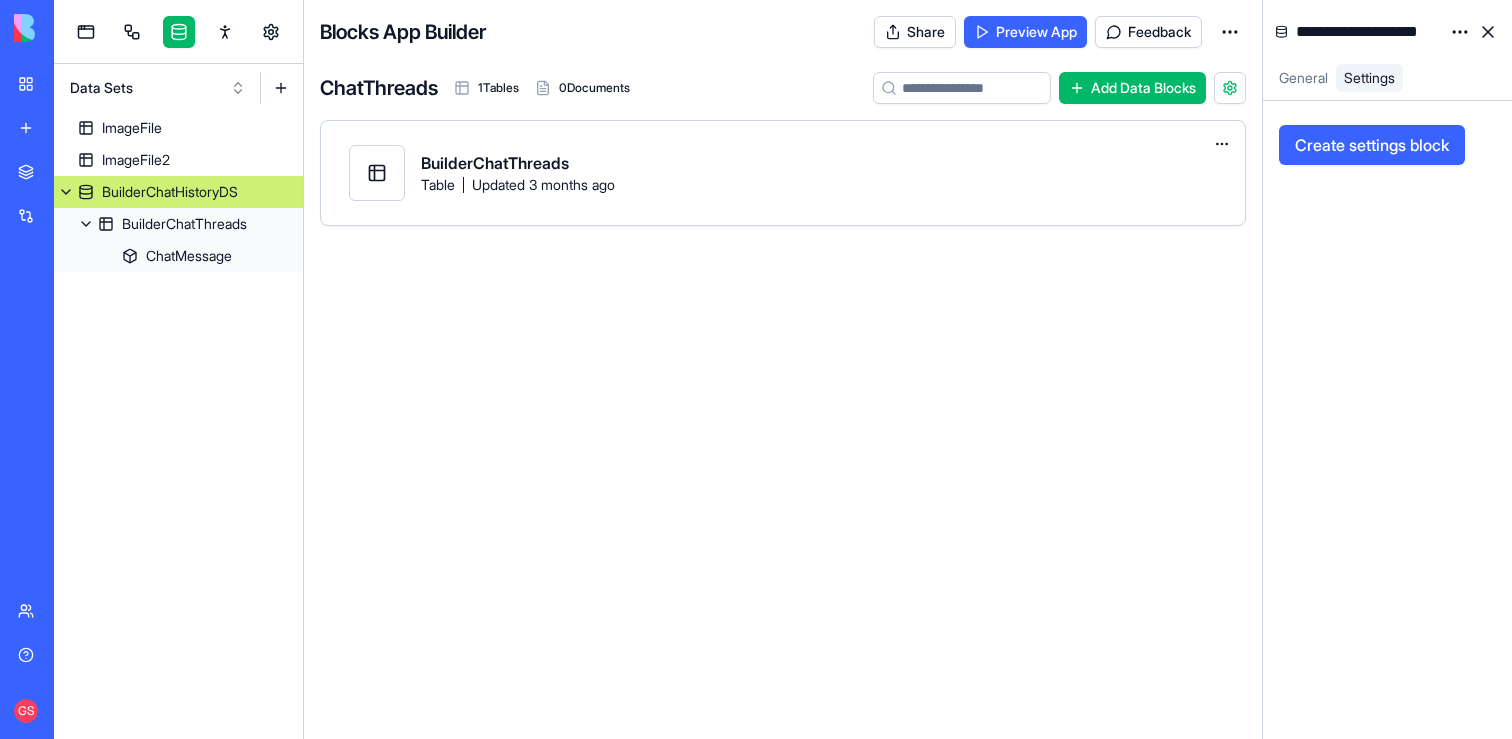 click on "**********" at bounding box center (1366, 32) 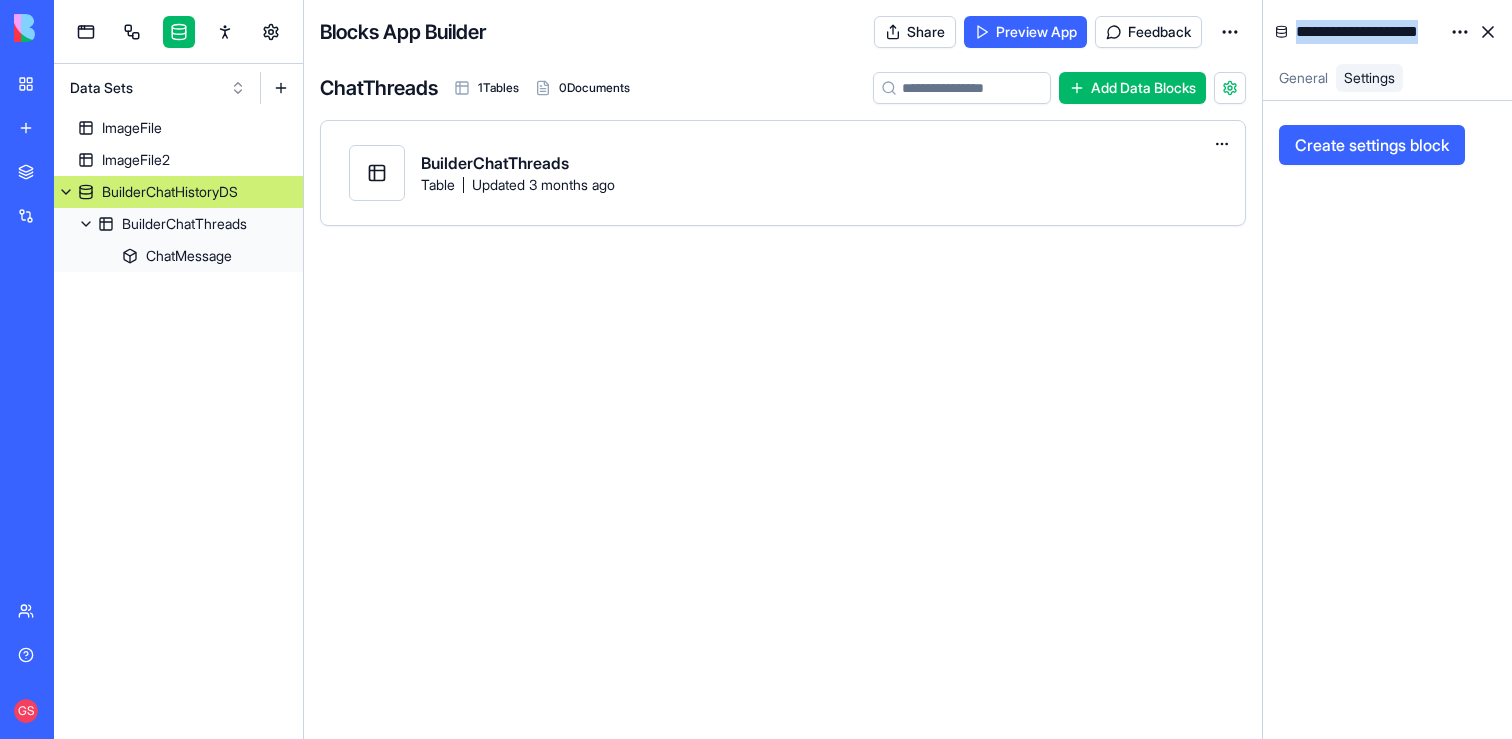click on "**********" at bounding box center (1366, 32) 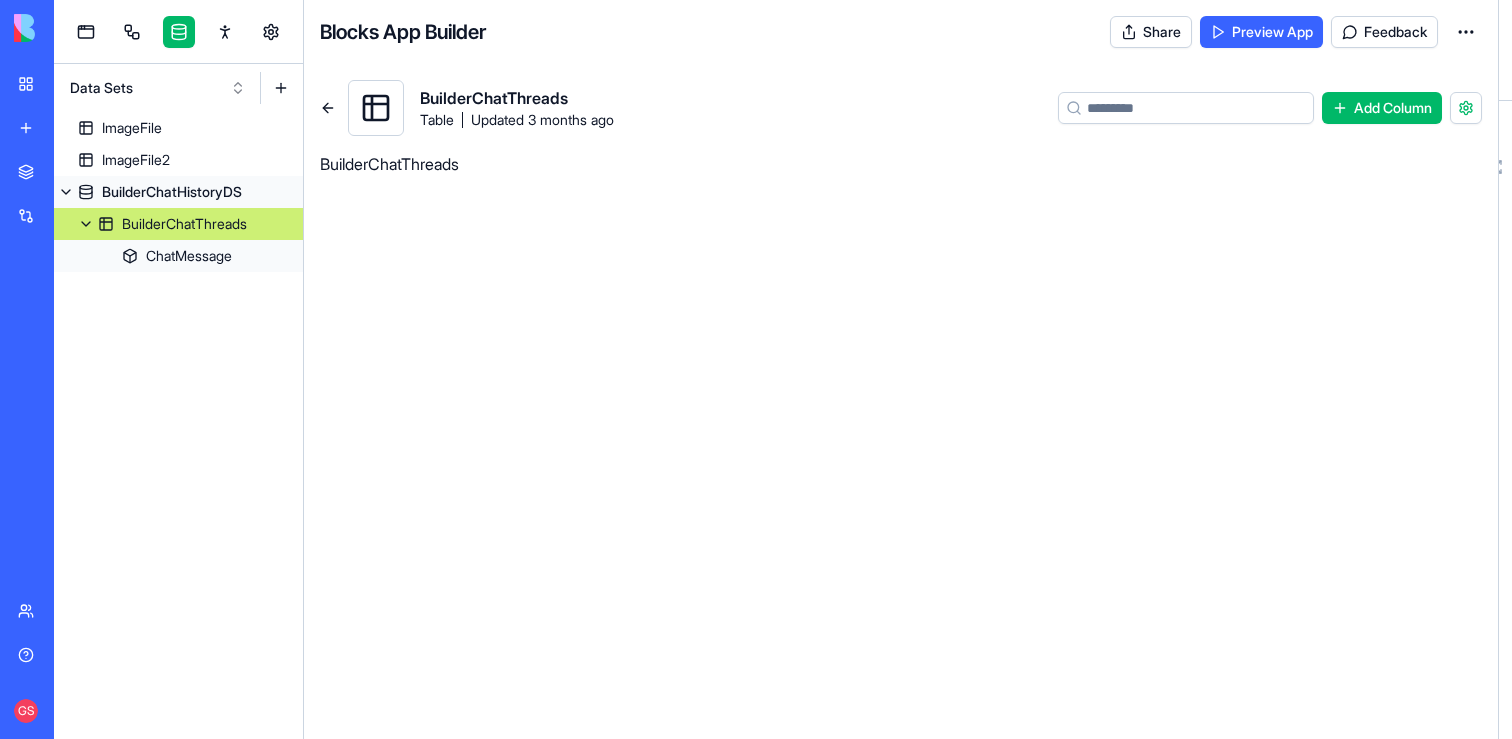 click on "BuilderChatThreads" at bounding box center (184, 224) 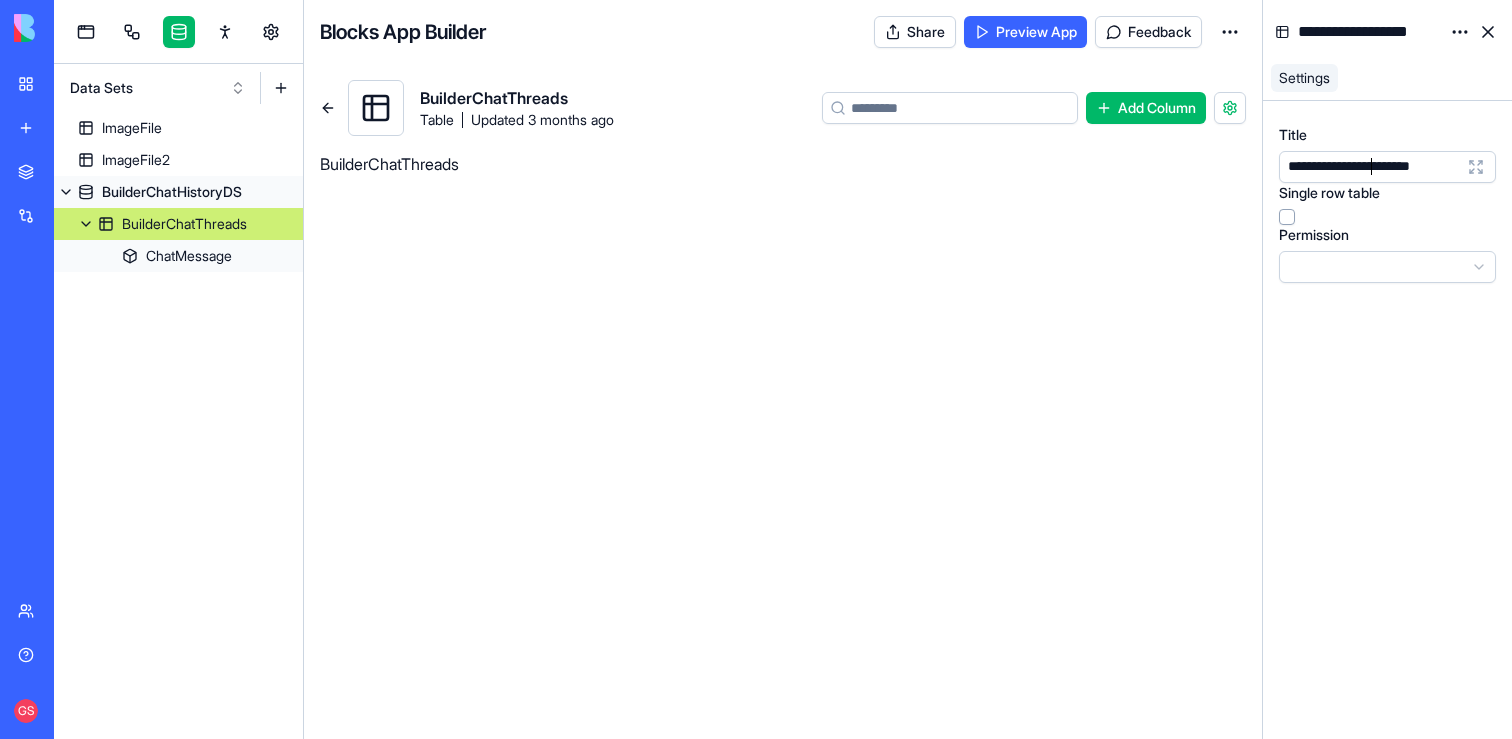 click on "**********" at bounding box center [1368, 167] 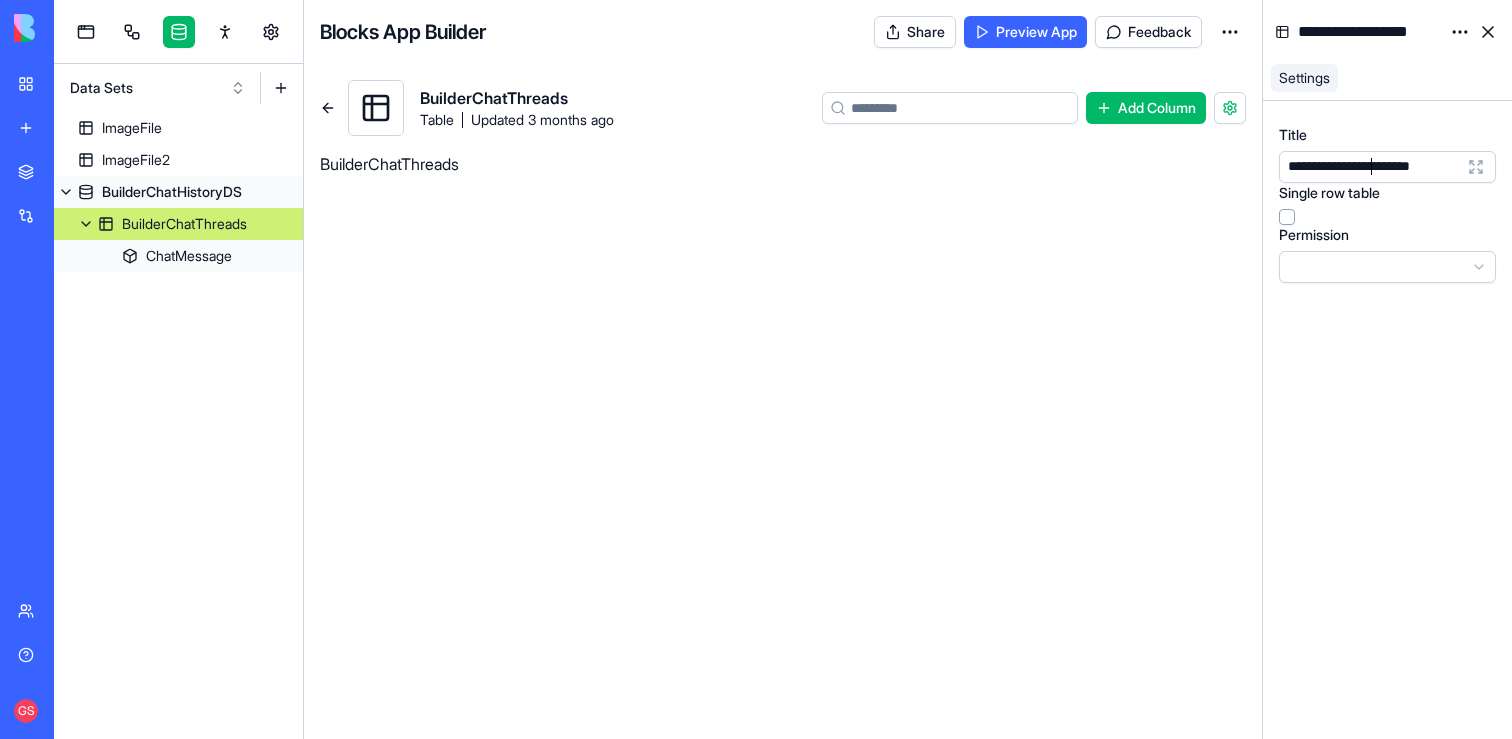 click on "**********" at bounding box center (1368, 167) 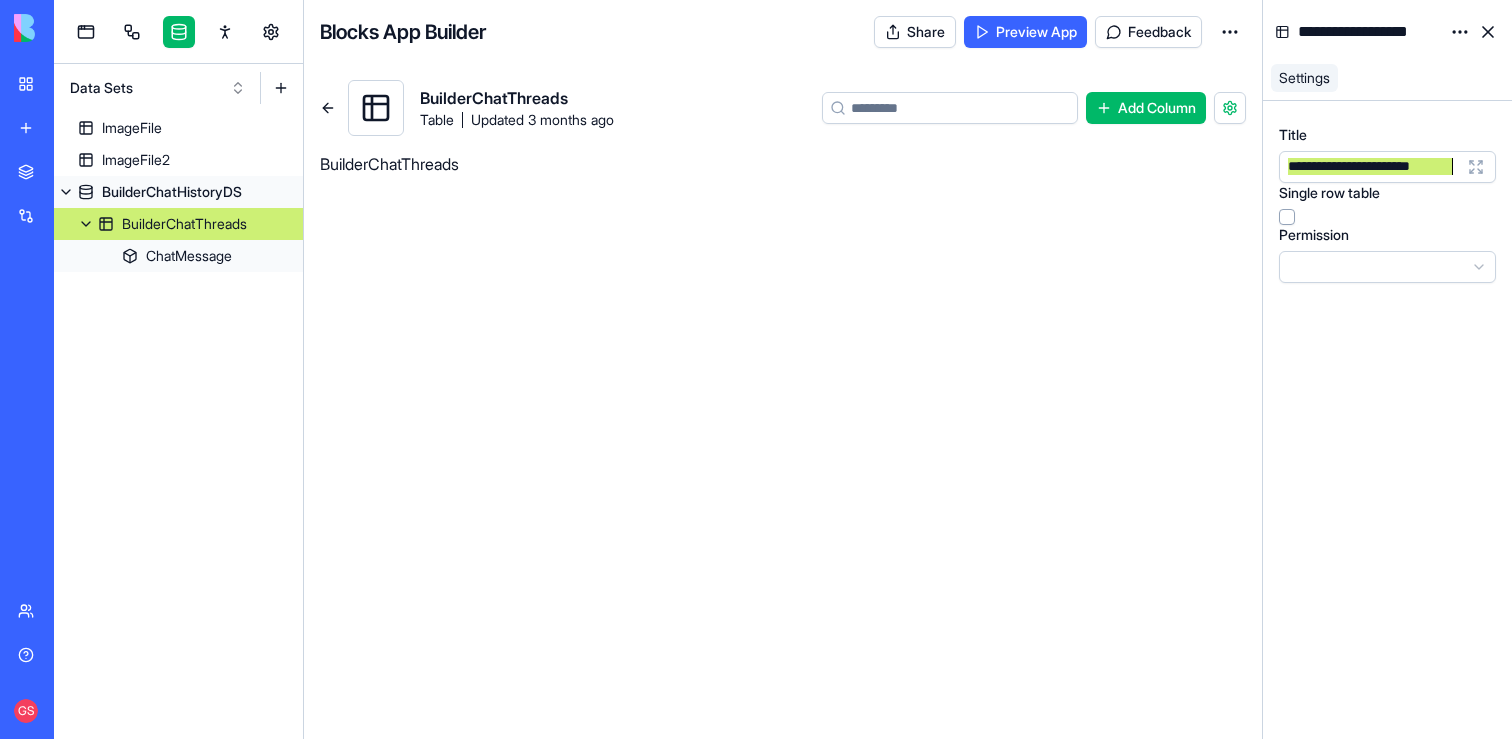 copy on "**********" 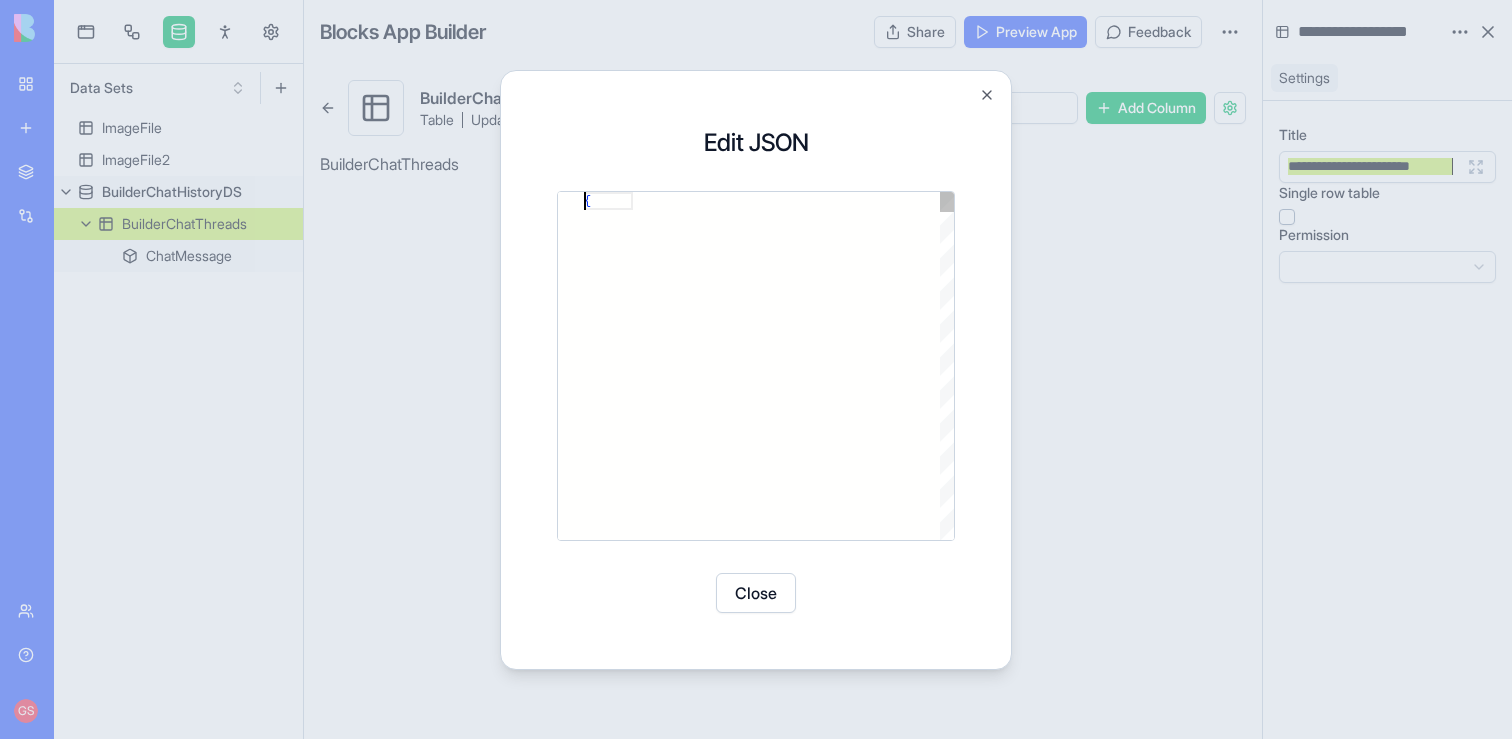 scroll, scrollTop: 0, scrollLeft: 0, axis: both 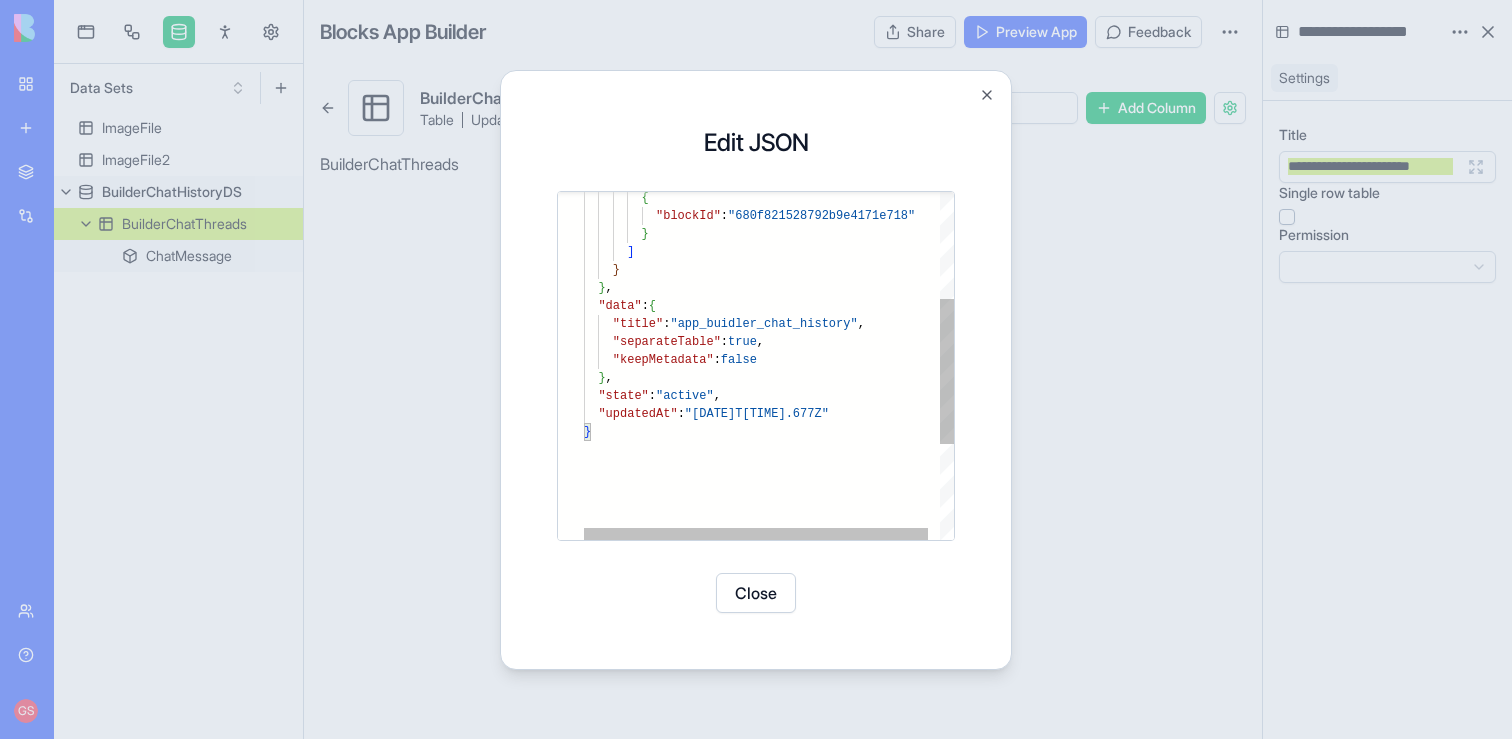 type on "**********" 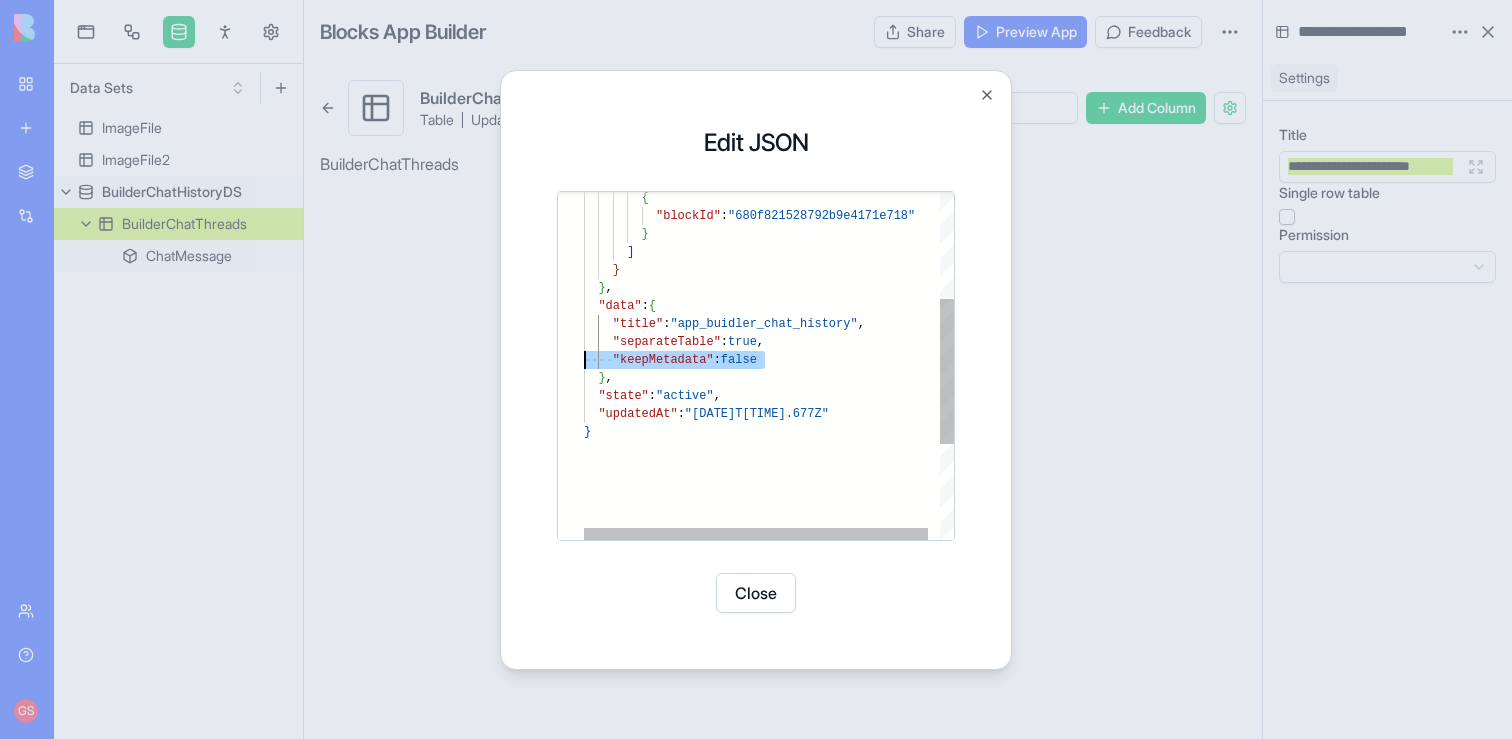scroll, scrollTop: 36, scrollLeft: 0, axis: vertical 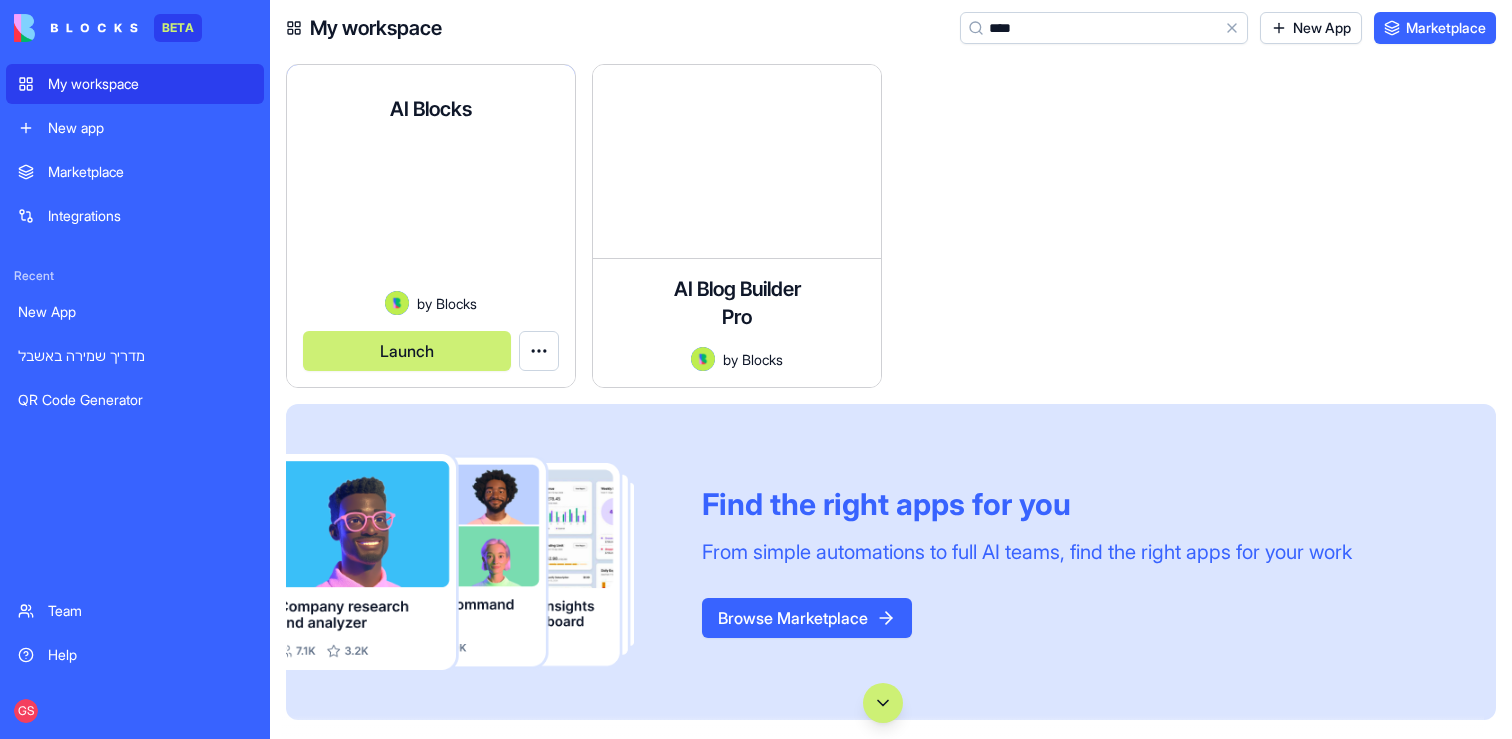 type on "****" 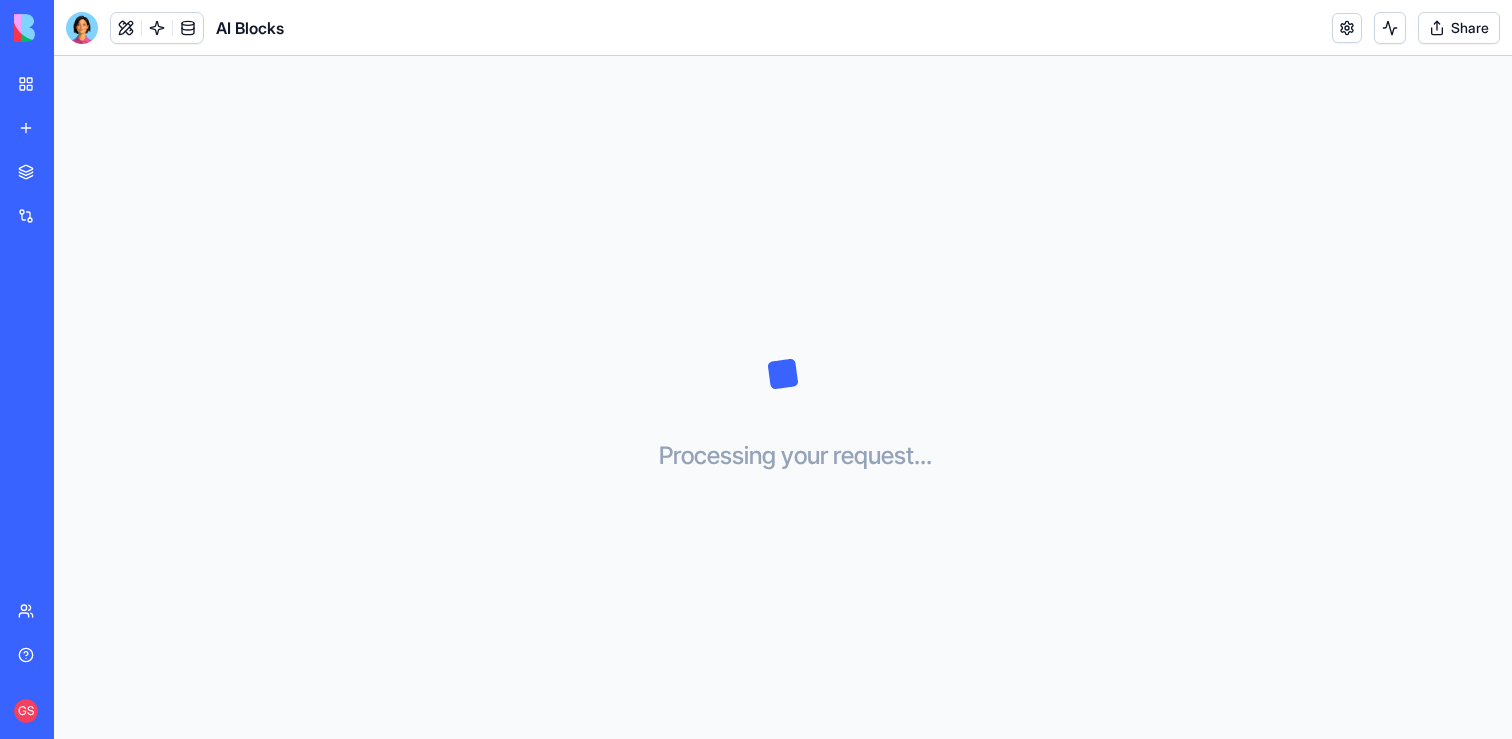click on "Share" at bounding box center [1459, 28] 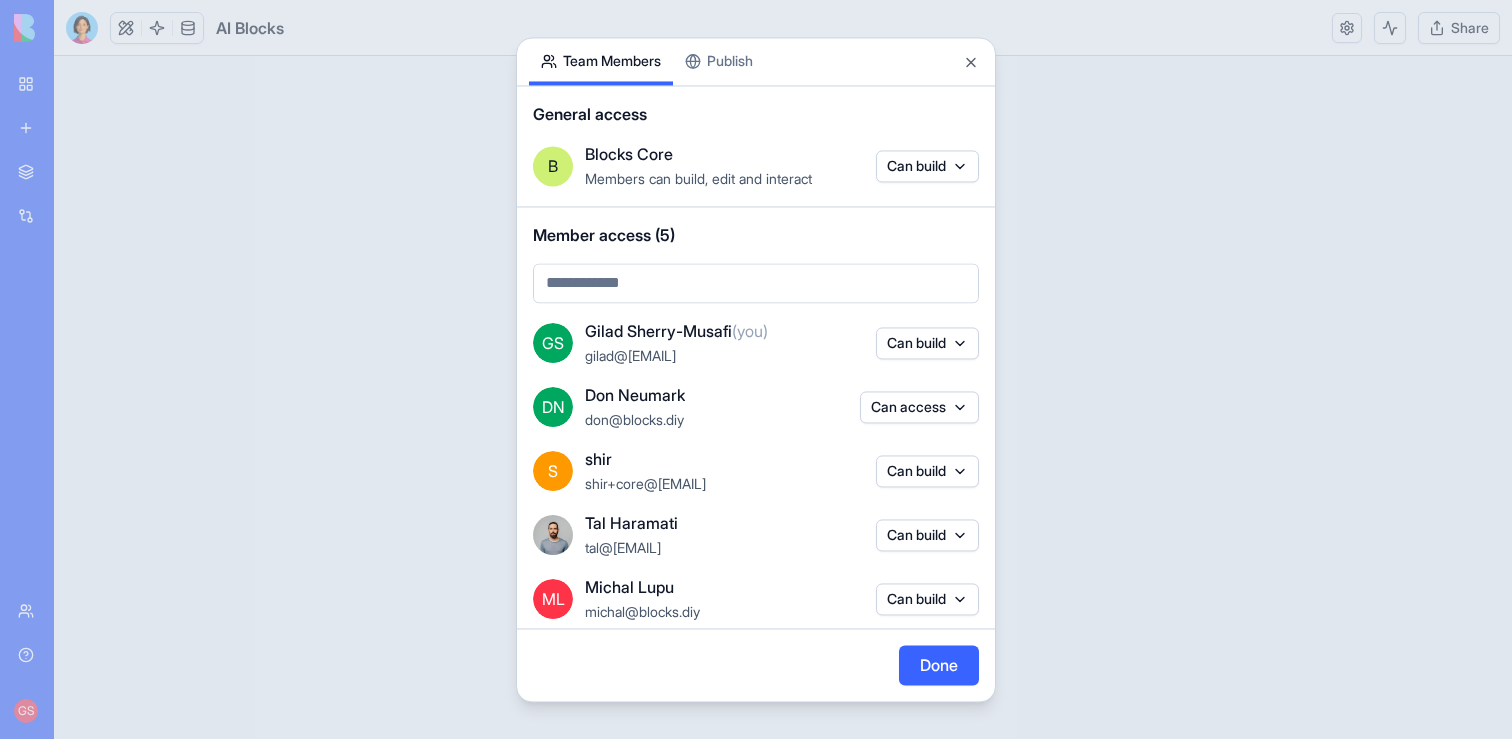 type 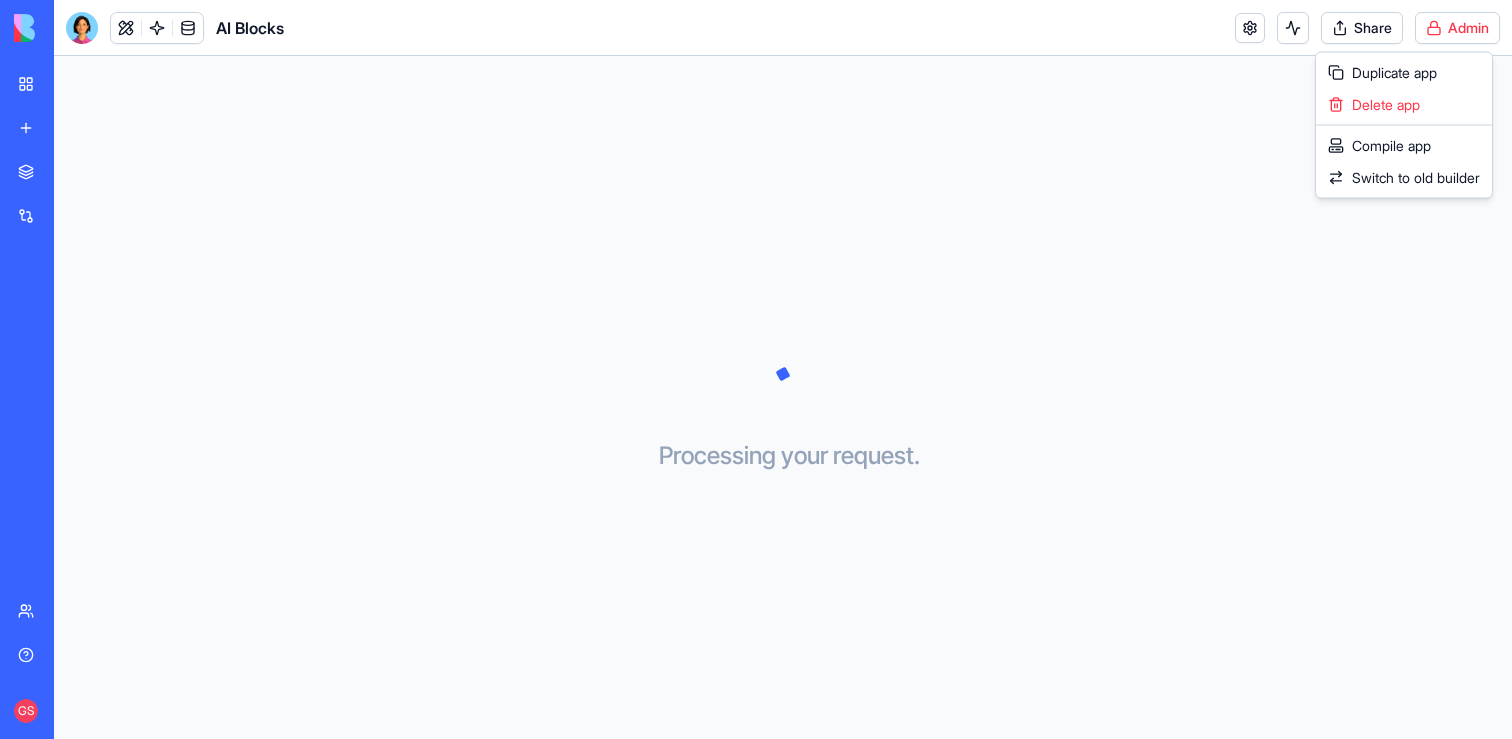 click on "BETA My workspace New app Marketplace Integrations Recent New App מדריך שמירה באשבל QR Code Generator Team Help GS AI Blocks Share Admin Processing your request . . . Command Palette Search for a command to run...
Duplicate app Delete app Compile app Switch to old builder" at bounding box center [756, 369] 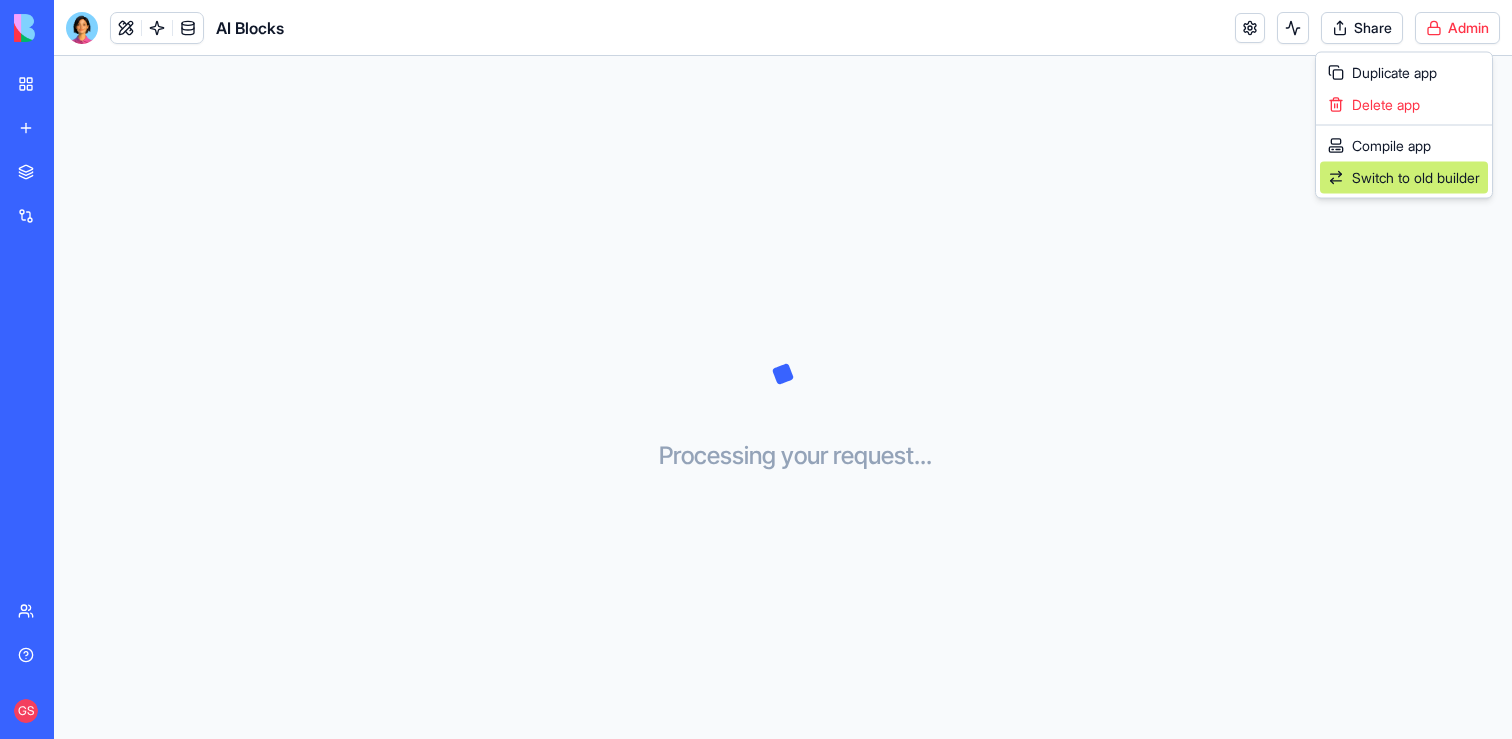 click on "Switch to old builder" at bounding box center (1416, 178) 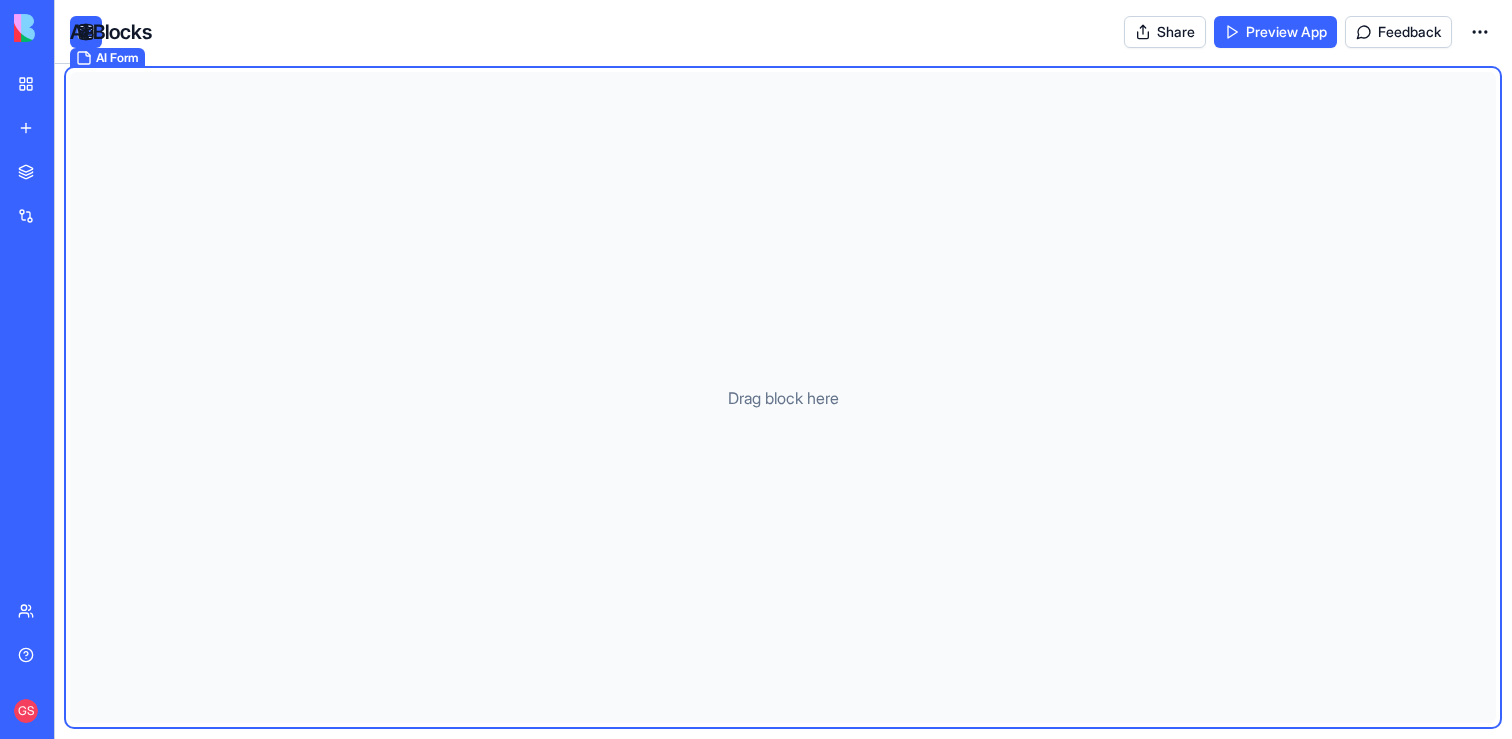 scroll, scrollTop: 0, scrollLeft: 0, axis: both 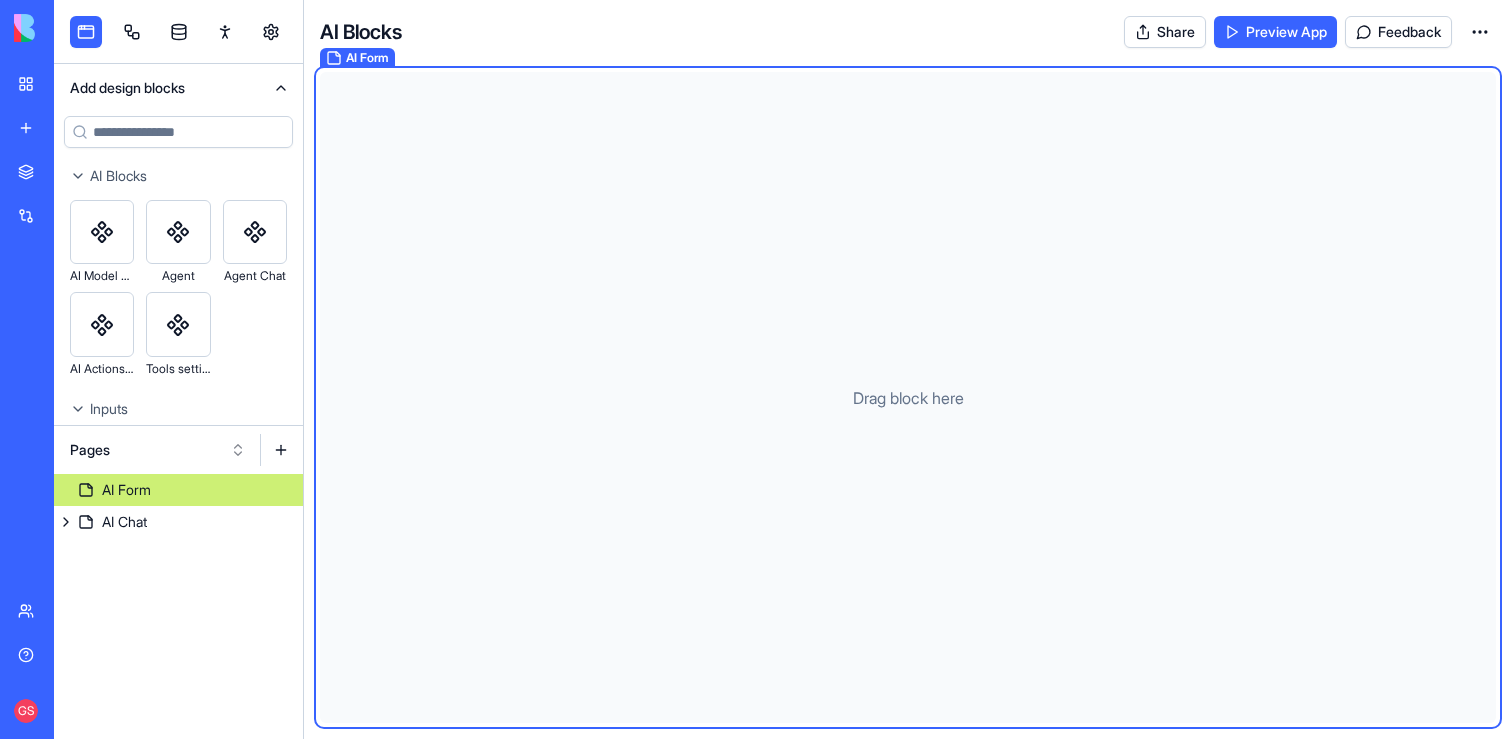 click at bounding box center (179, 32) 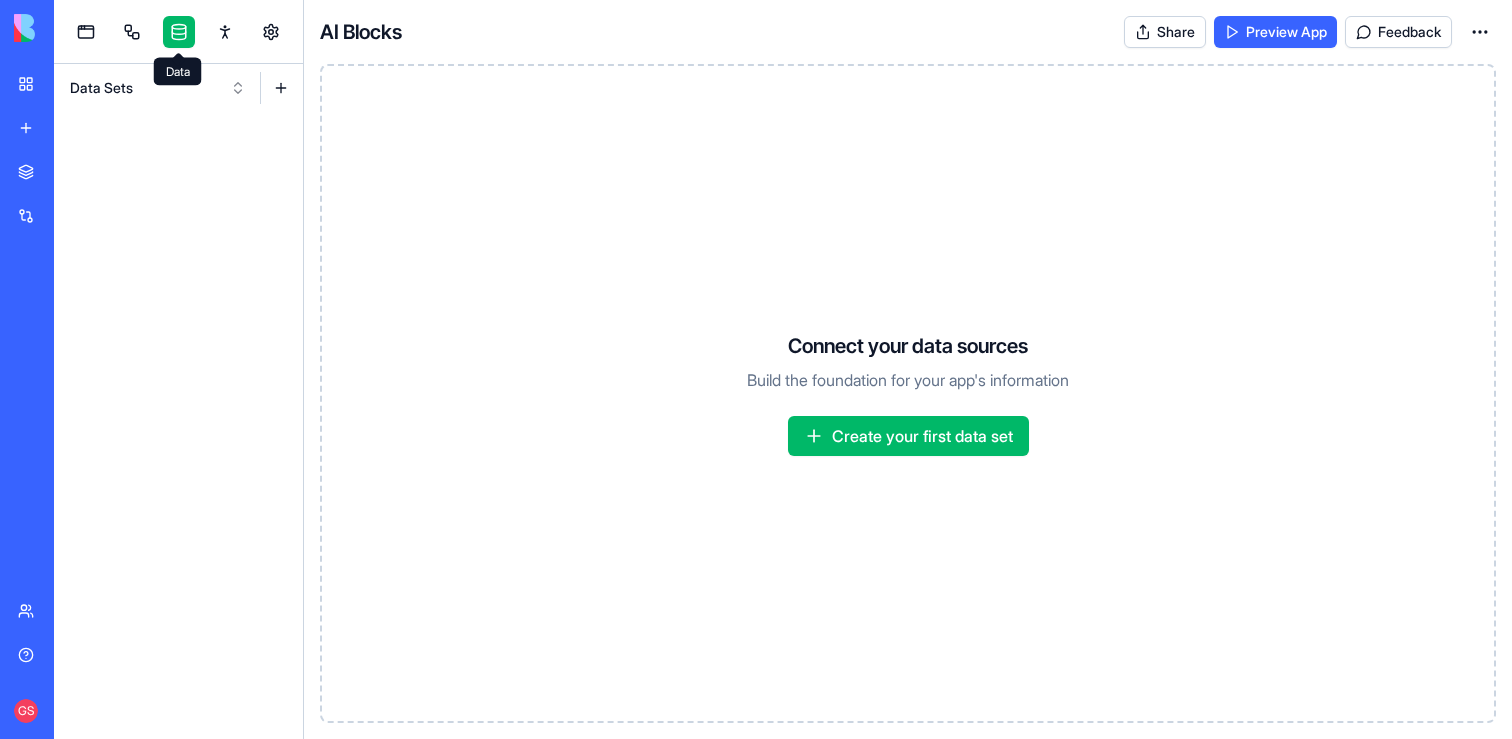 click at bounding box center (281, 88) 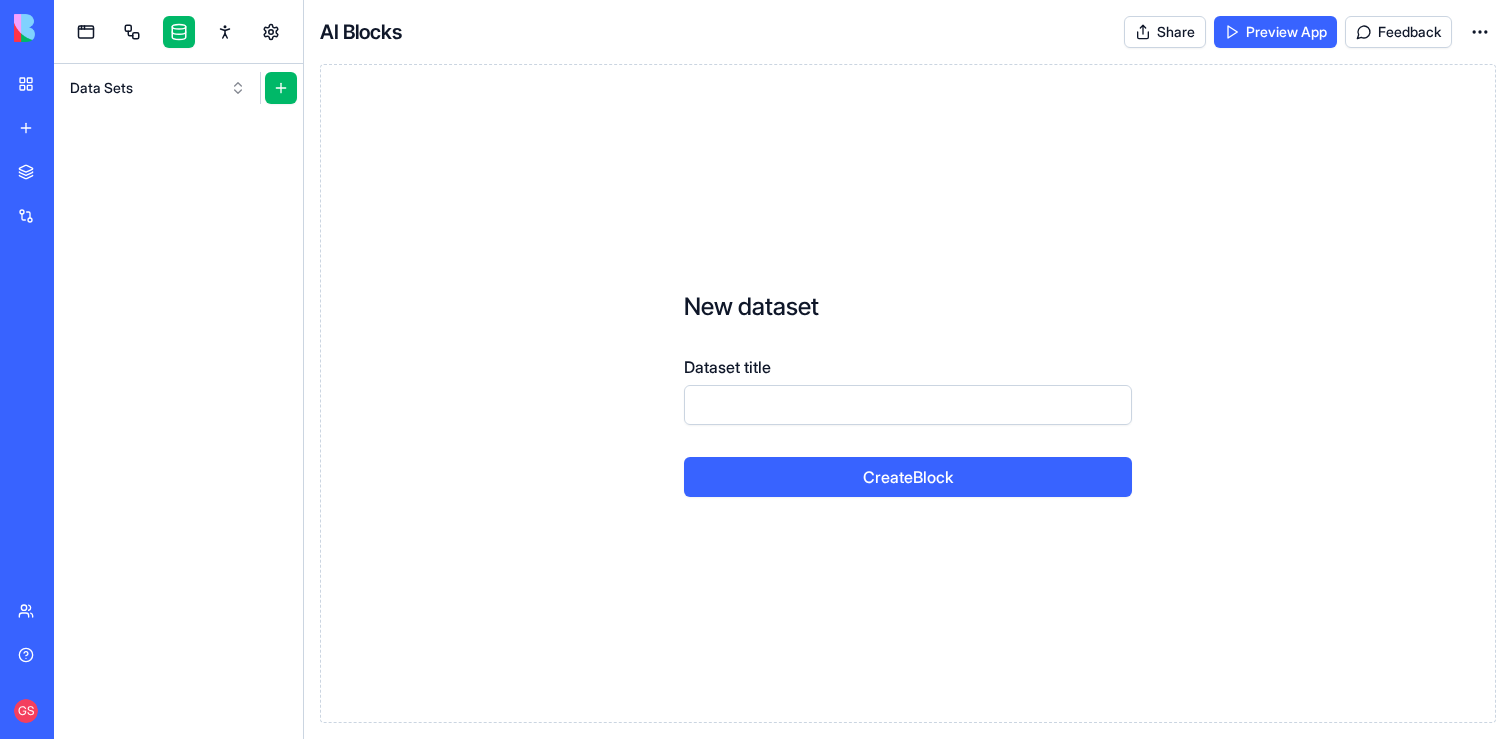 click on "Dataset title" at bounding box center (908, 405) 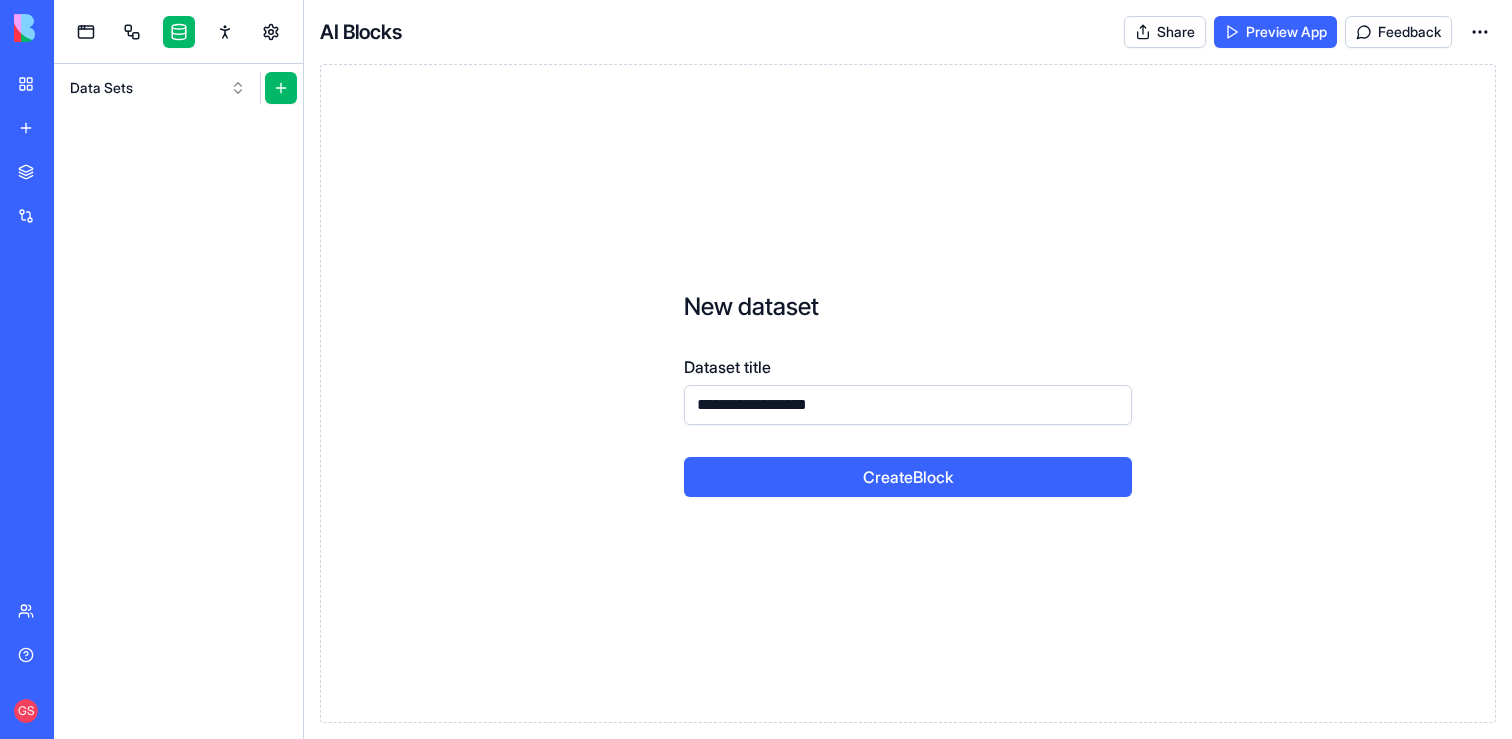 type on "**********" 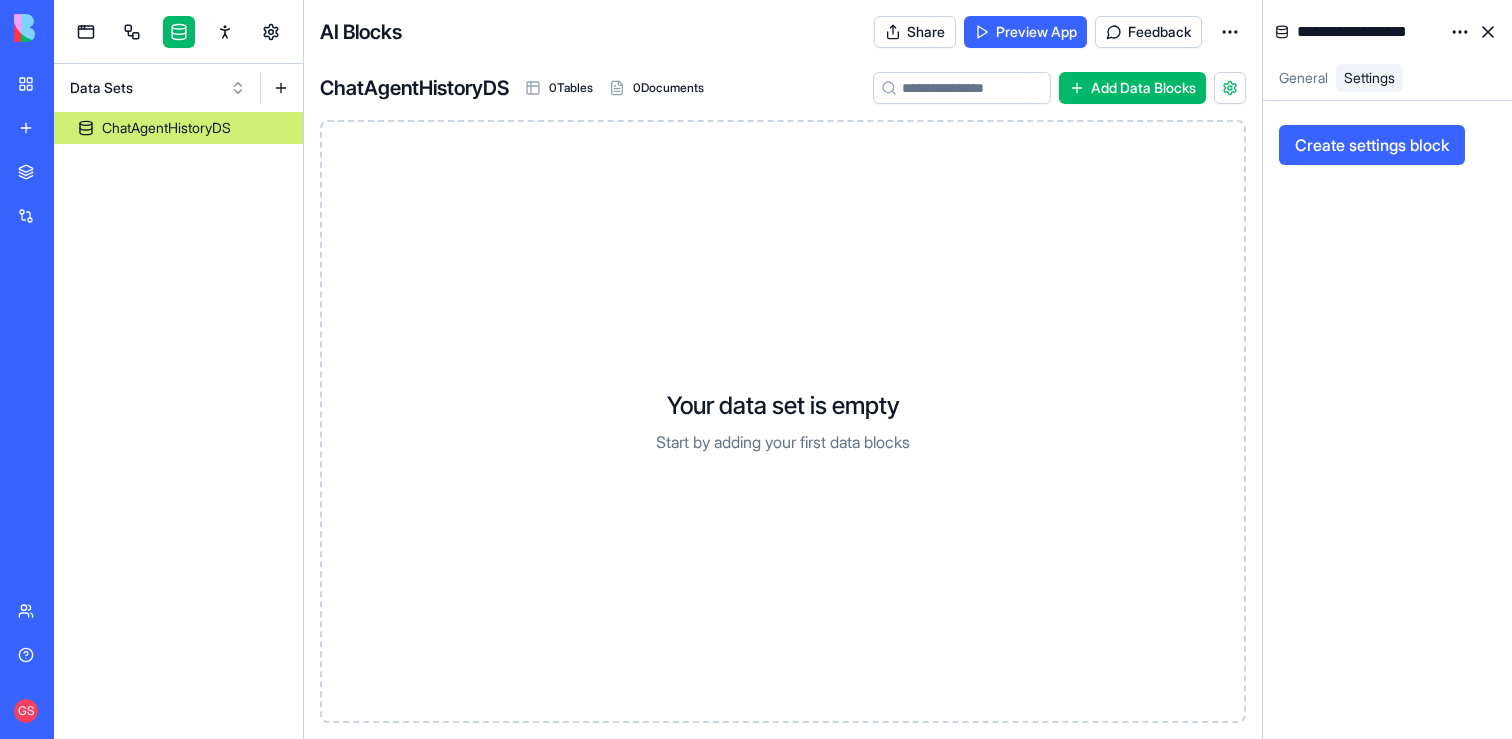 click on "Add Data Blocks" at bounding box center (1132, 88) 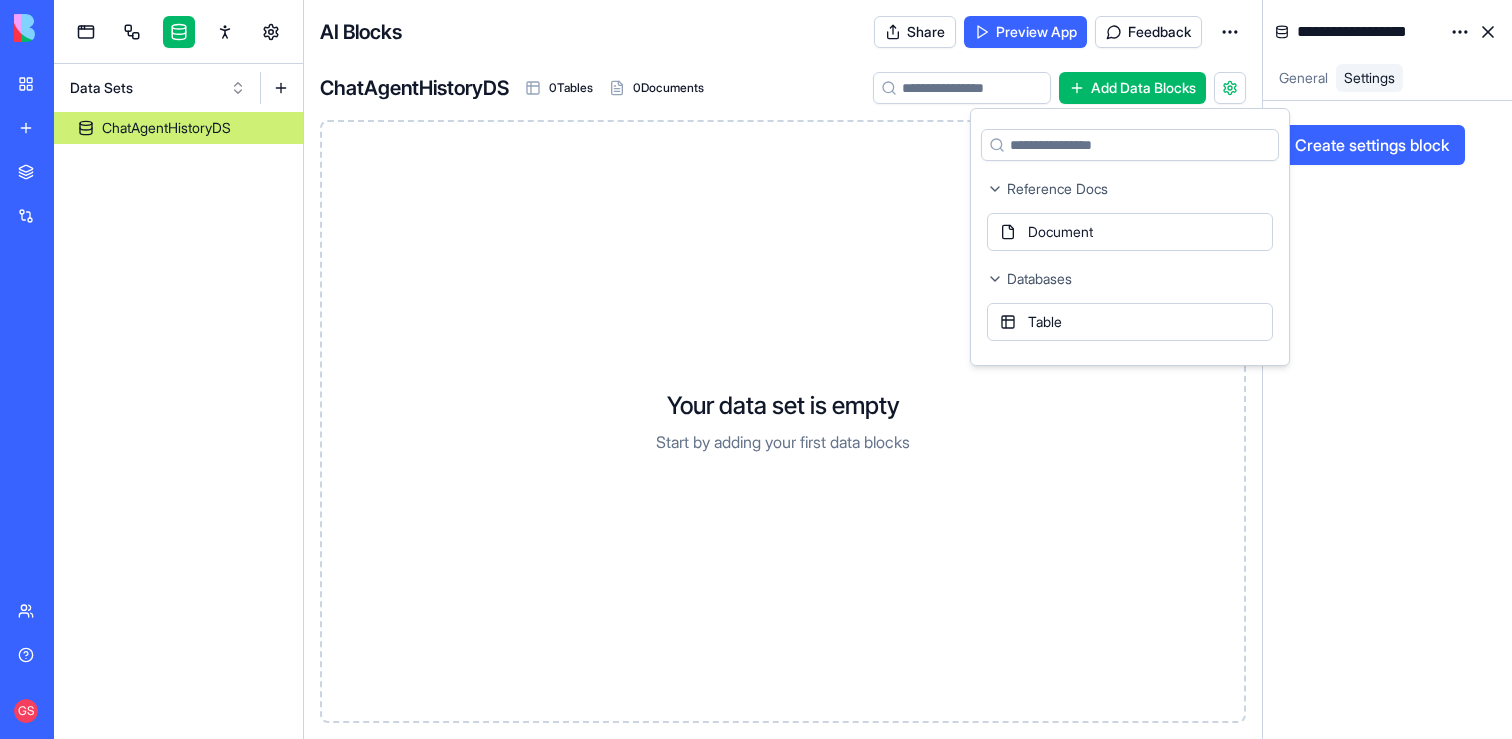 click on "Table" at bounding box center (1130, 322) 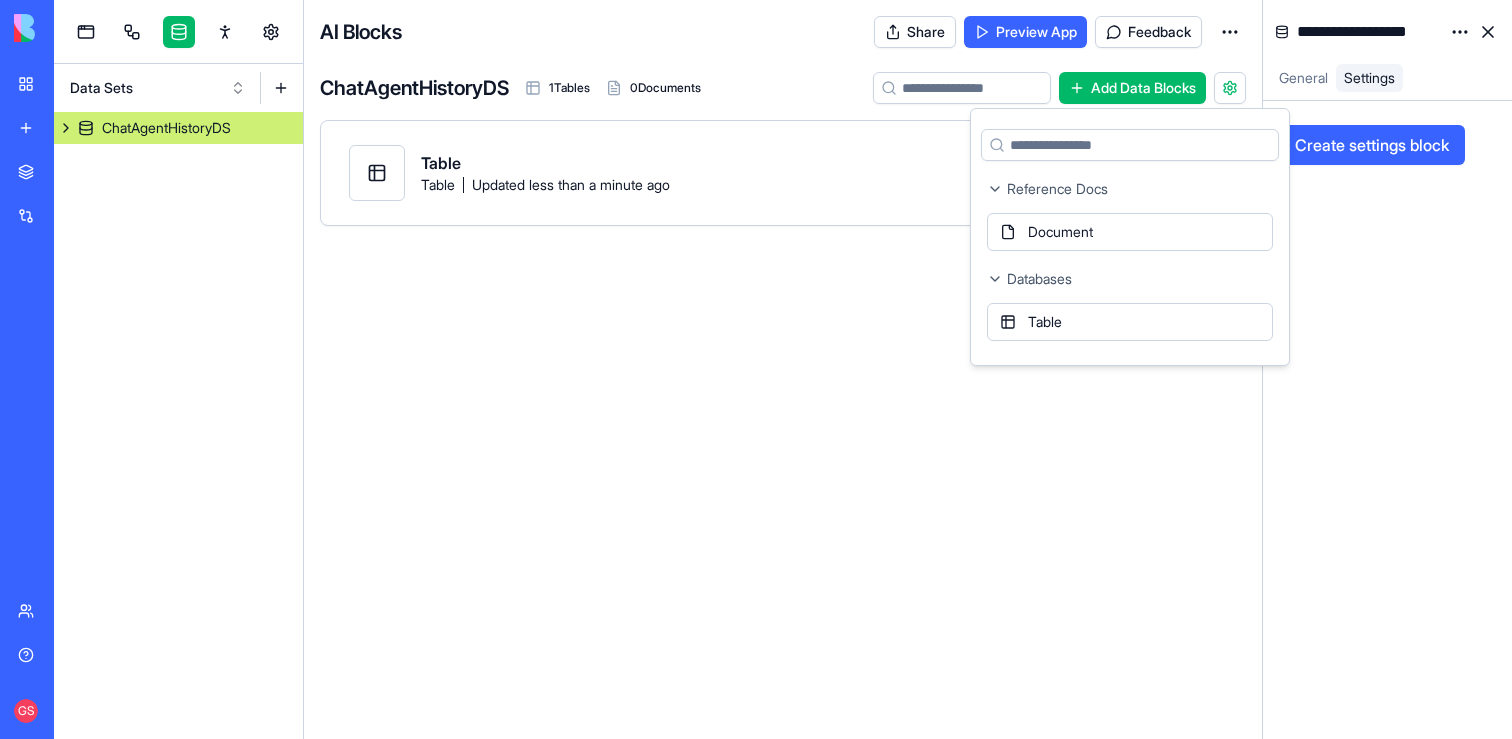 click on "**********" at bounding box center [1366, 32] 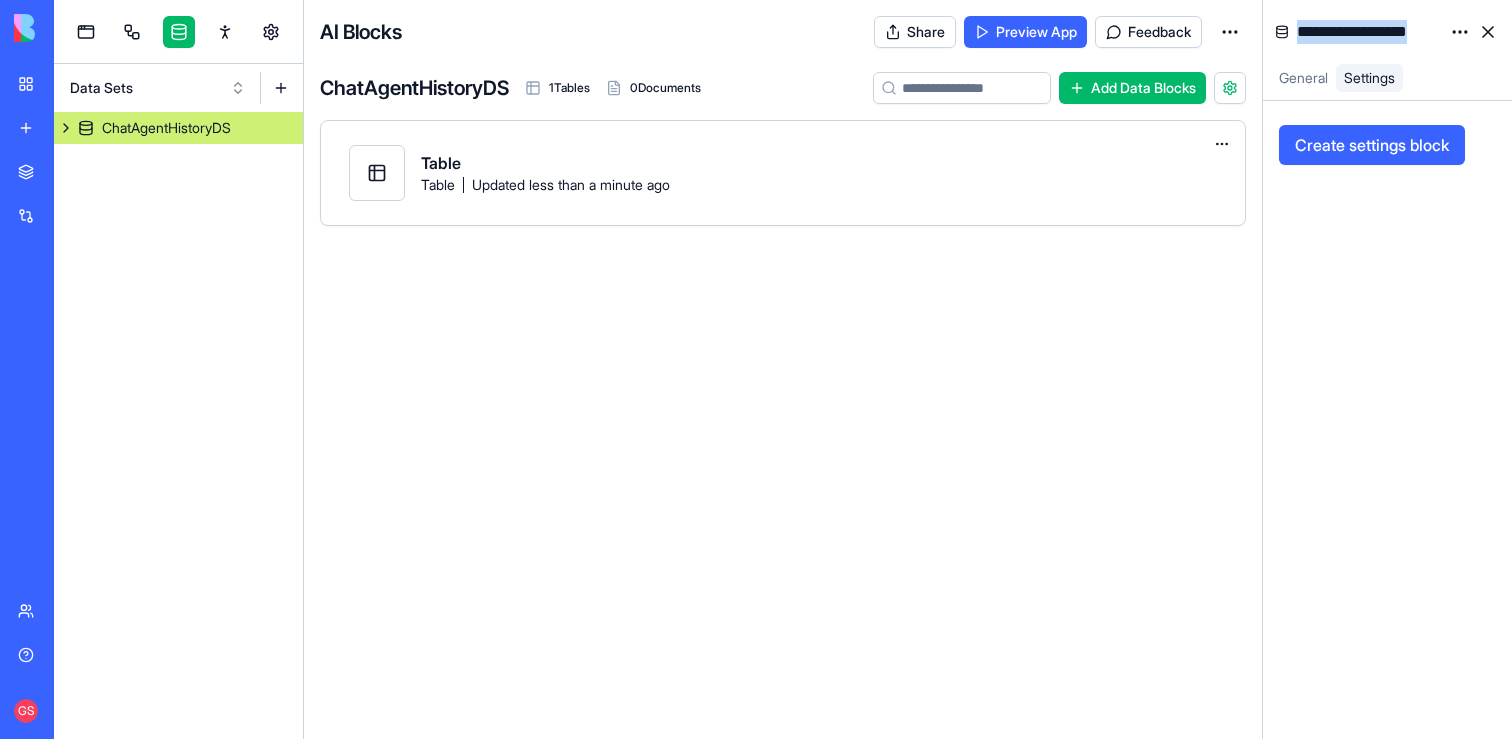 click on "**********" at bounding box center [1366, 32] 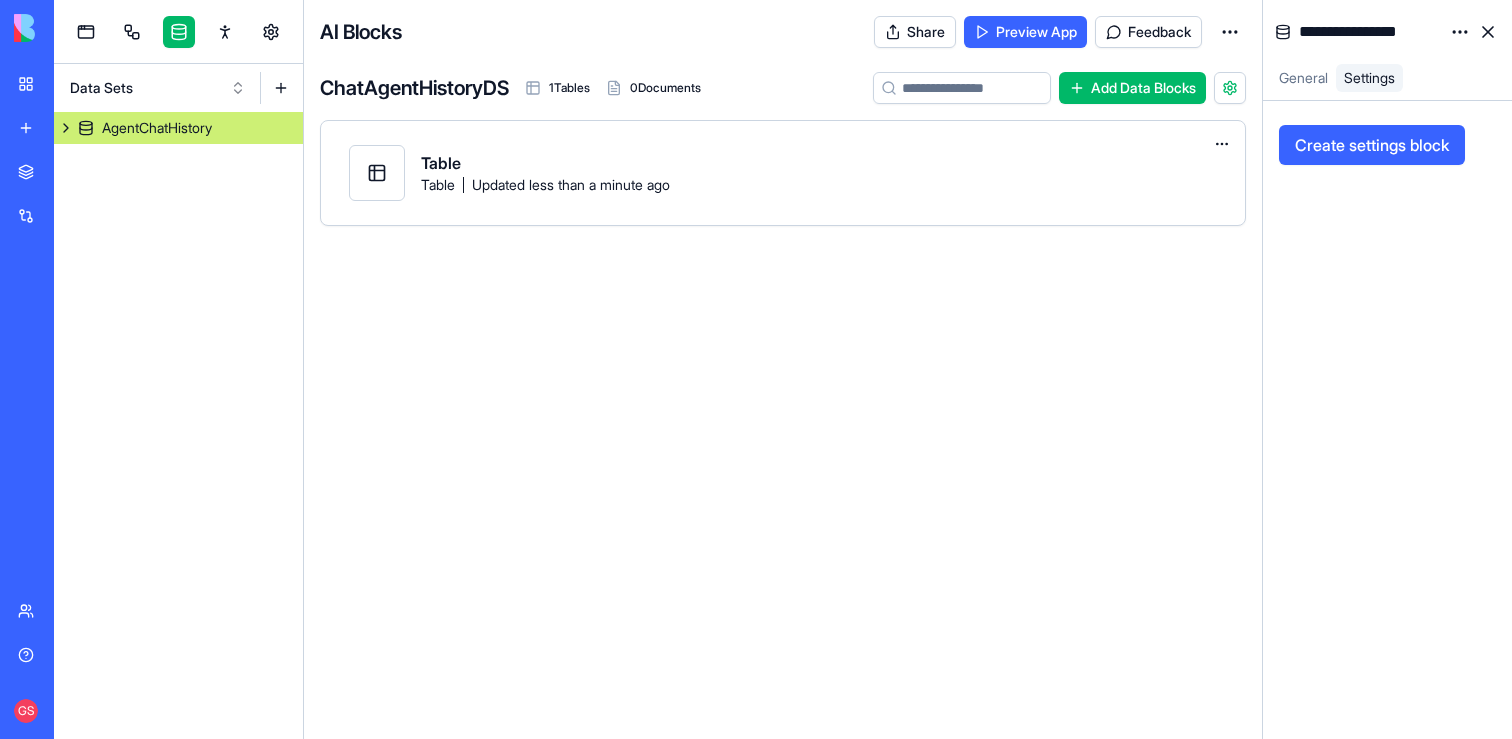 click on "AgentChatHistory" at bounding box center (157, 128) 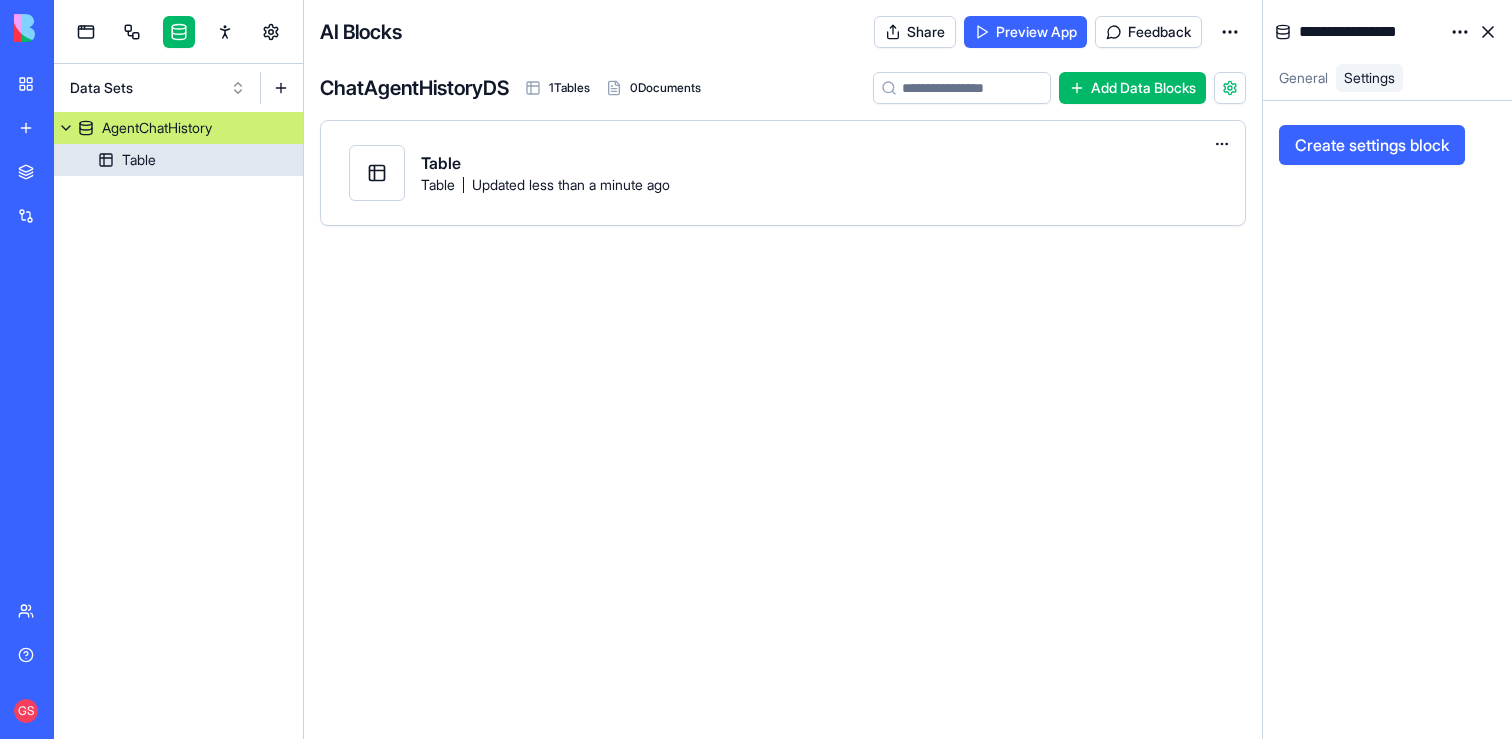 click on "Table" at bounding box center (139, 160) 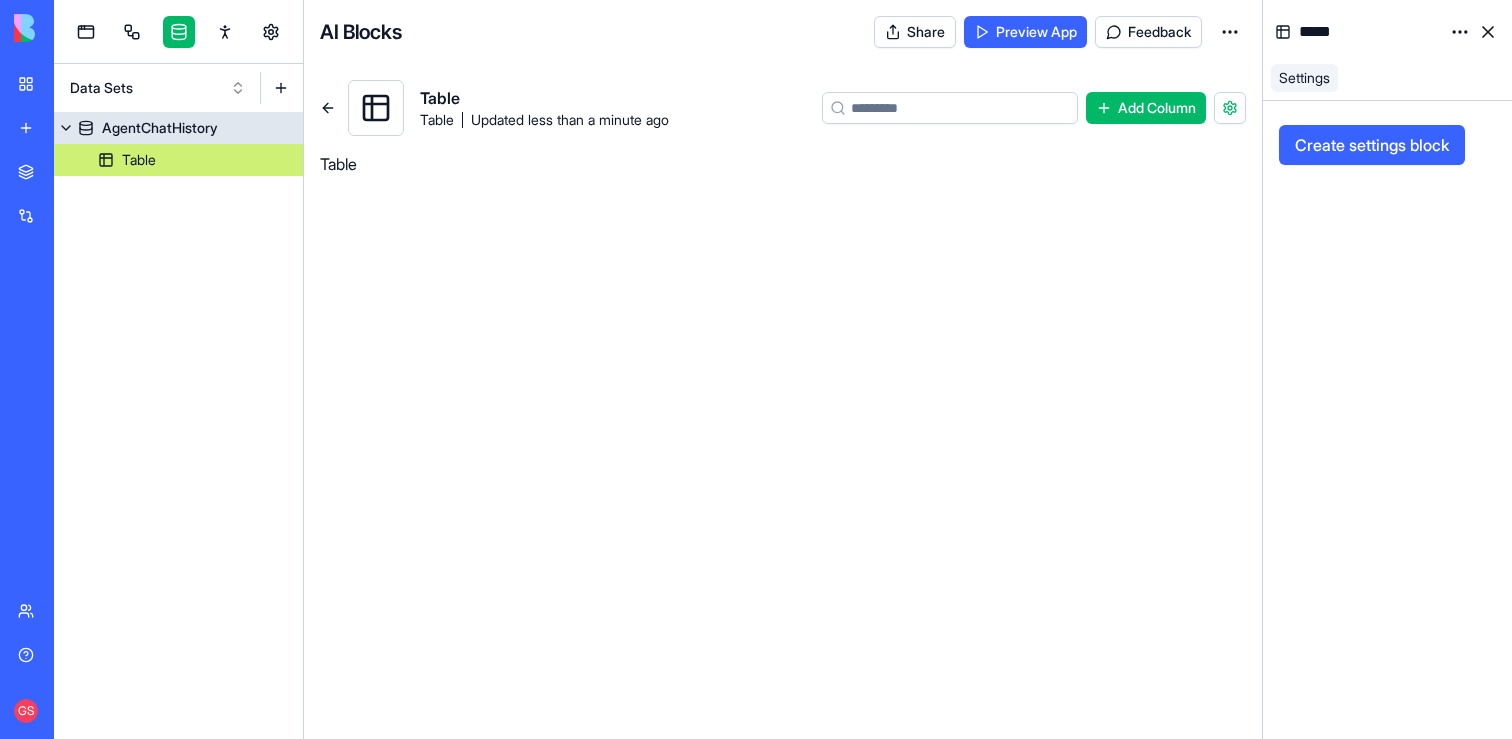 click on "AgentChatHistory" at bounding box center (160, 128) 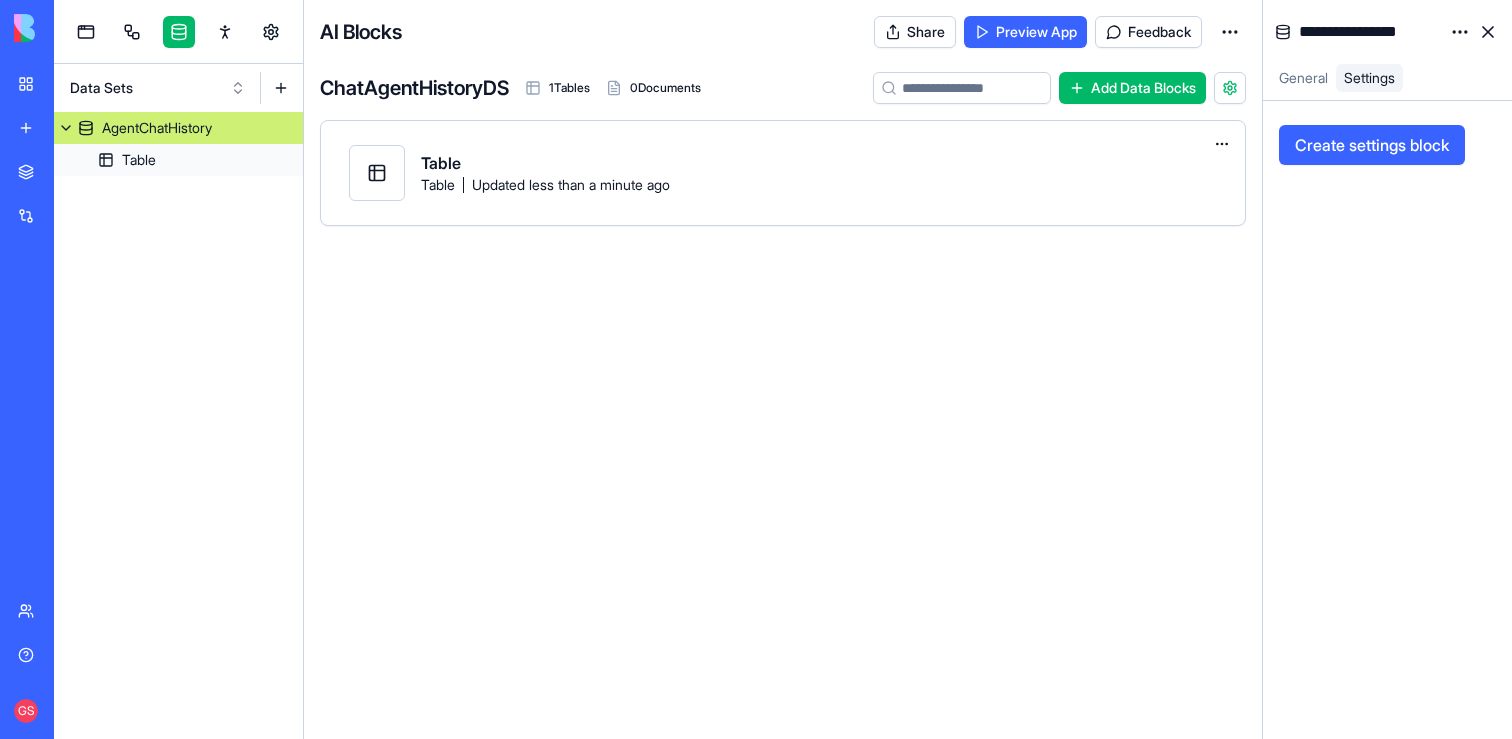 click on "**********" at bounding box center (1367, 32) 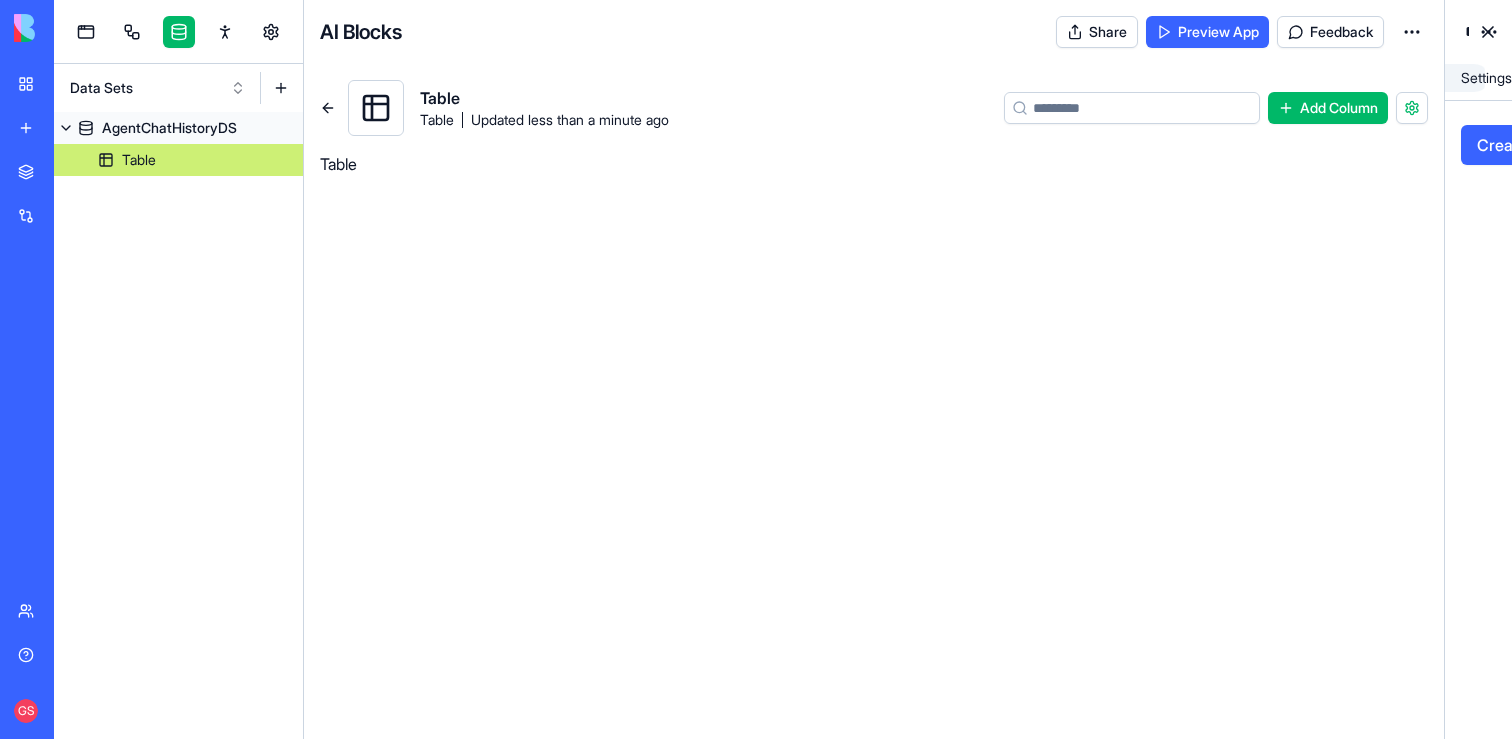 click on "Table" at bounding box center (139, 160) 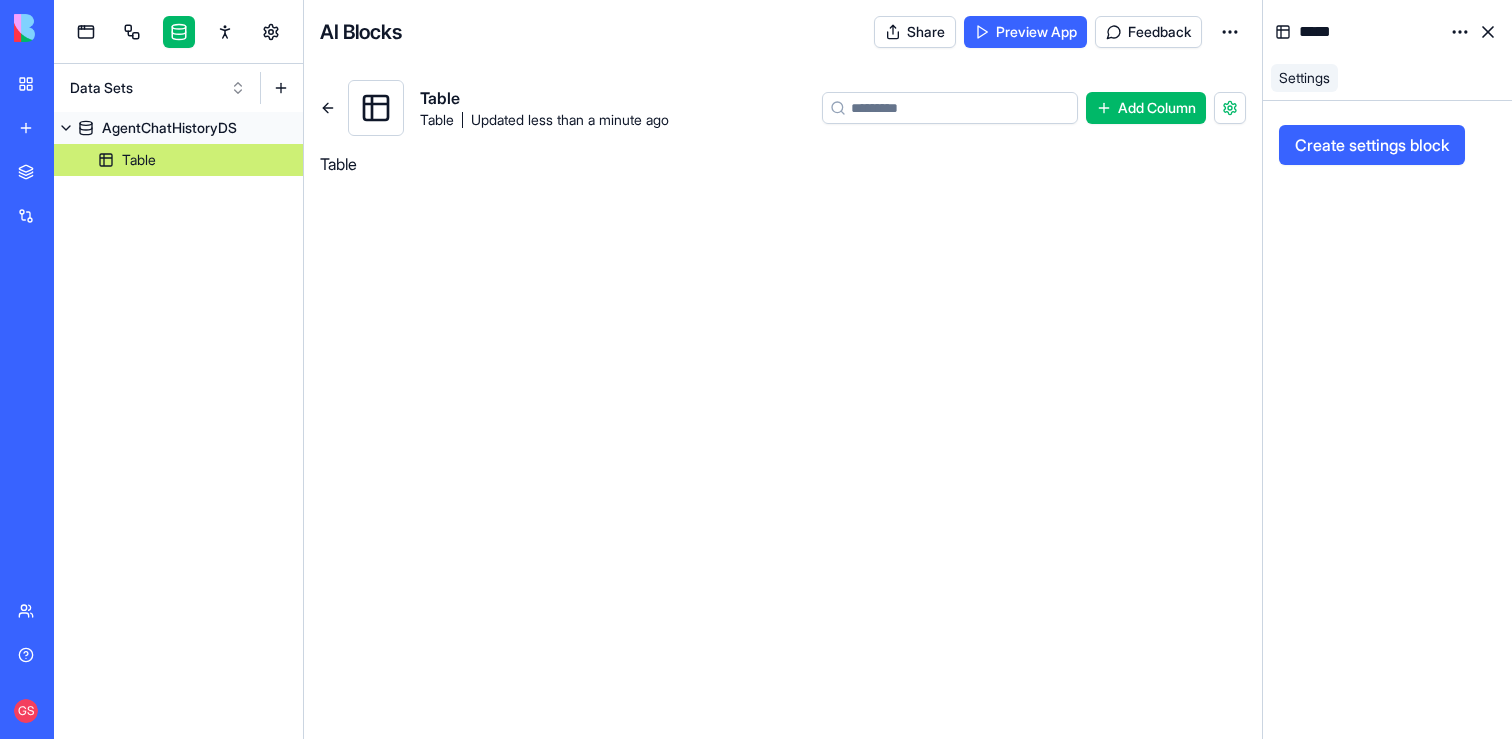 click on "*****" at bounding box center [1367, 32] 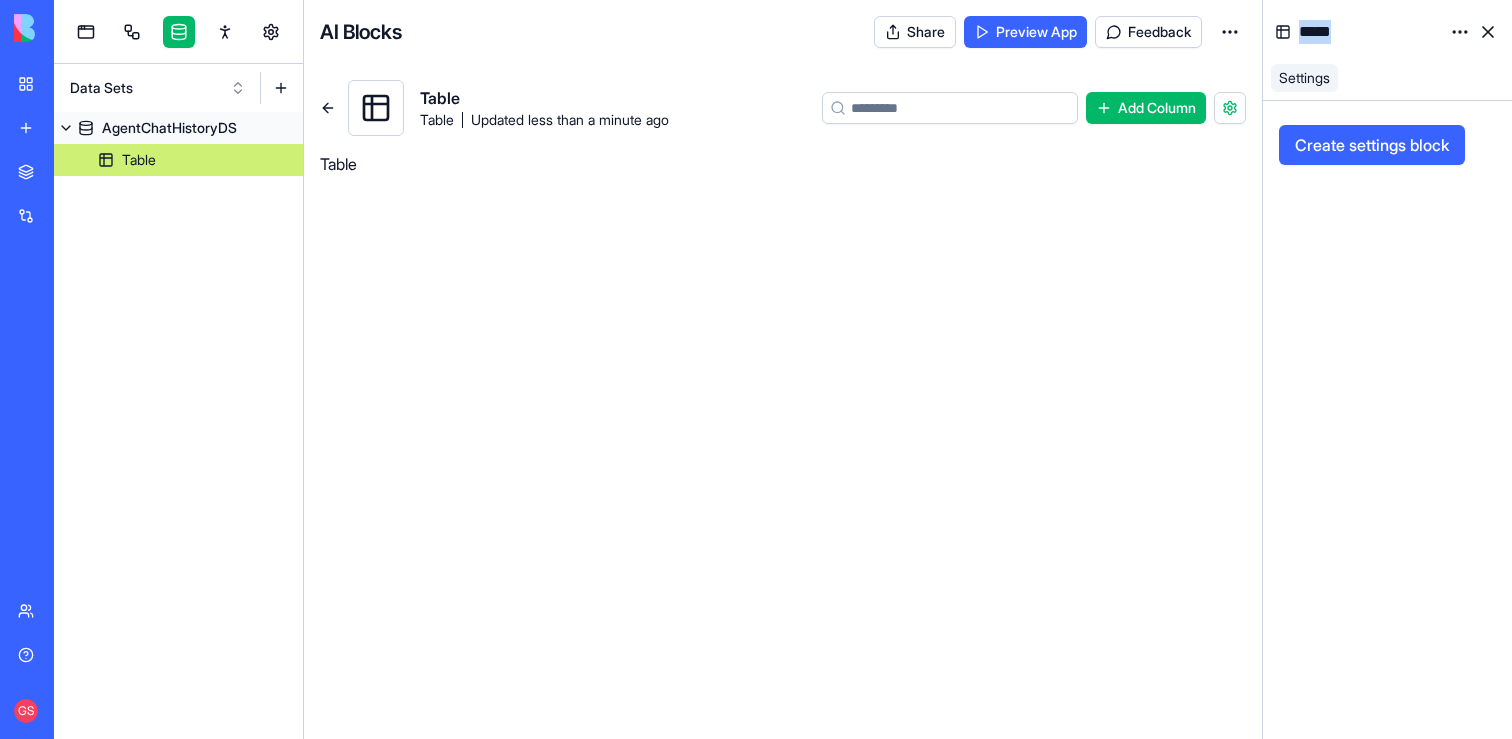 type 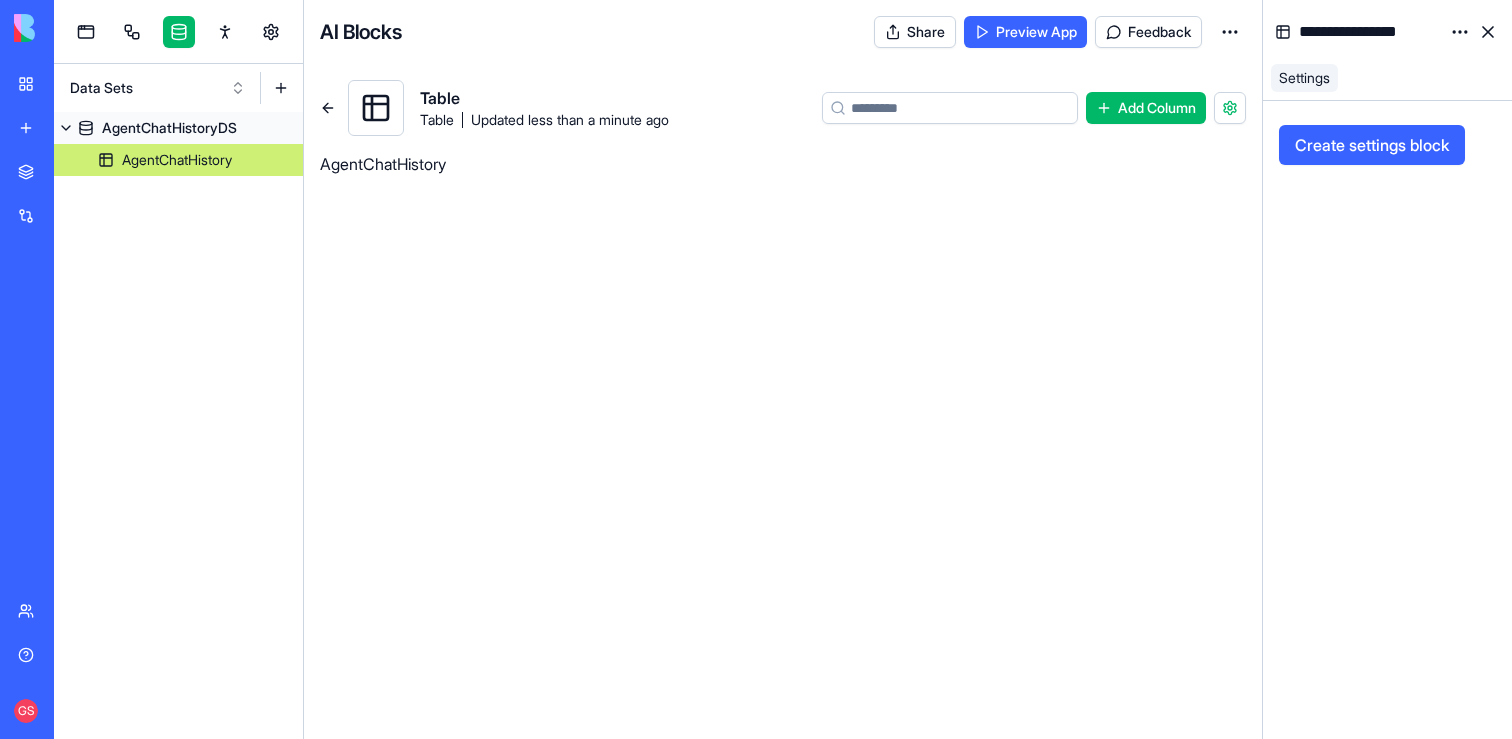 click on "Add Column" at bounding box center (1146, 108) 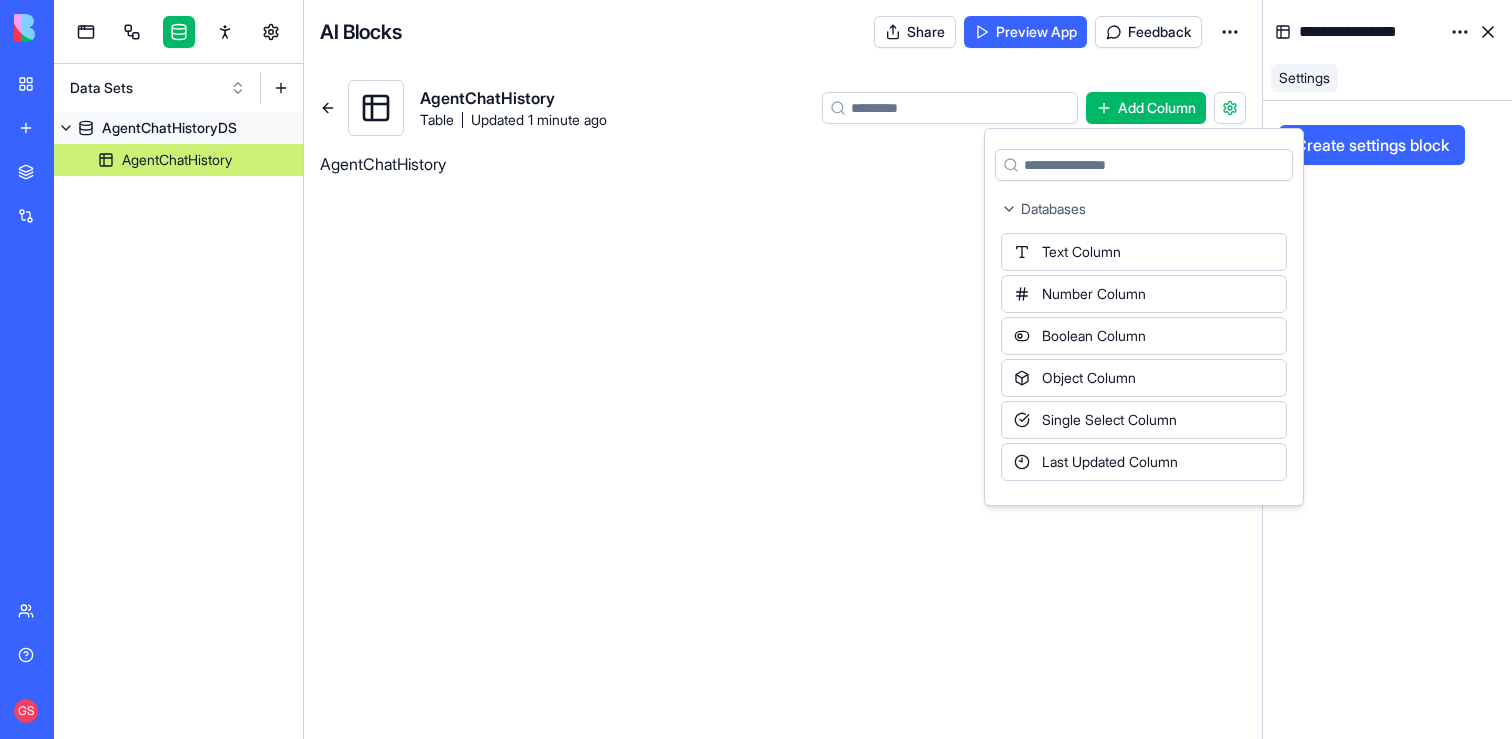 click on "Object Column" at bounding box center [1144, 378] 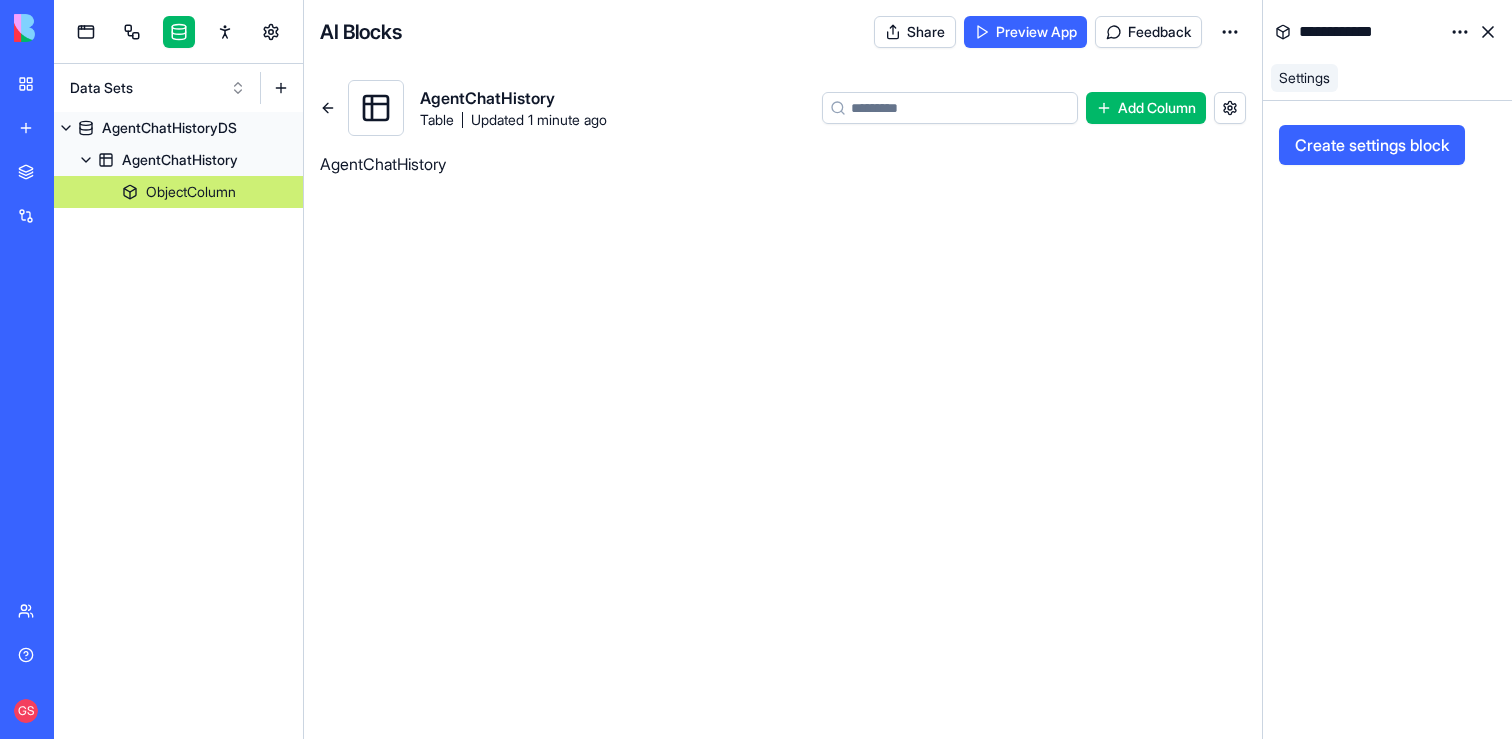 click on "ObjectColumn" at bounding box center (191, 192) 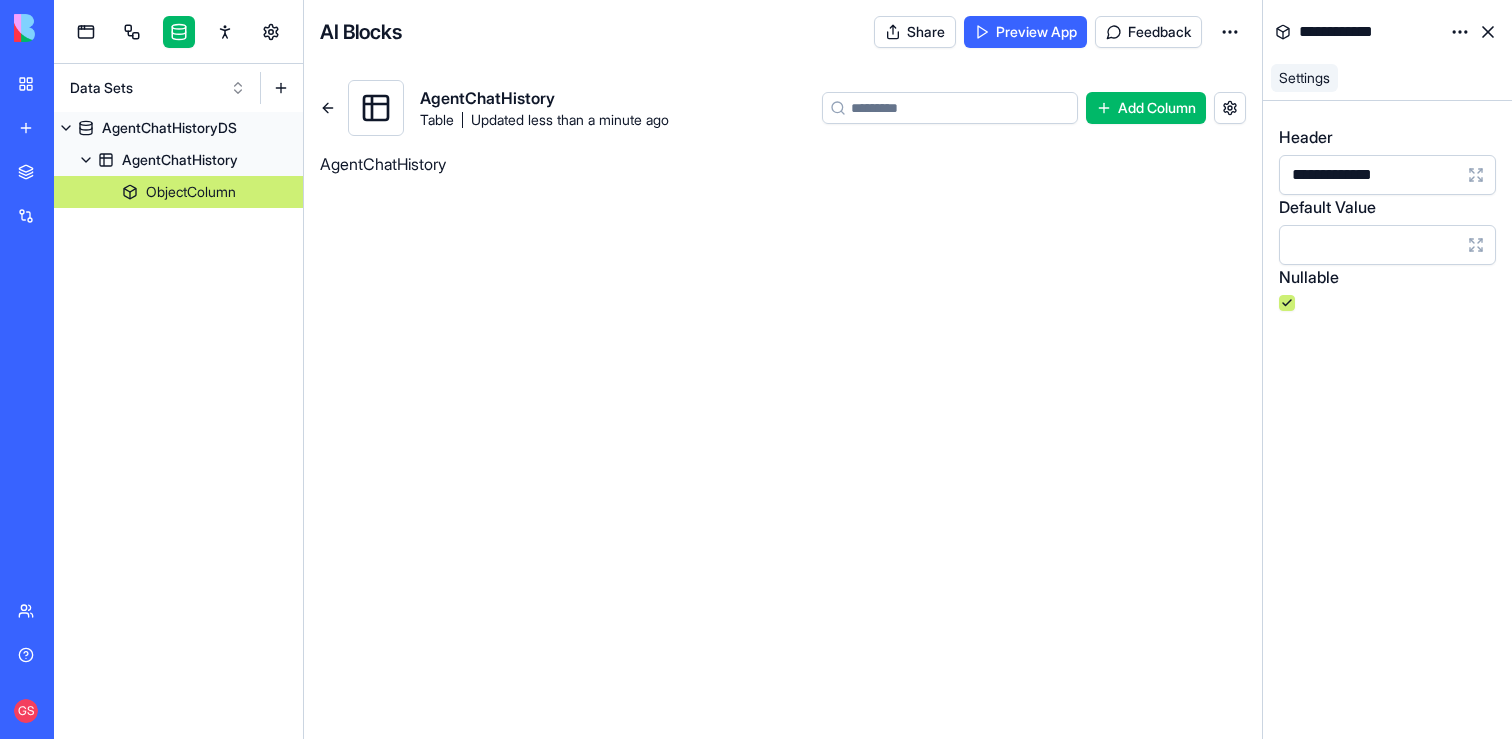 click on "**********" at bounding box center [1370, 175] 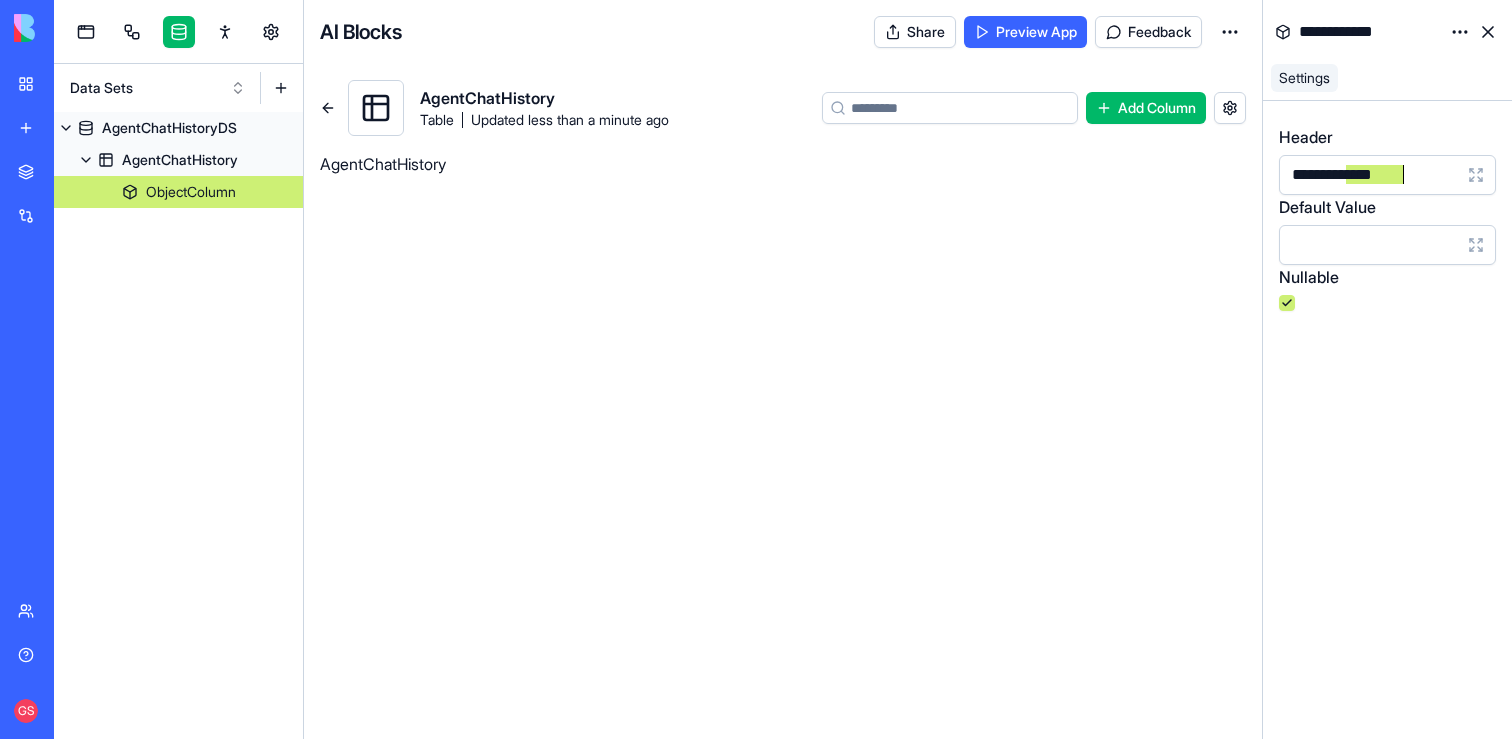 click on "**********" at bounding box center (1370, 175) 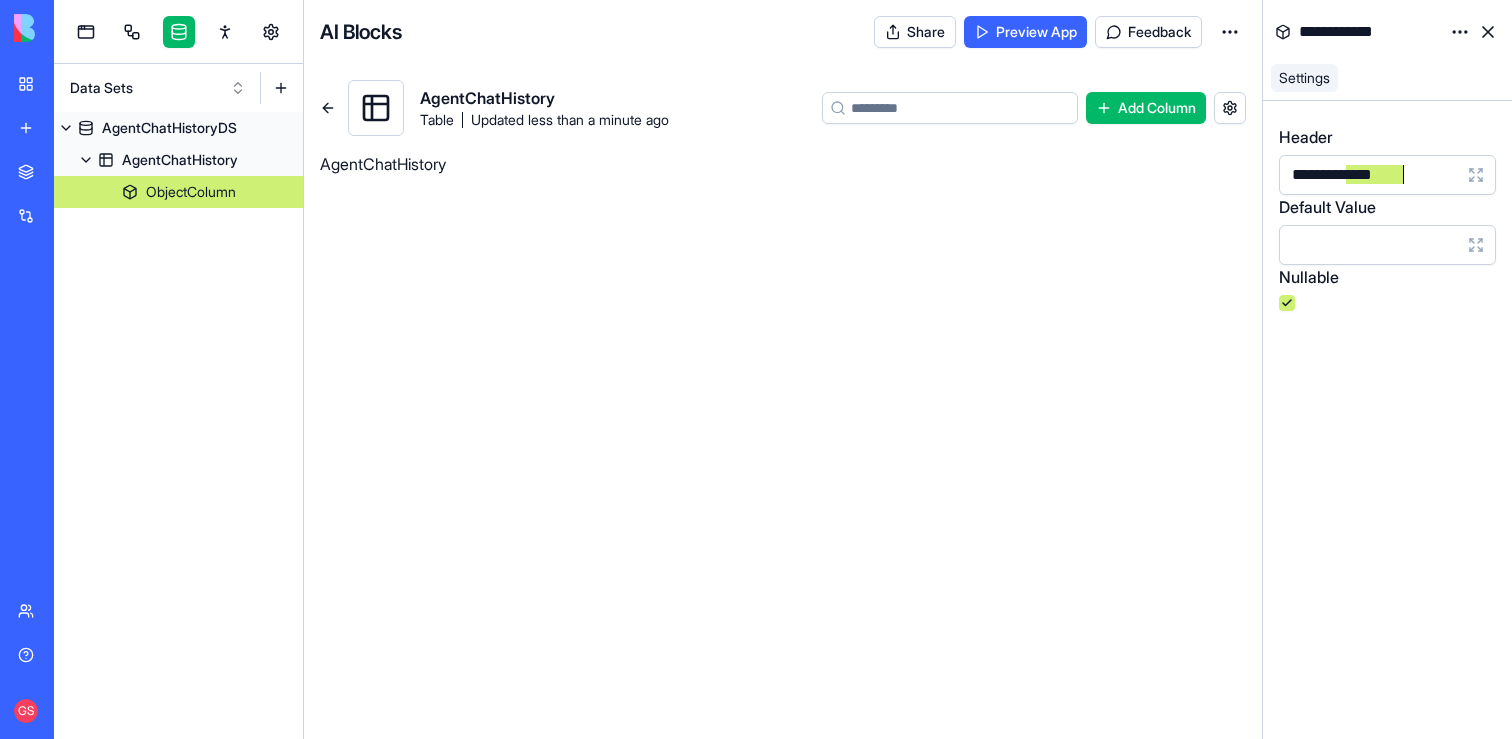 click on "**********" at bounding box center [1370, 175] 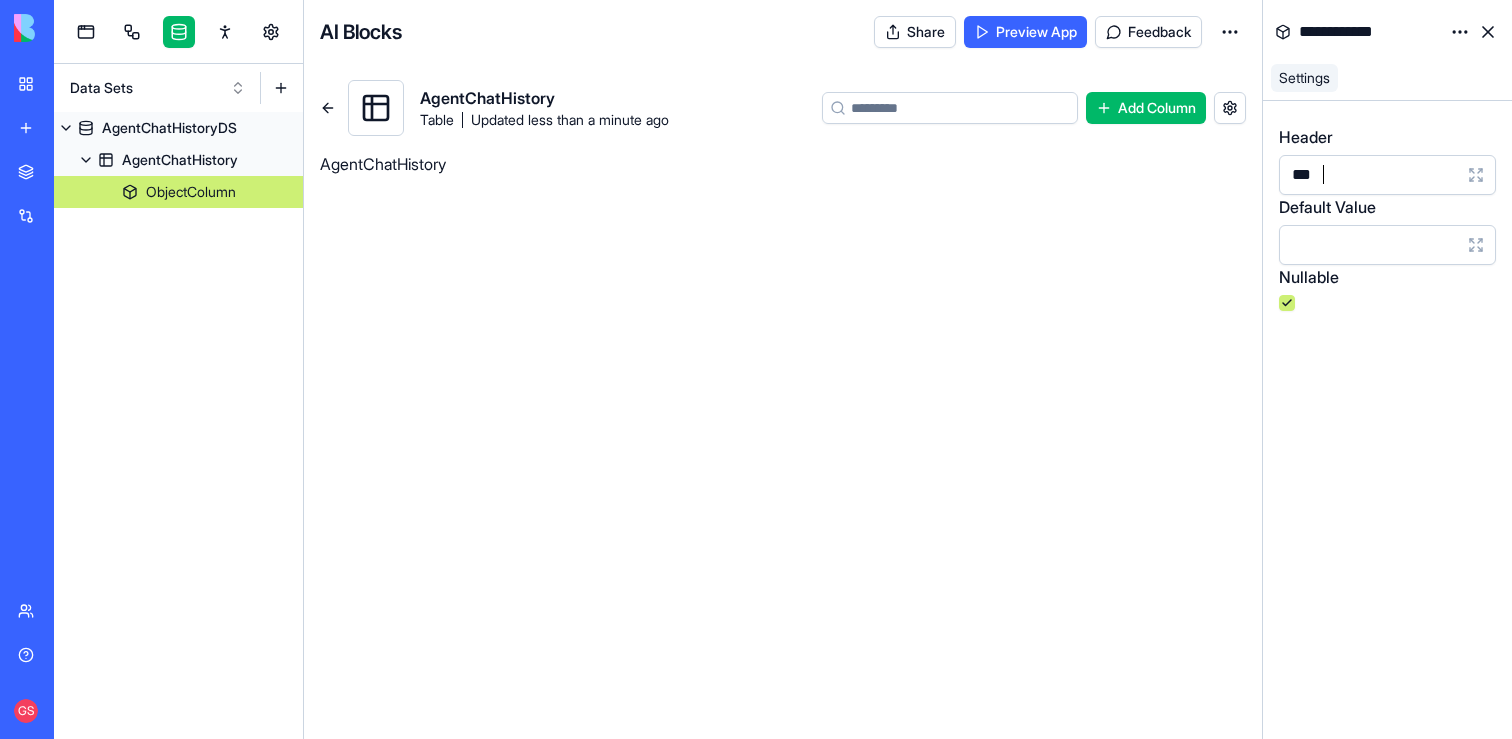 click on "**********" at bounding box center (1367, 32) 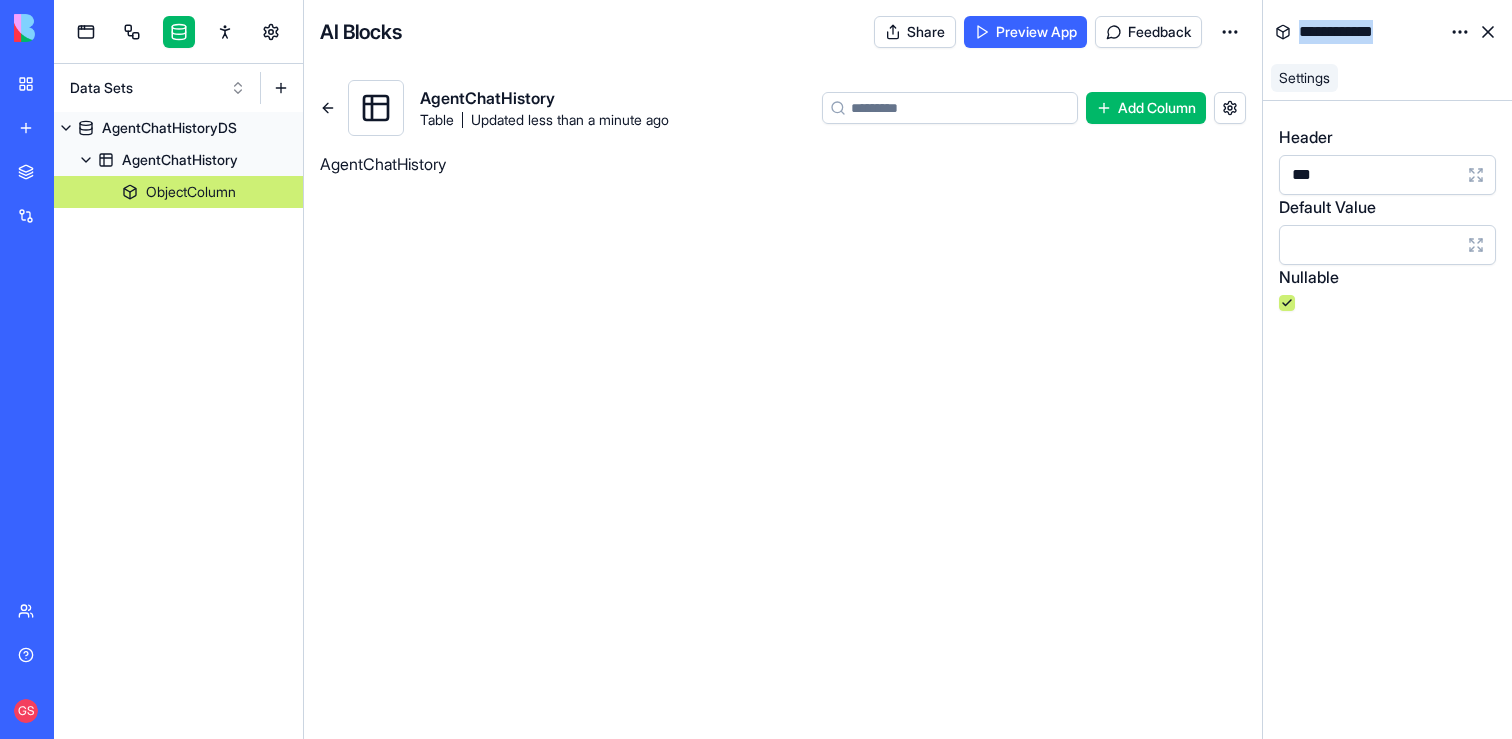 click on "**********" at bounding box center [1367, 32] 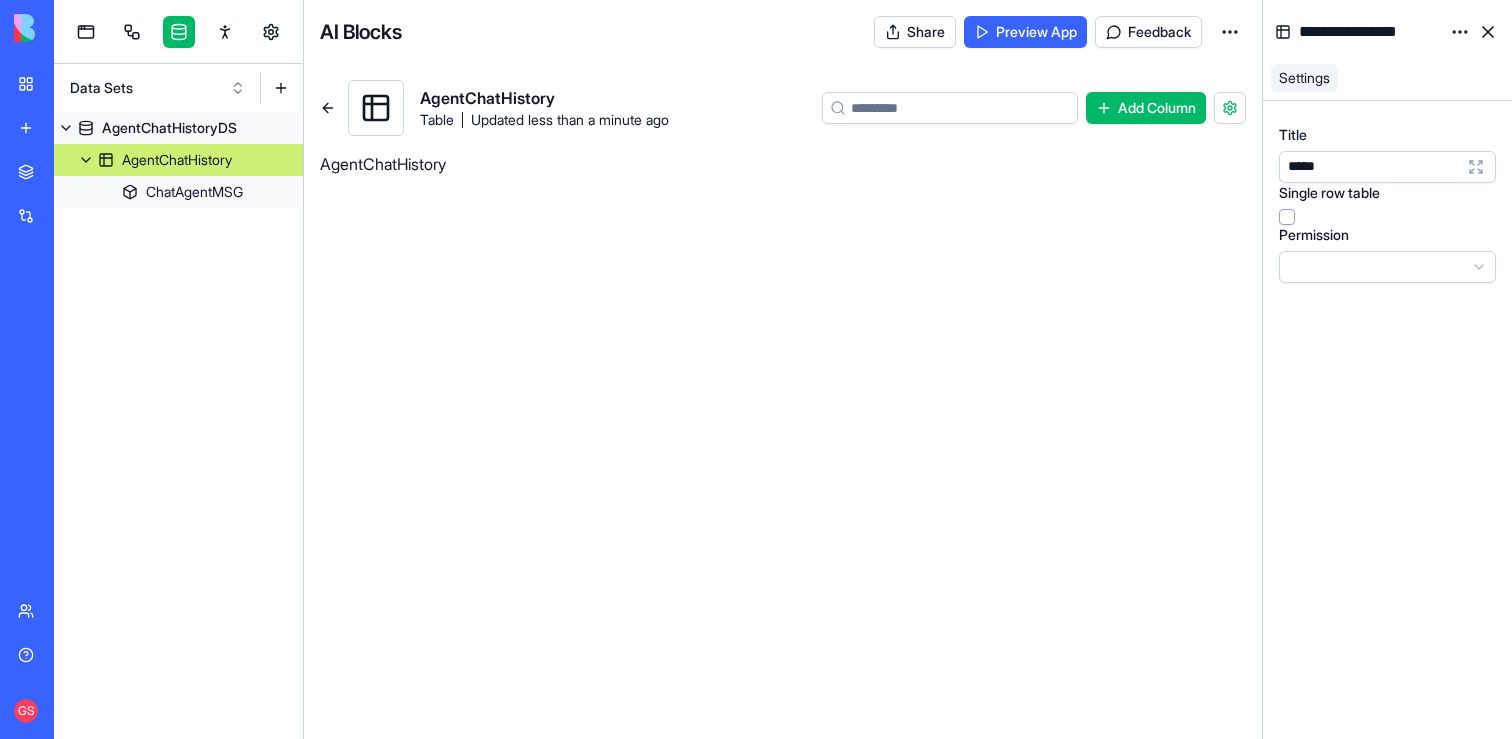 click on "AgentChatHistory" at bounding box center (177, 160) 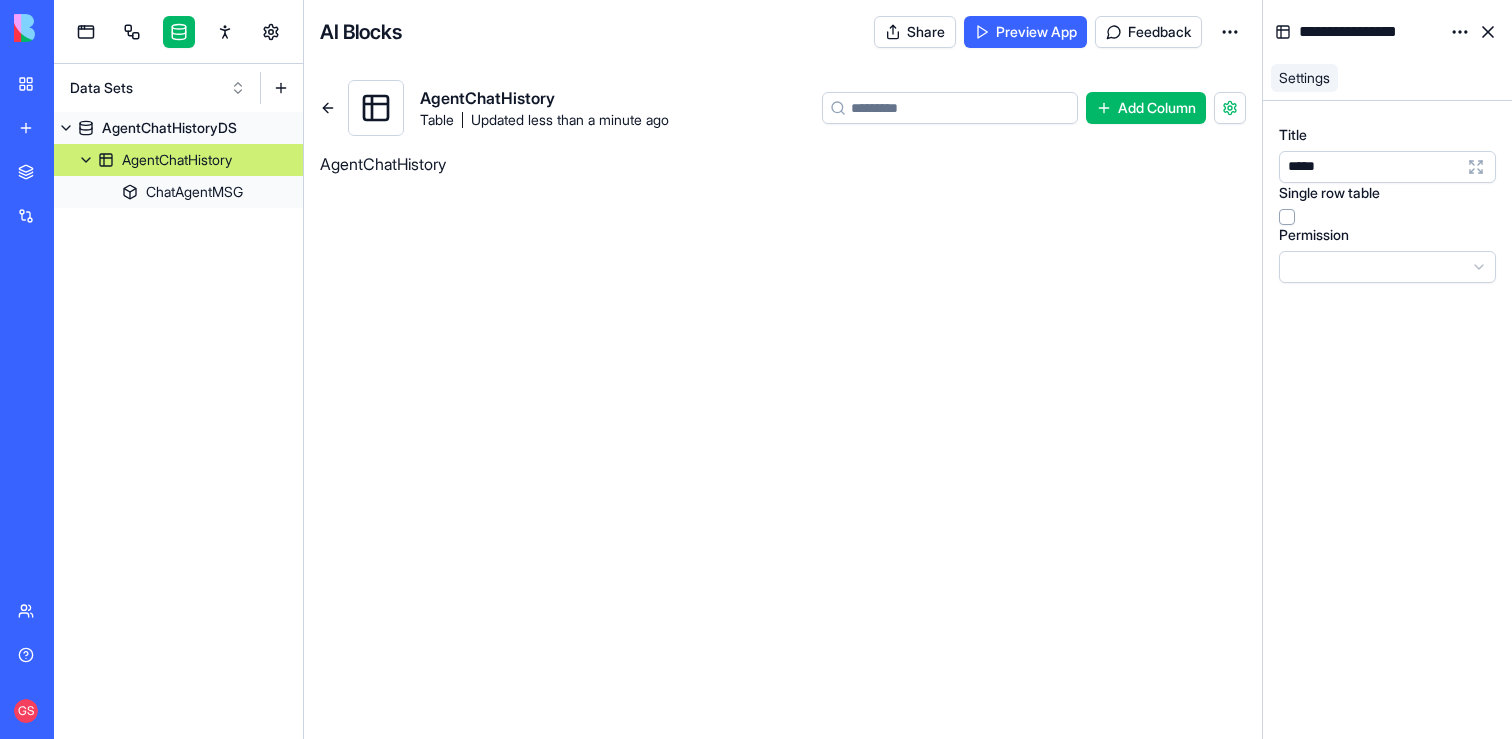 click on "*****" at bounding box center [1368, 167] 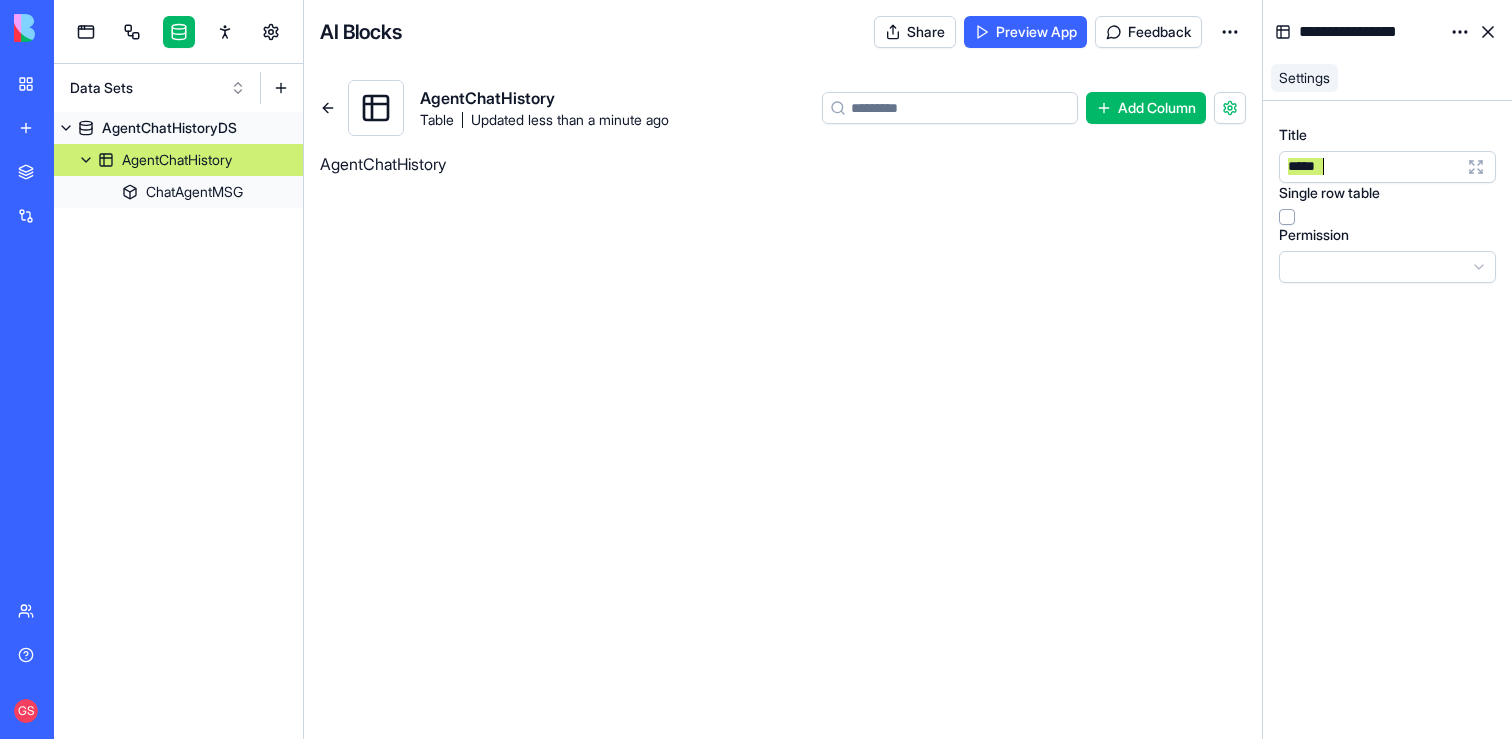 click on "*****" at bounding box center [1368, 167] 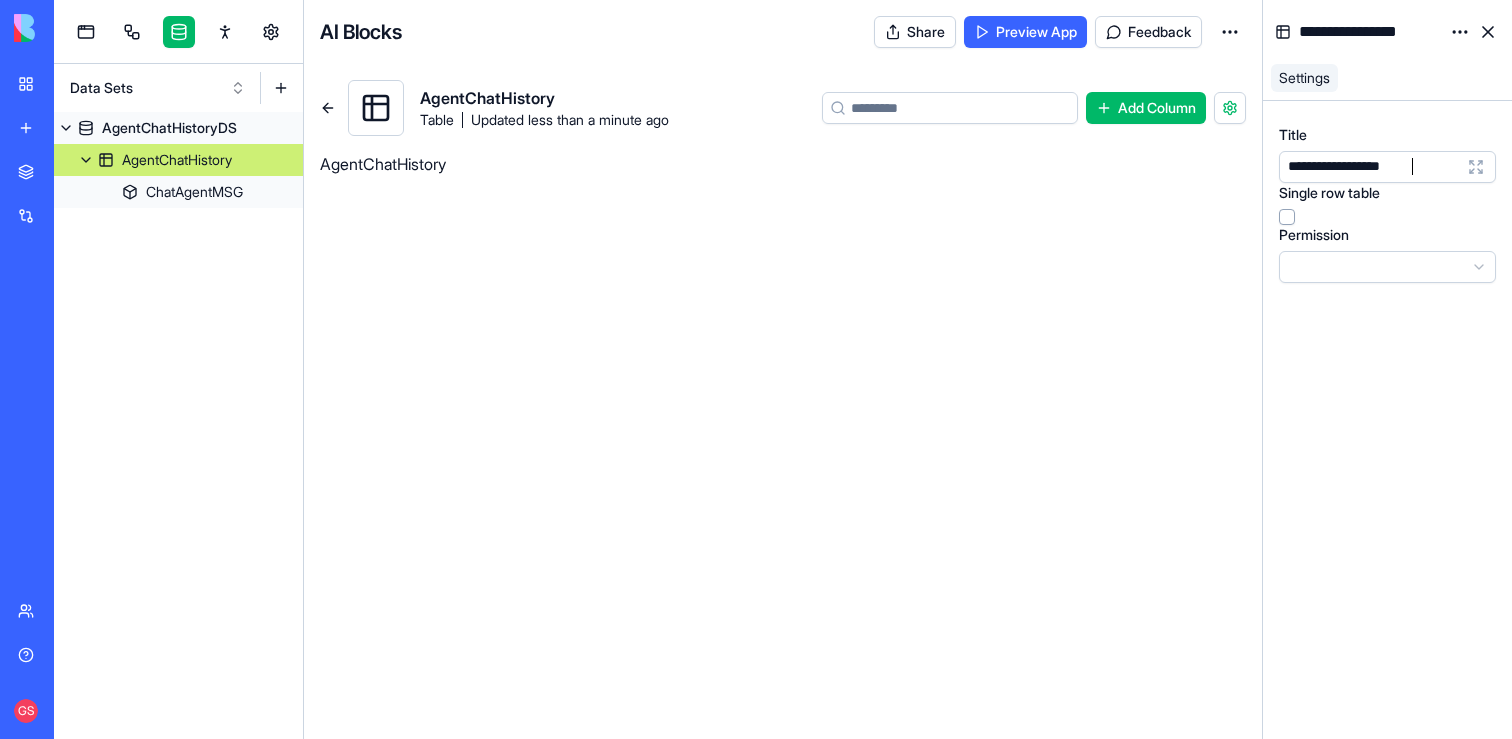 click on "AgentChatHistory" at bounding box center [177, 160] 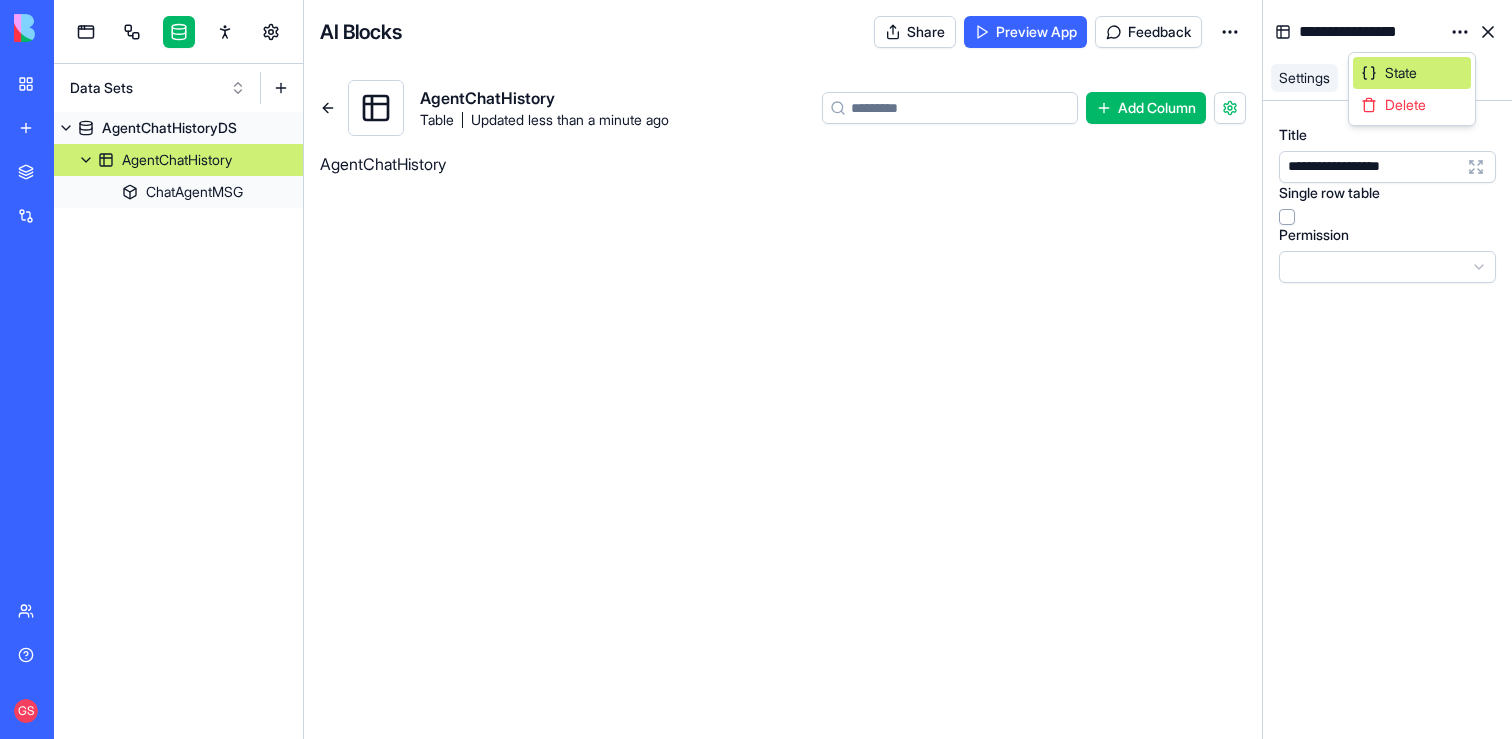 click on "State" at bounding box center (1401, 73) 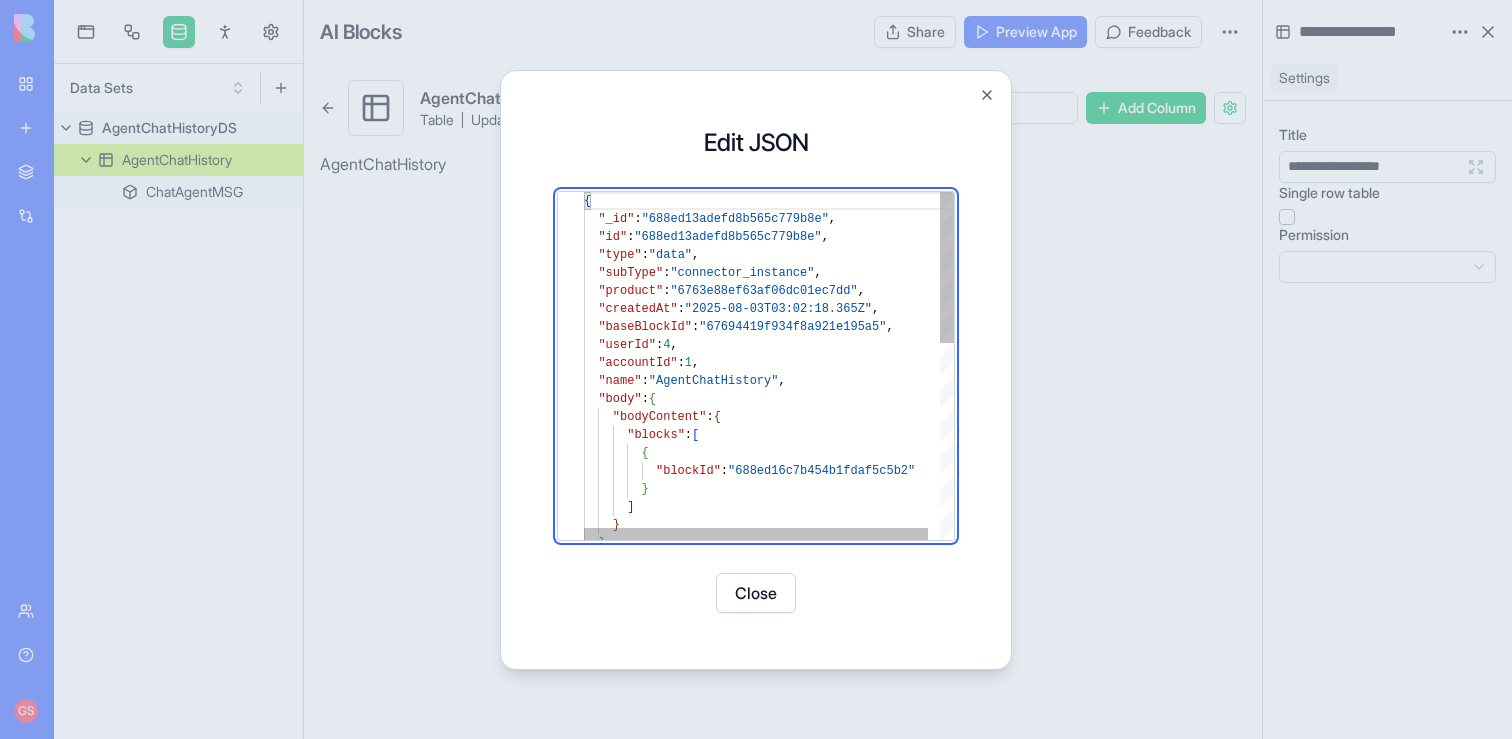 click on "{    "_id" :  "688ed13adefd8b565c779b8e" ,    "id" :  "688ed13adefd8b565c779b8e" ,    "type" :  "data" ,    "subType" :  "connector_instance" ,    "product" :  "6763e88ef63af06dc01ec7dd" ,    "createdAt" :  "2025-08-03T03:02:18.365Z" ,    "baseBlockId" :  "67694419f934f8a921e195a5" ,    "userId" :  4 ,    "accountId" :  1 ,    "name" :  "AgentChatHistory" ,    "body" :  {      "bodyContent" :  {        "blocks" :  [          {            "blockId" :  "688ed16c7b454b1fdaf5c5b2"          }        ]      }    } ," at bounding box center (775, 591) 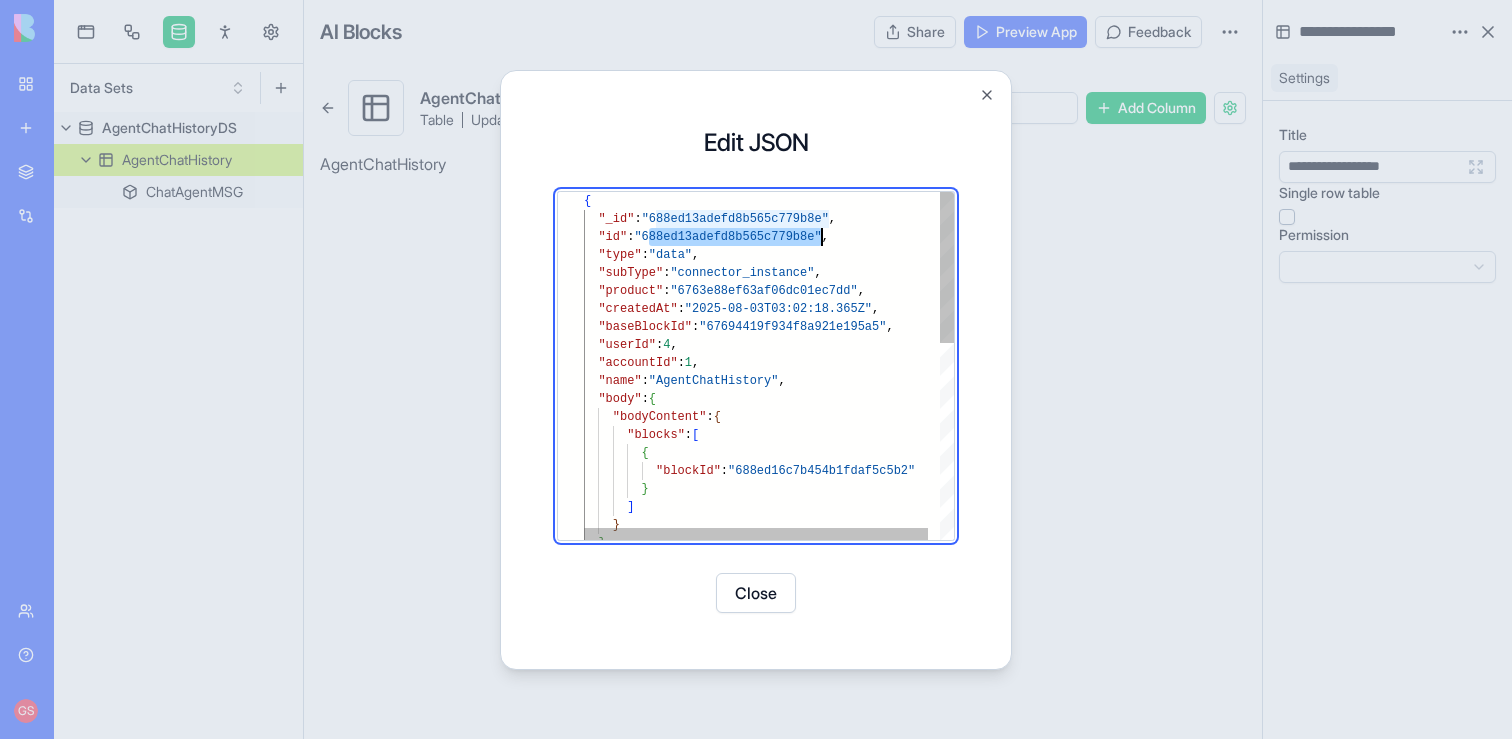scroll, scrollTop: 36, scrollLeft: 238, axis: both 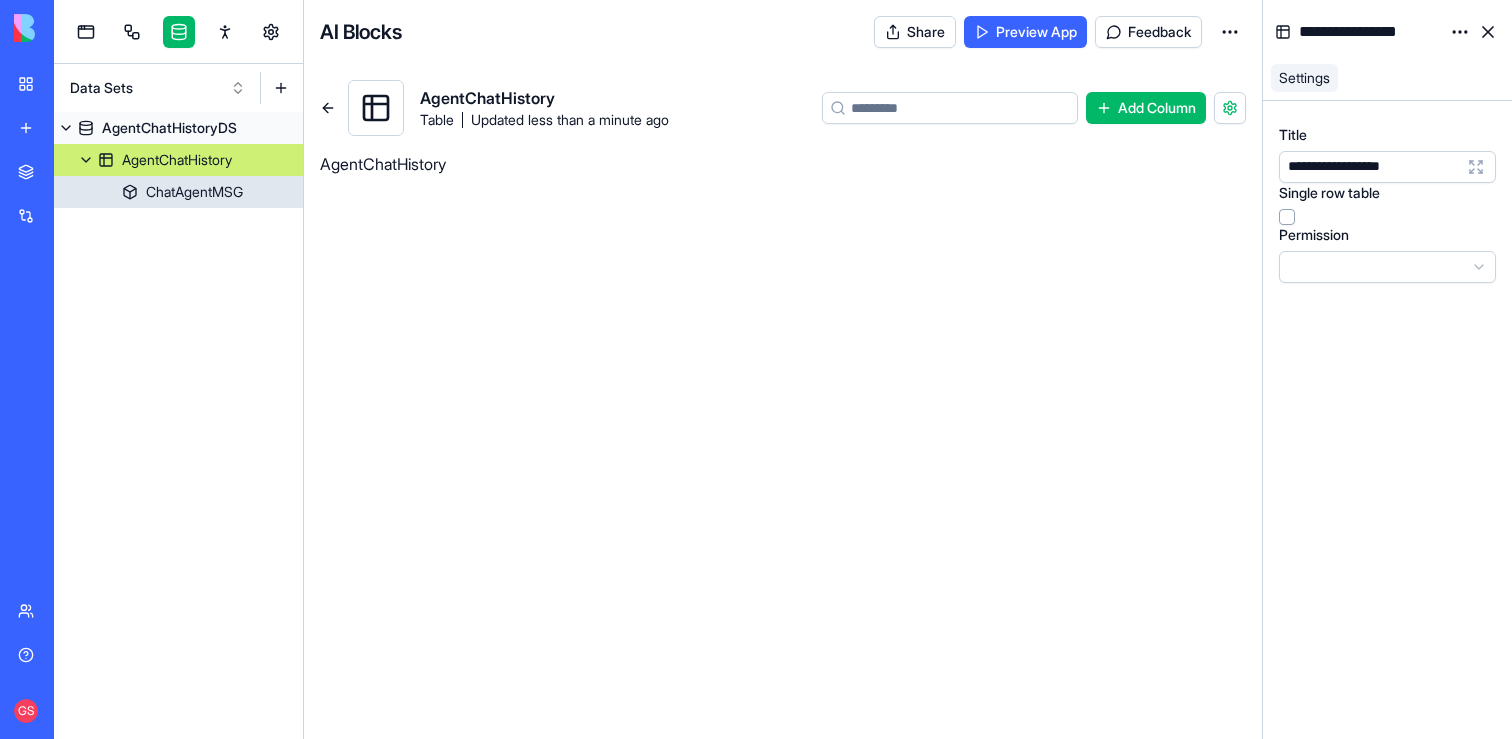 click on "ChatAgentMSG" at bounding box center (178, 192) 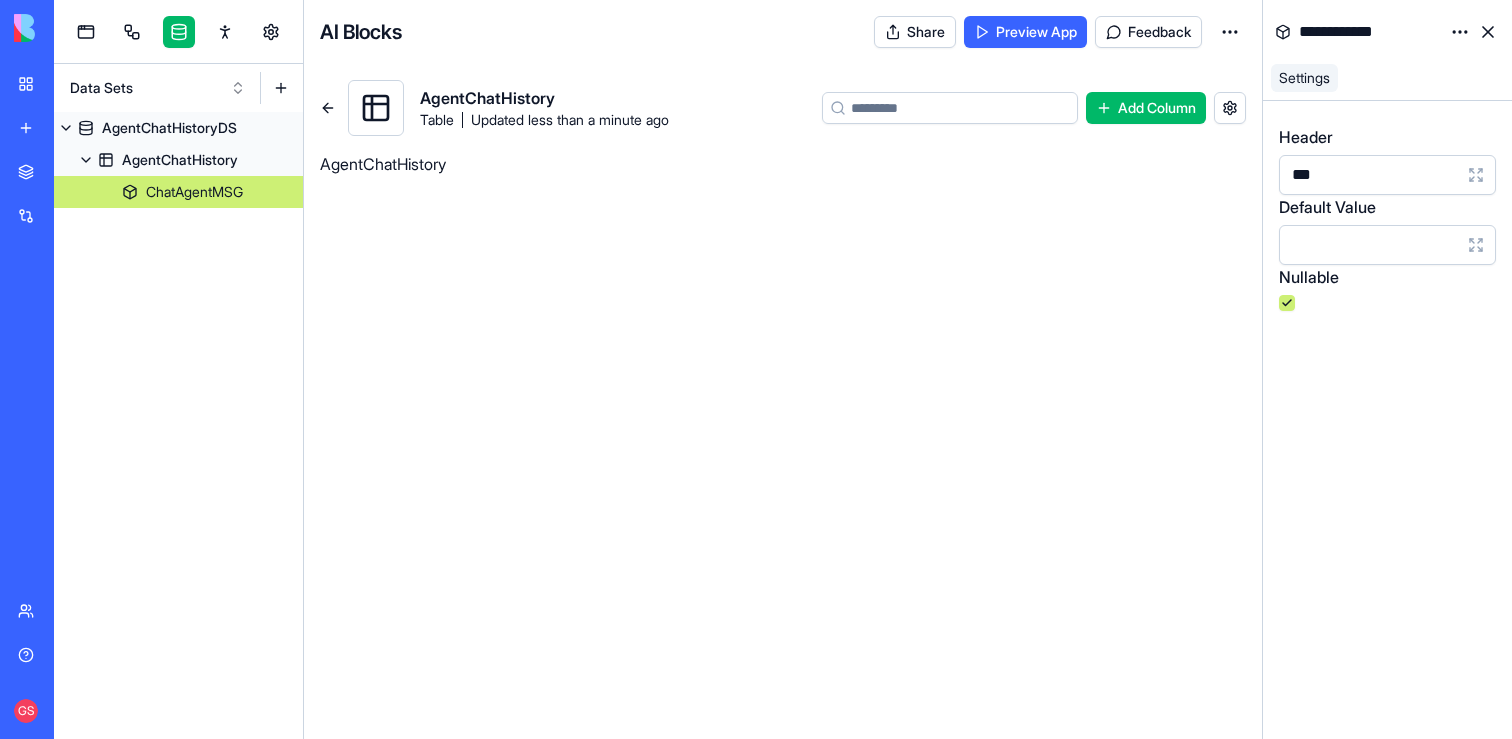 click on "**********" at bounding box center [756, 369] 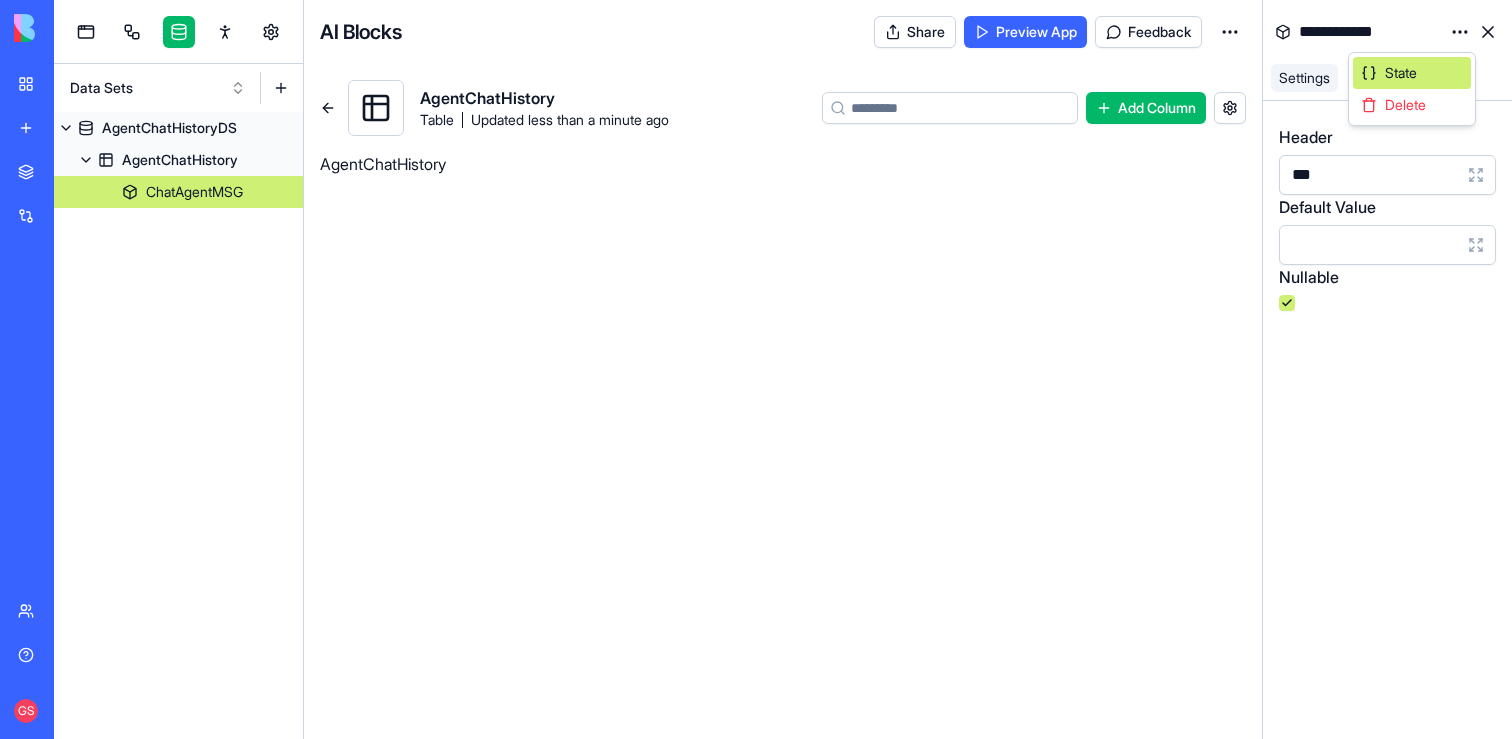 click on "State" at bounding box center (1401, 73) 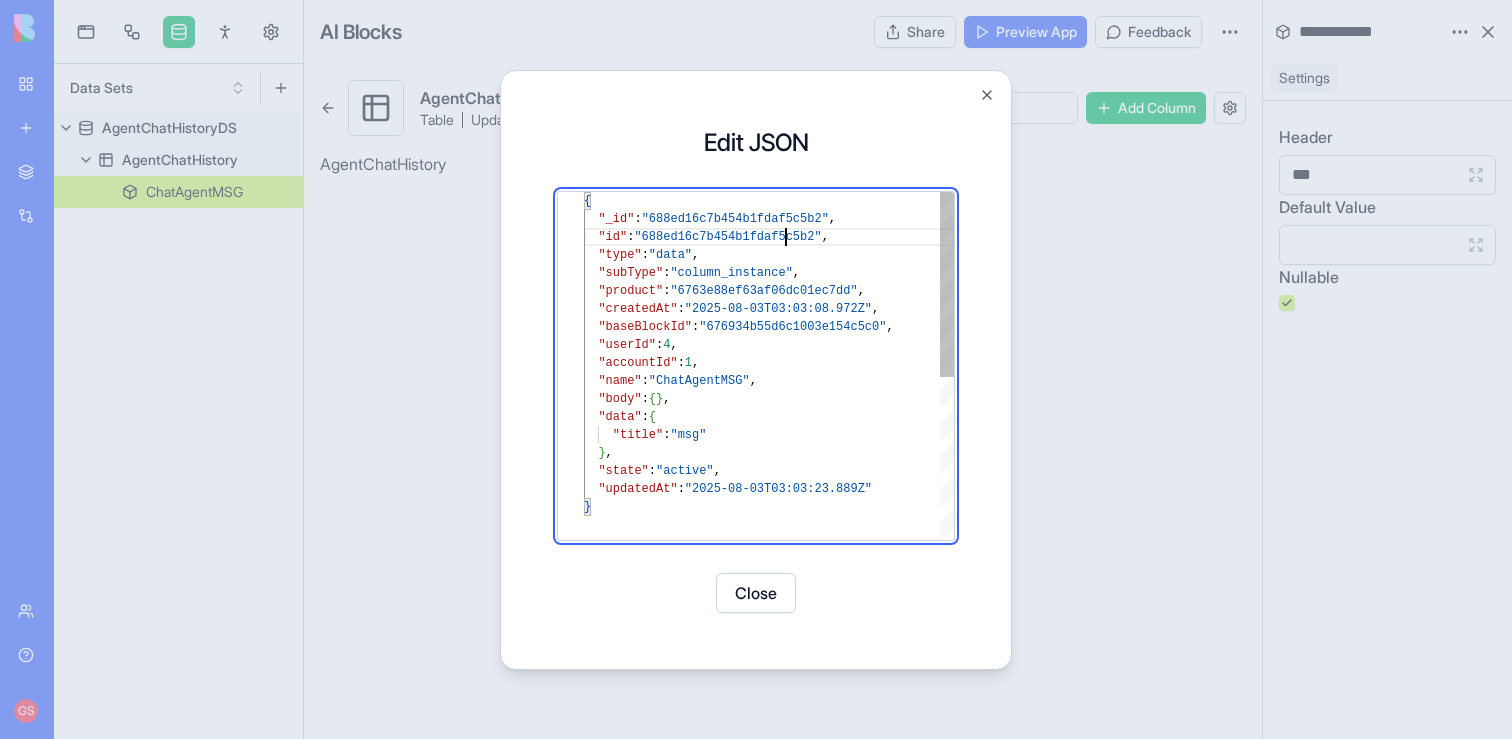 click on ""subType" :  "column_instance" ,    "product" :  "6763e88ef63af06dc01ec7dd" ,    "createdAt" :  "2025-08-03T03:03:08.972Z" ,    "baseBlockId" :  "676934b55d6c1003e154c5c0" ,    "userId" :  4 ,    "accountId" :  1 ,    "name" :  "ChatAgentMSG" ,    "body" :  { } ,    "data" :  {      "title" :  "msg"    } ,    "state" :  "active" ,    "updatedAt" :  "2025-08-03T03:03:23.889Z" }    "type" :  "data" ,    "id" :  "688ed16c7b454b1fdaf5c5b2" ,    "_id" :  "688ed16c7b454b1fdaf5c5b2" ," at bounding box center (769, 519) 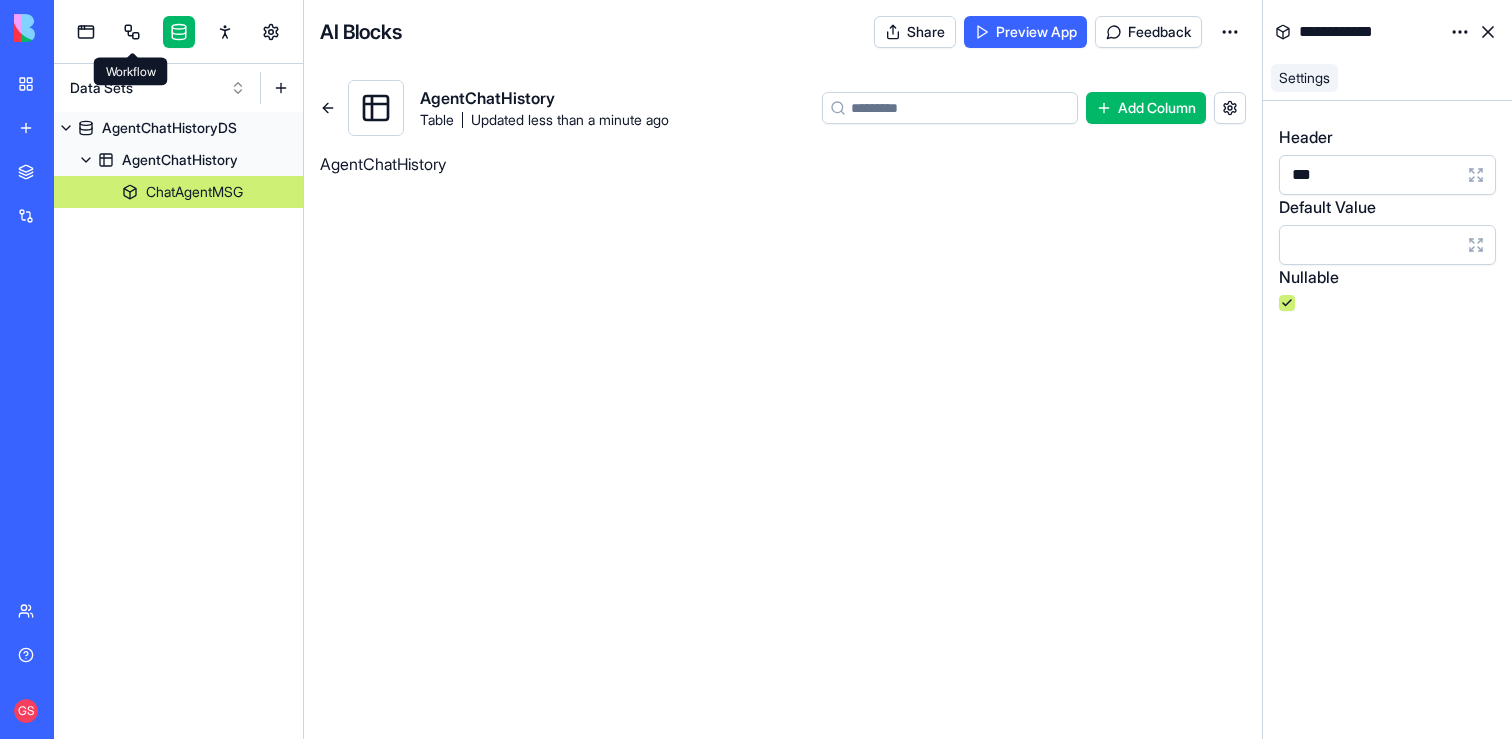 click at bounding box center [132, 32] 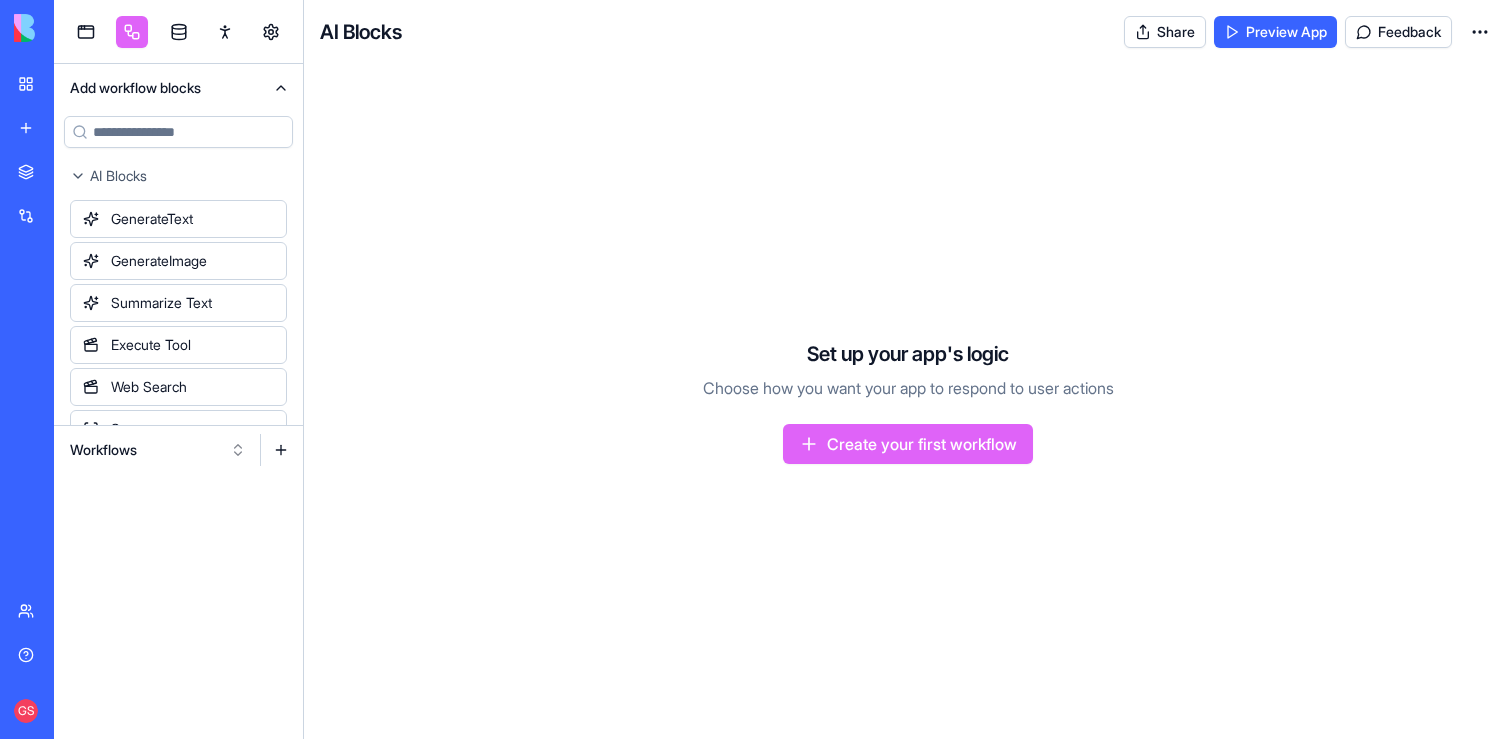 click on "Workflows" at bounding box center [158, 450] 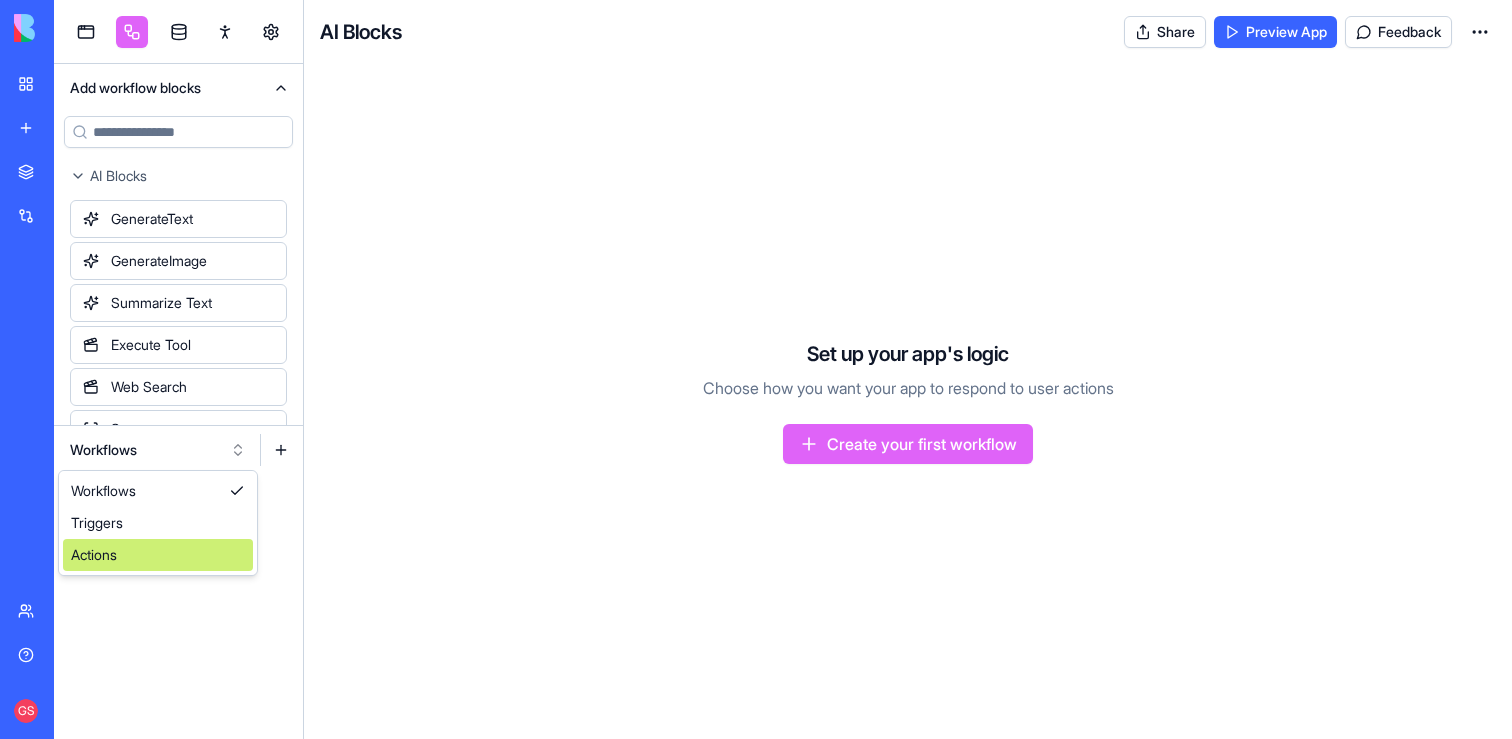 click on "Actions" at bounding box center [158, 555] 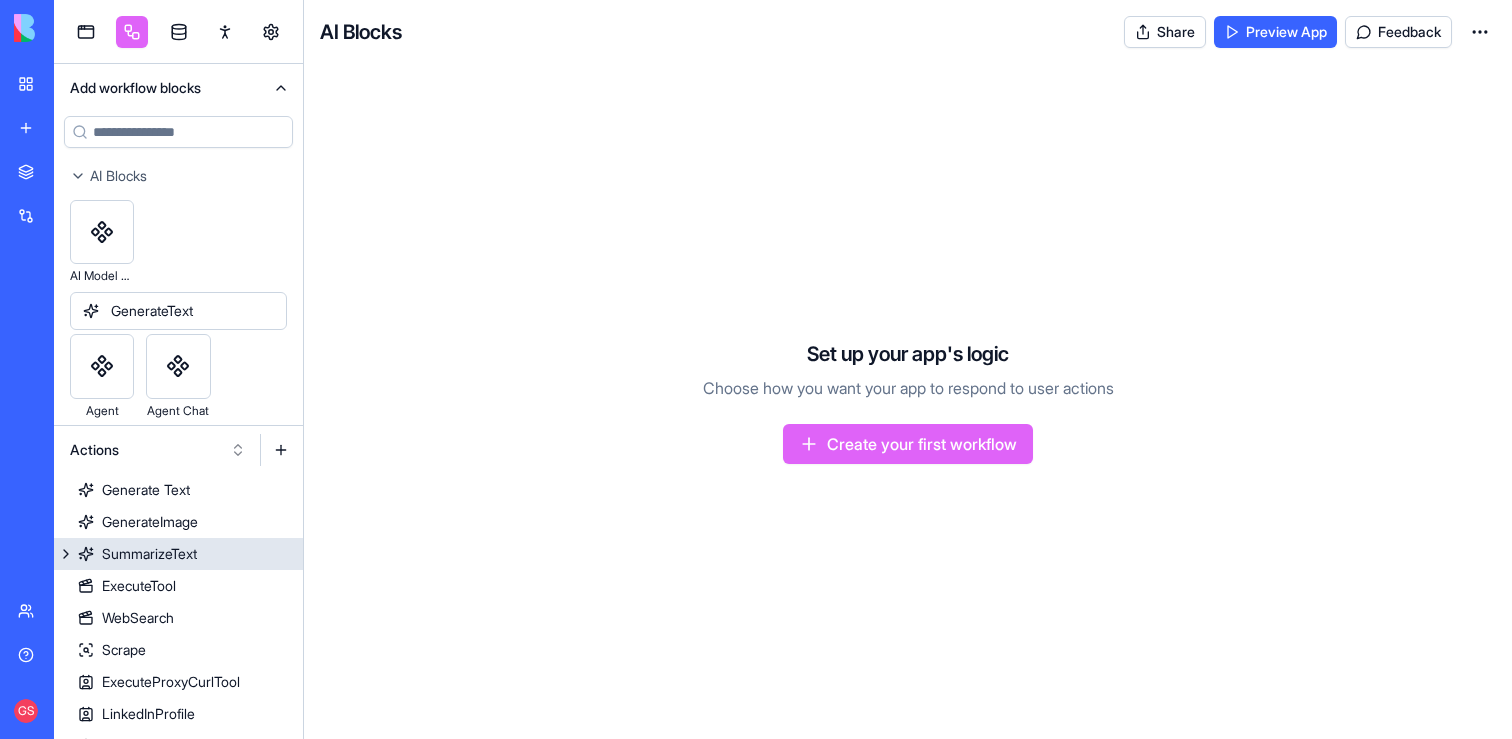 scroll, scrollTop: 407, scrollLeft: 0, axis: vertical 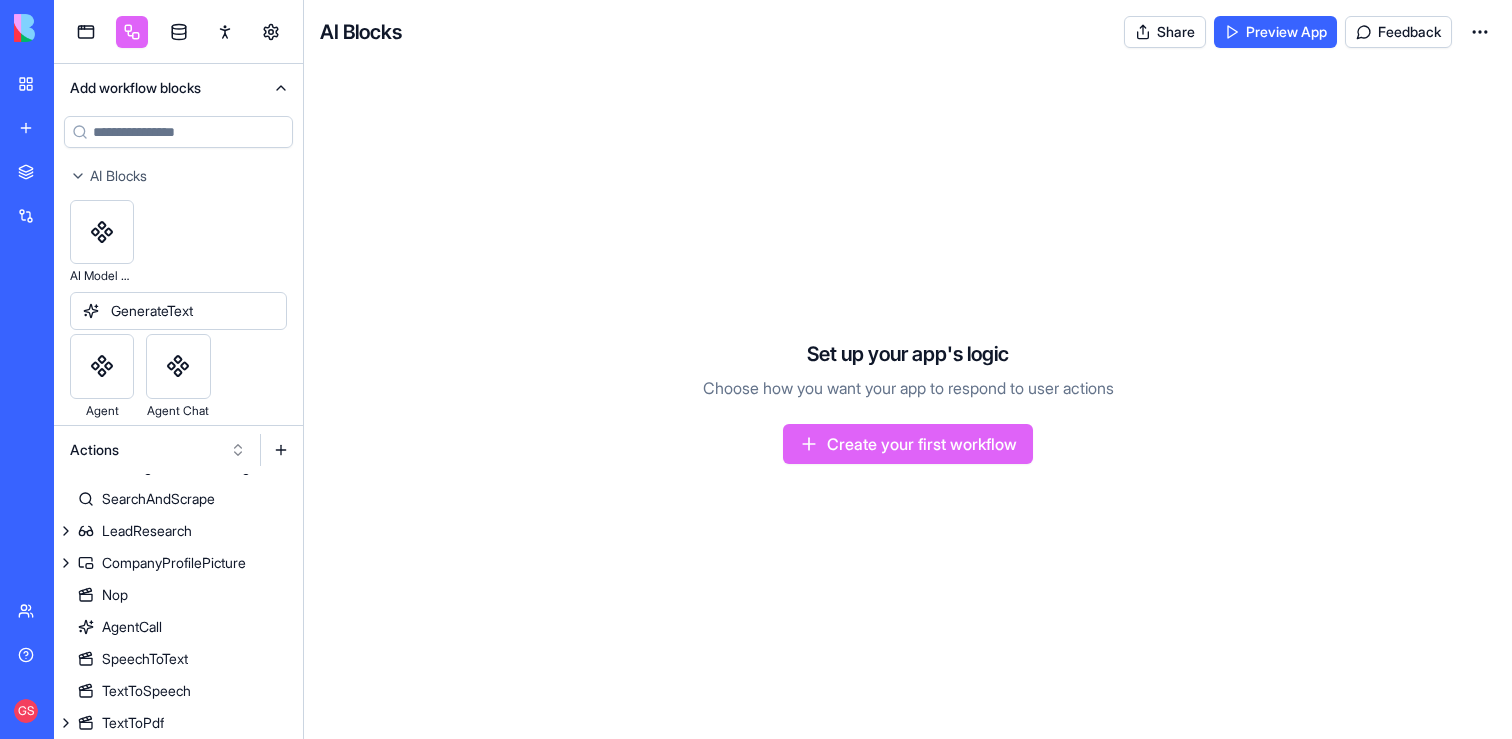 click at bounding box center [281, 450] 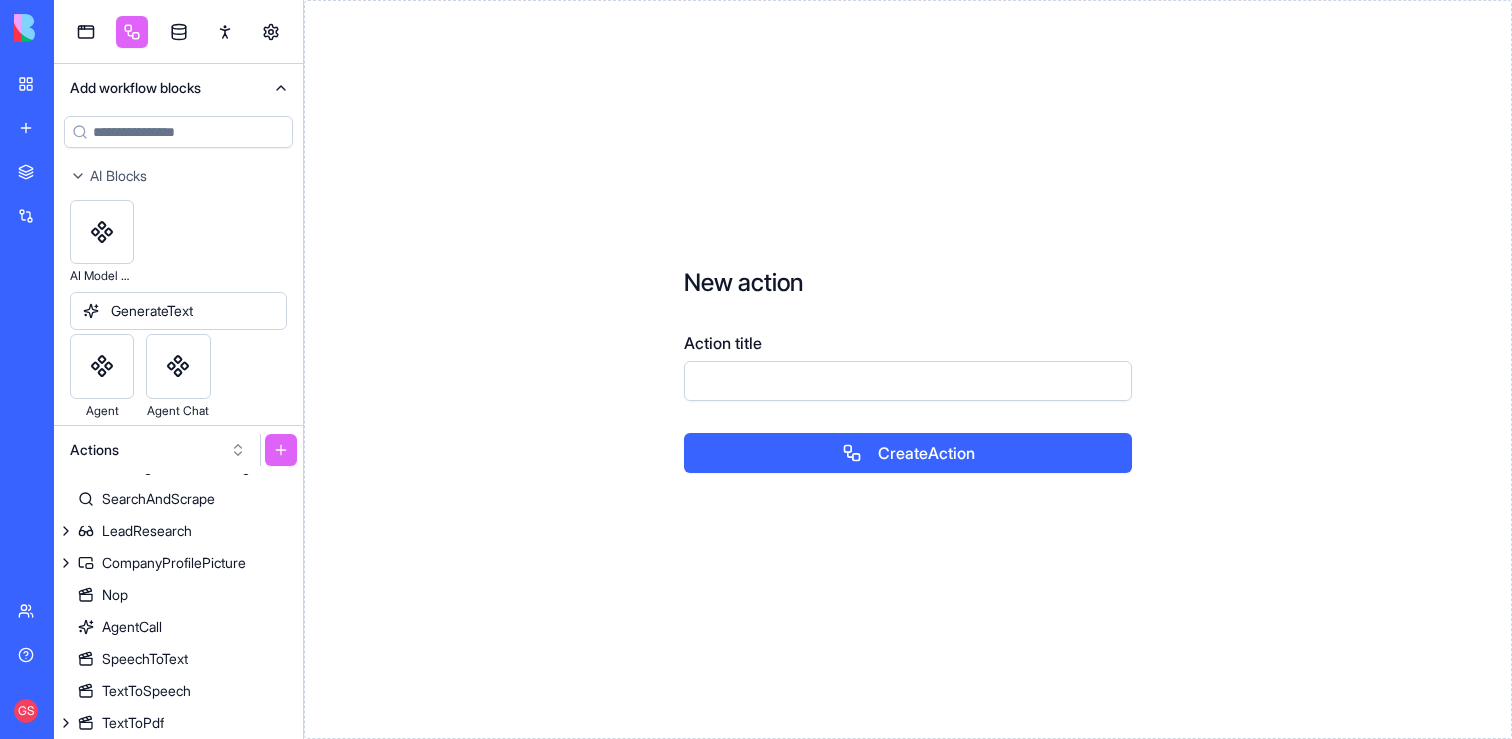 click on "Action title" at bounding box center [908, 381] 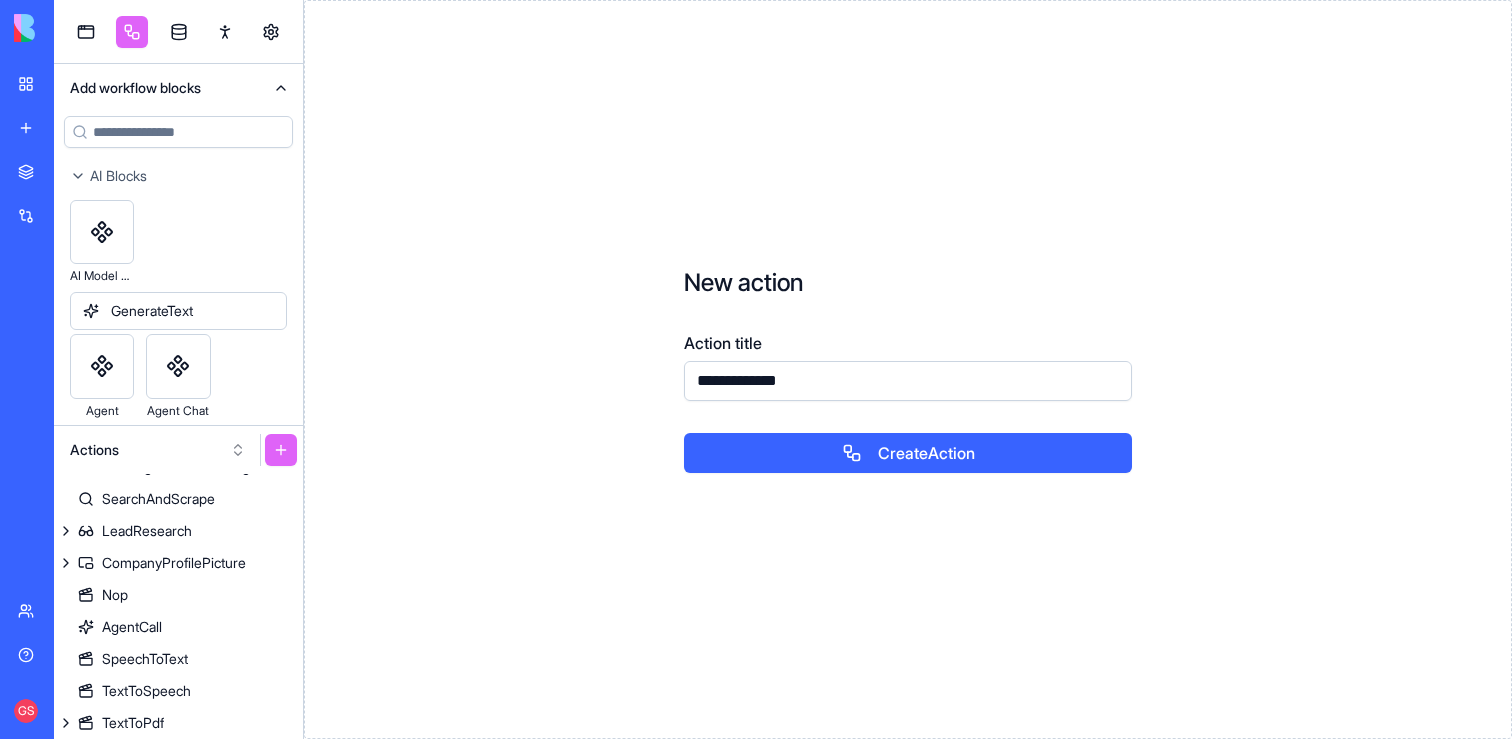 type on "**********" 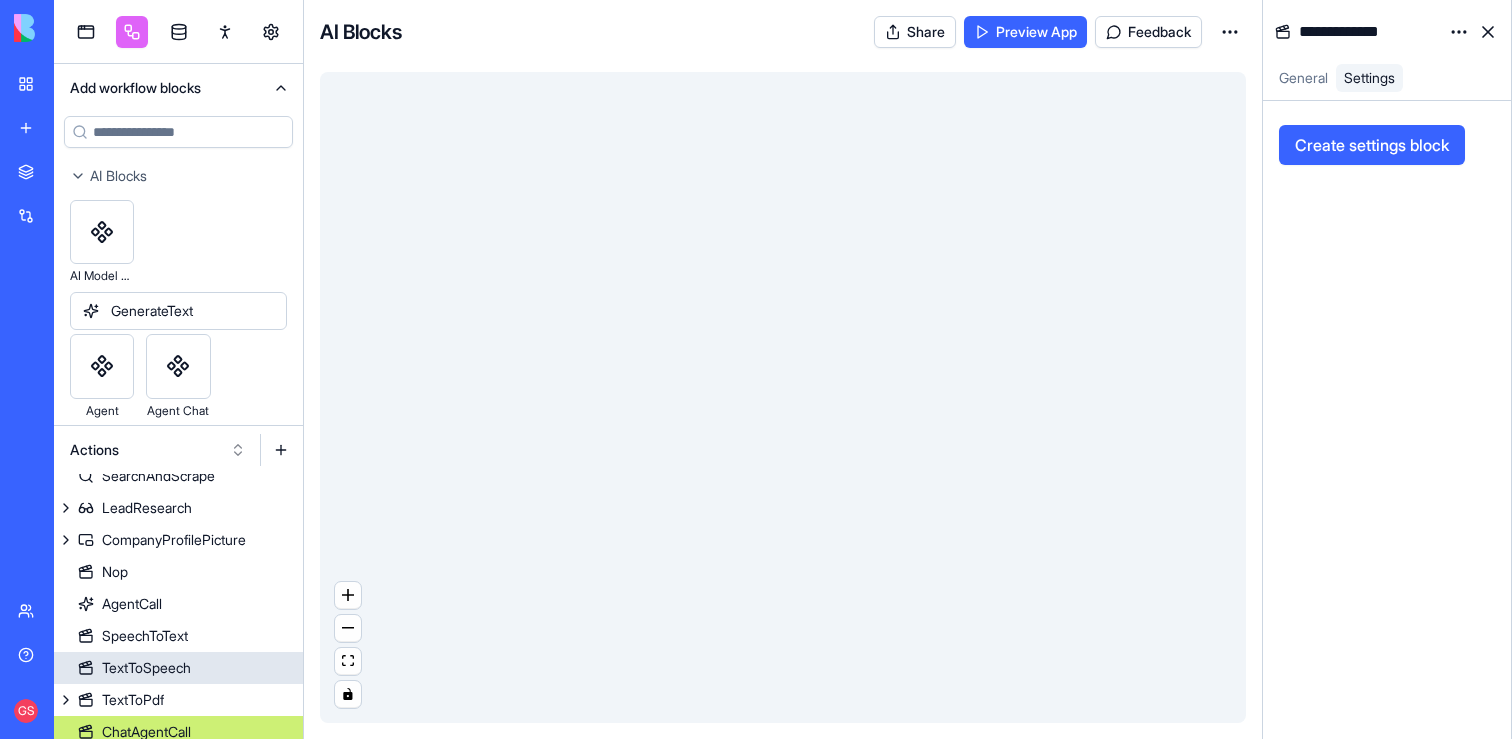 scroll, scrollTop: 439, scrollLeft: 0, axis: vertical 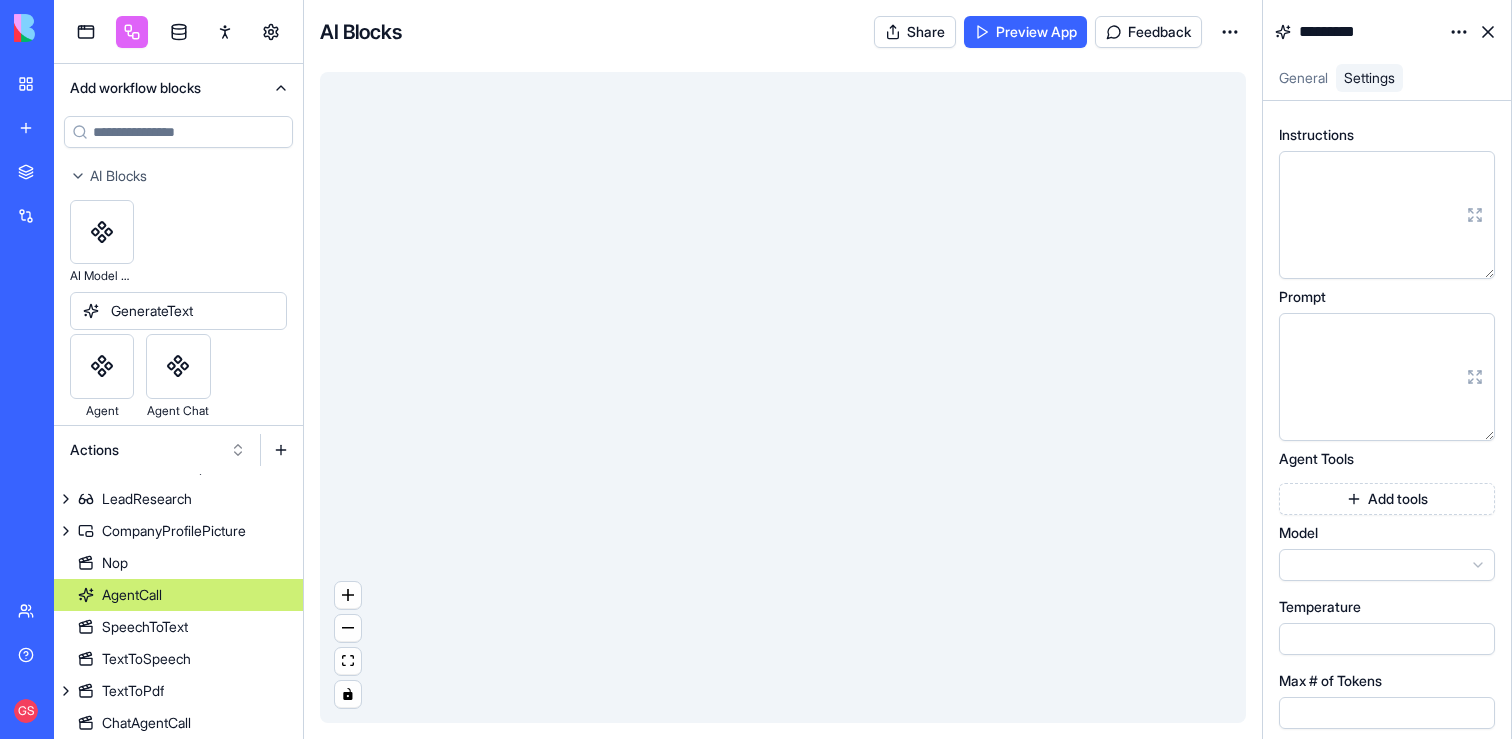 click on "AgentCall" at bounding box center (178, 595) 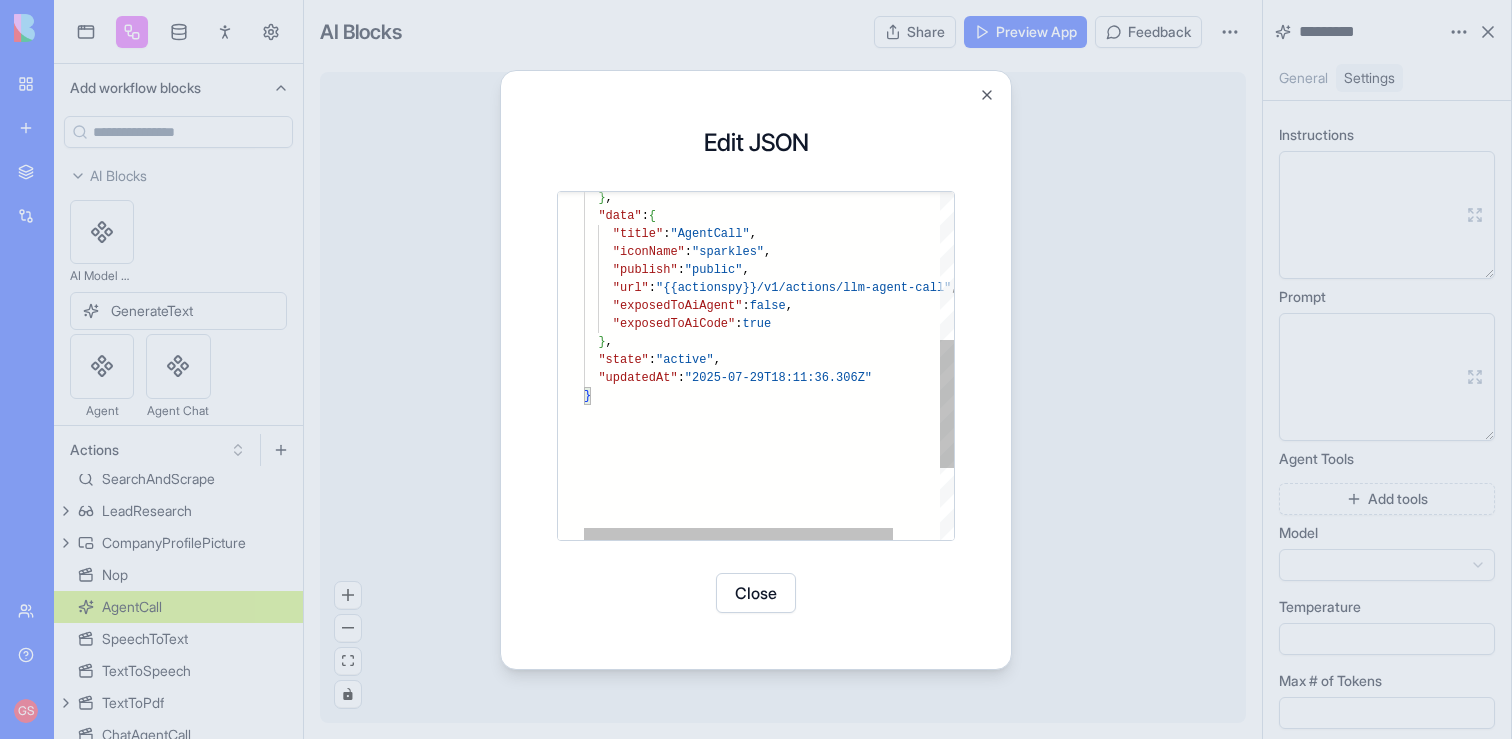type on "**********" 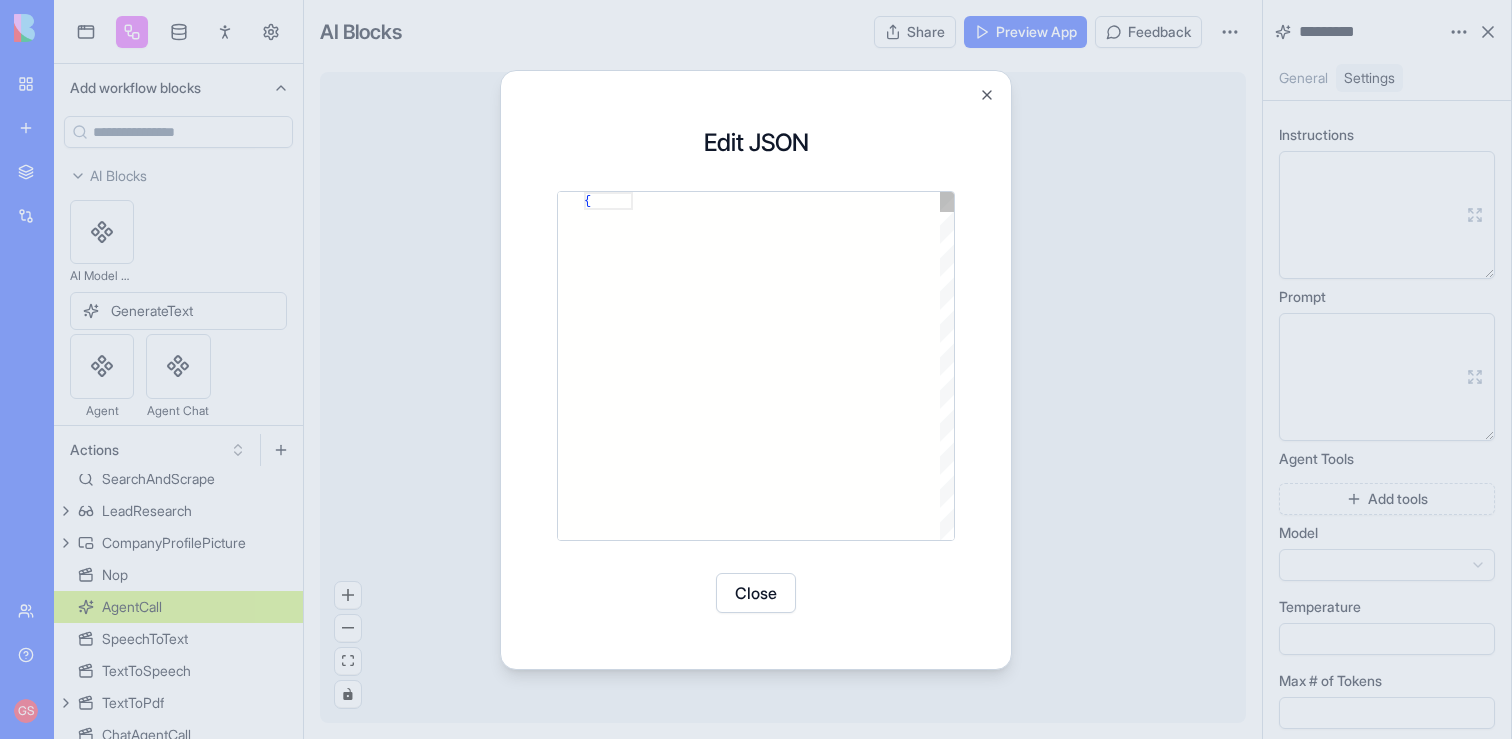 scroll, scrollTop: 0, scrollLeft: 0, axis: both 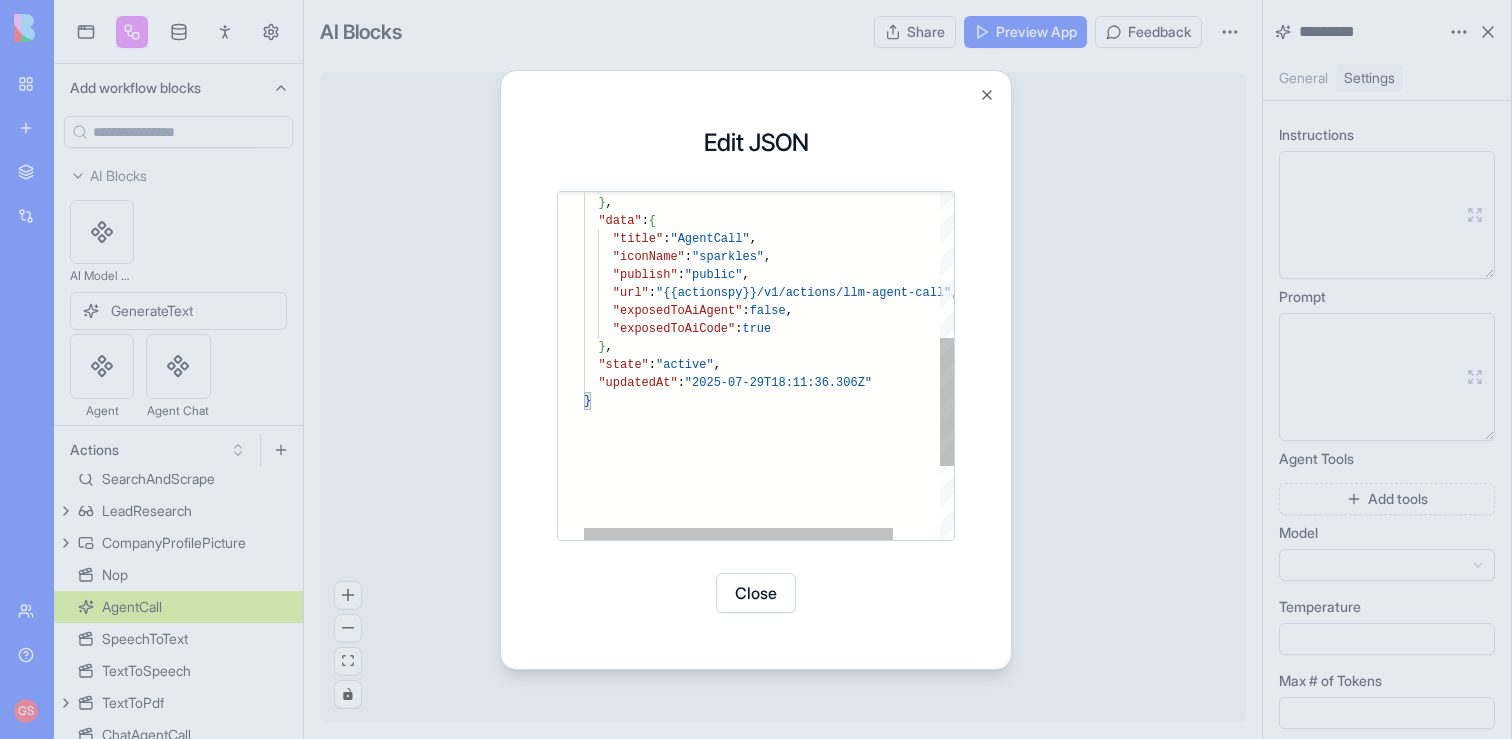 type on "**********" 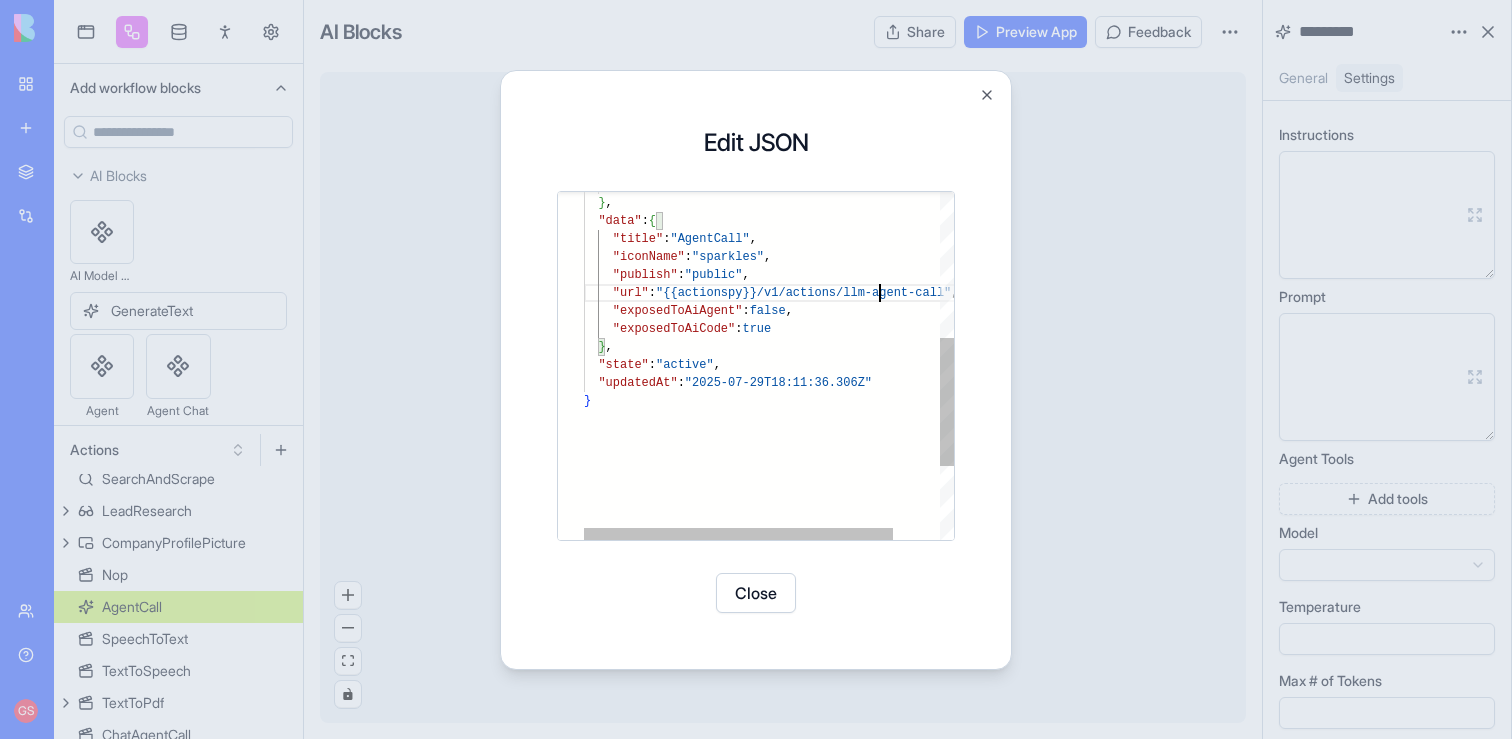 click on "}    } ,    "data" :  {      "title" :  "AgentCall" ,      "iconName" :  "sparkles" ,      "publish" :  "public" ,      "url" :  "{{actionspy}}/v1/actions/llm-agent-call" ,      "exposedToAiAgent" :  false ,      "exposedToAiCode" :  true    } ,    "state" :  "active" ,    "updatedAt" :  "2025-07-29T18:11:36.306Z" }" at bounding box center [796, 269] 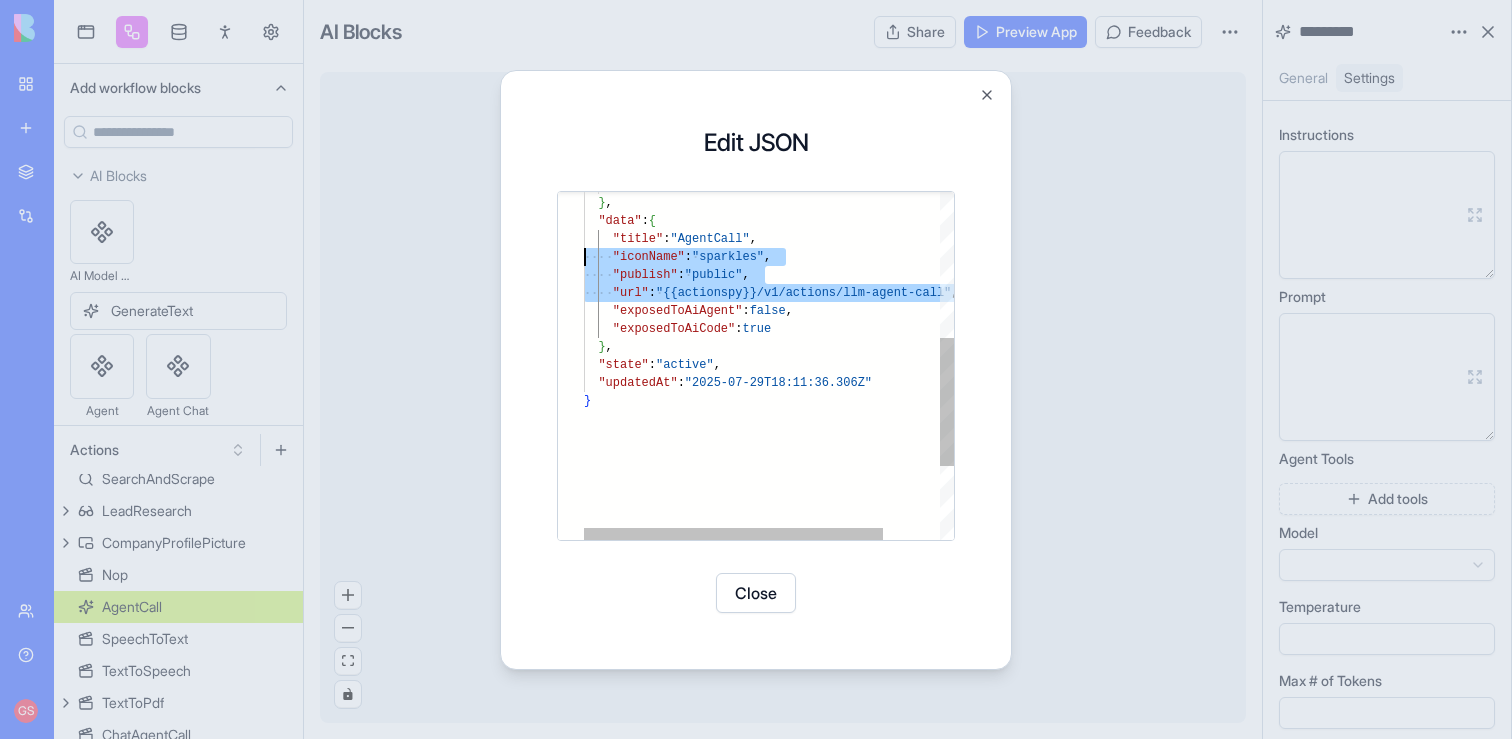 scroll, scrollTop: 72, scrollLeft: 0, axis: vertical 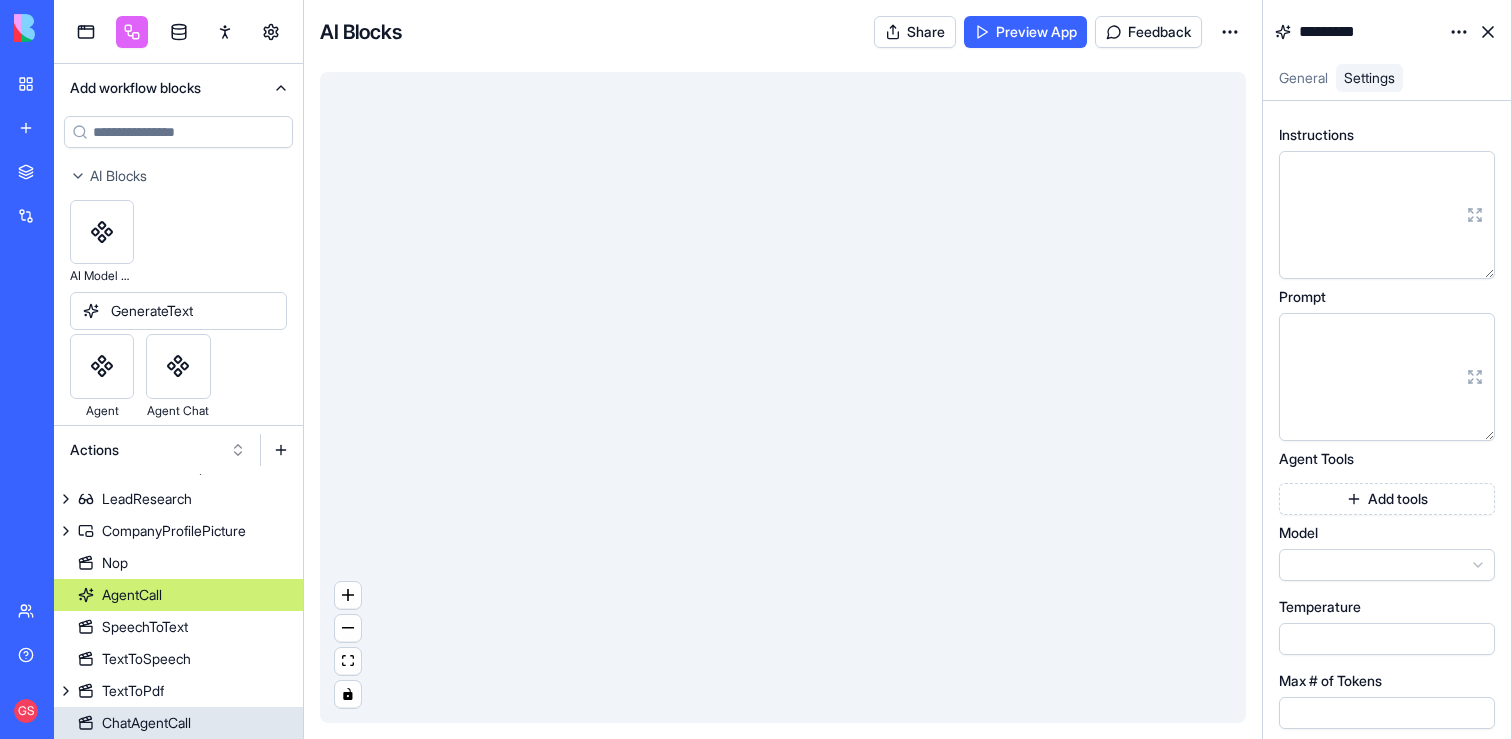 click on "ChatAgentCall" at bounding box center [178, 723] 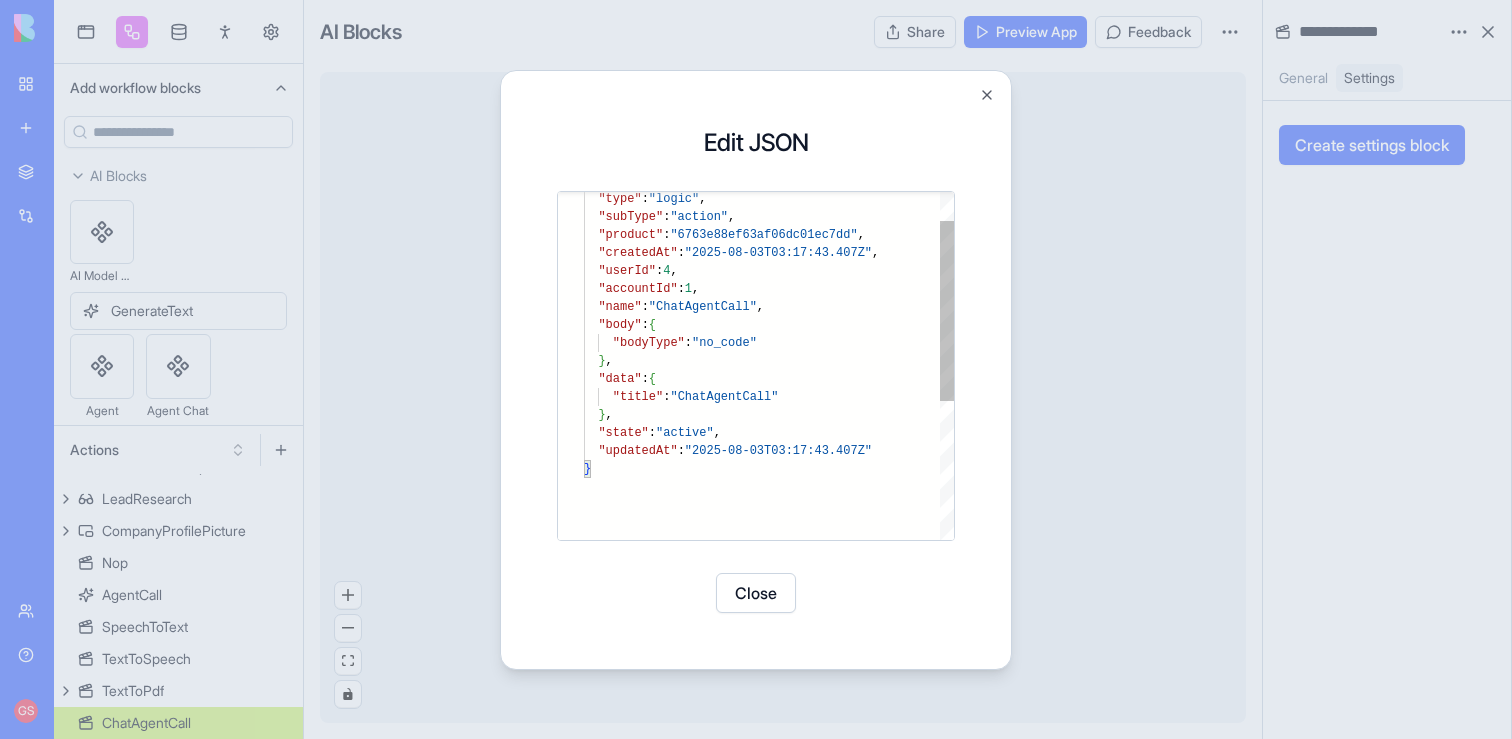 click on ""type" :  "logic" ,    "subType" :  "action" ,    "product" :  "6763e88ef63af06dc01ec7dd" ,    "createdAt" :  "2025-08-03T03:17:43.407Z" ,    "userId" :  4 ,    "accountId" :  1 ,    "name" :  "ChatAgentCall" ,    "body" :  {      "bodyType" :  "no_code"    } ,    "data" :  {      "title" :  "ChatAgentCall"    } ,    "state" :  "active" ,    "updatedAt" :  "2025-08-03T03:17:43.407Z"" at bounding box center (769, 472) 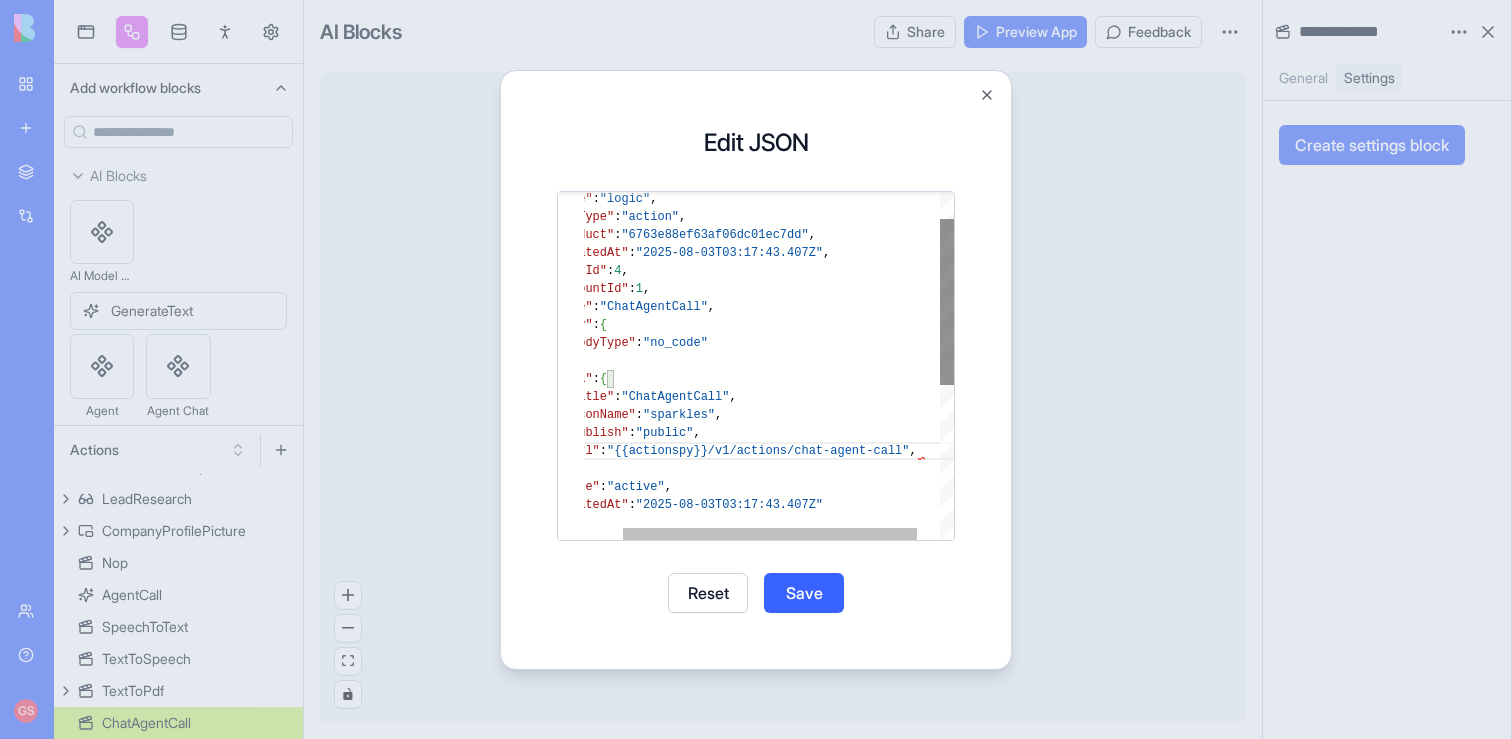 scroll, scrollTop: 126, scrollLeft: 382, axis: both 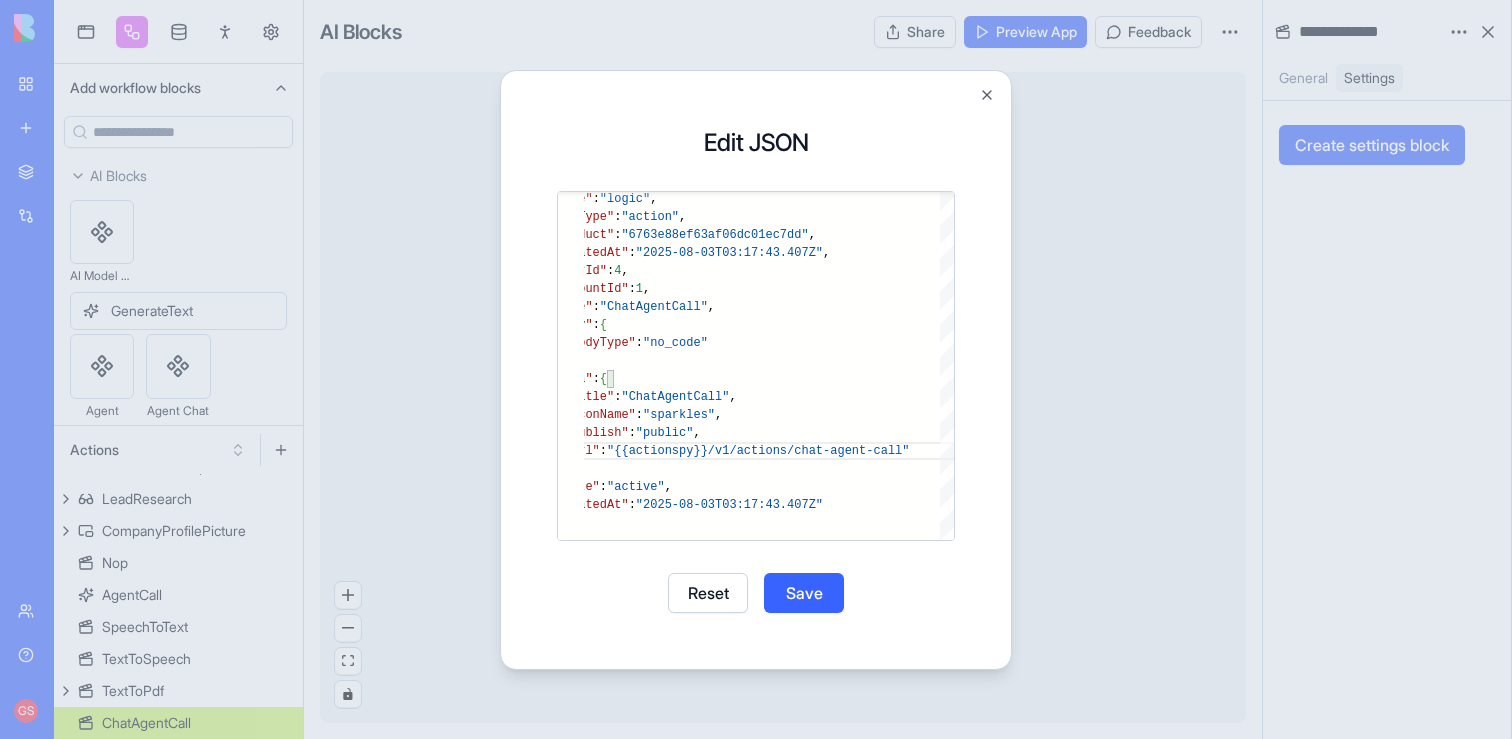 type on "**********" 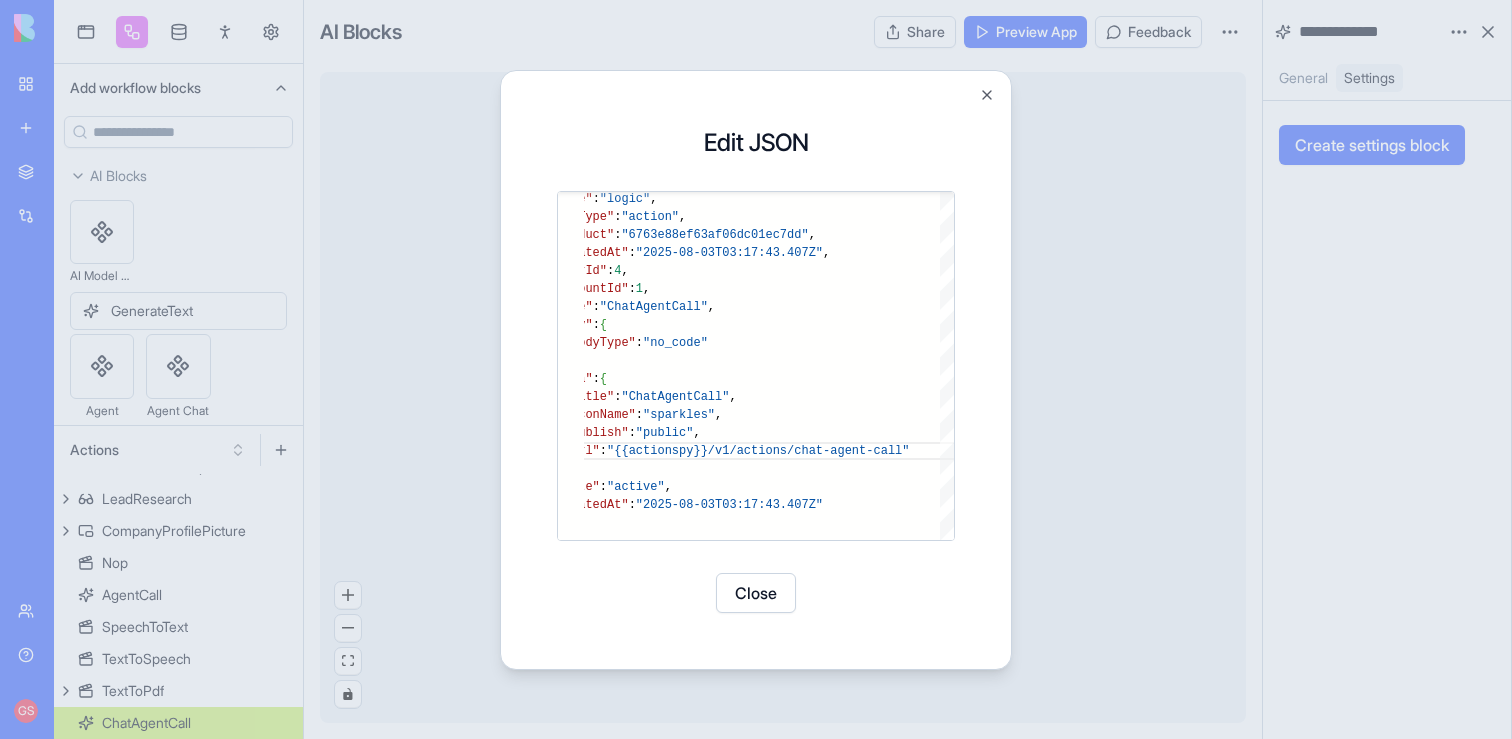 click on "Close" at bounding box center [756, 593] 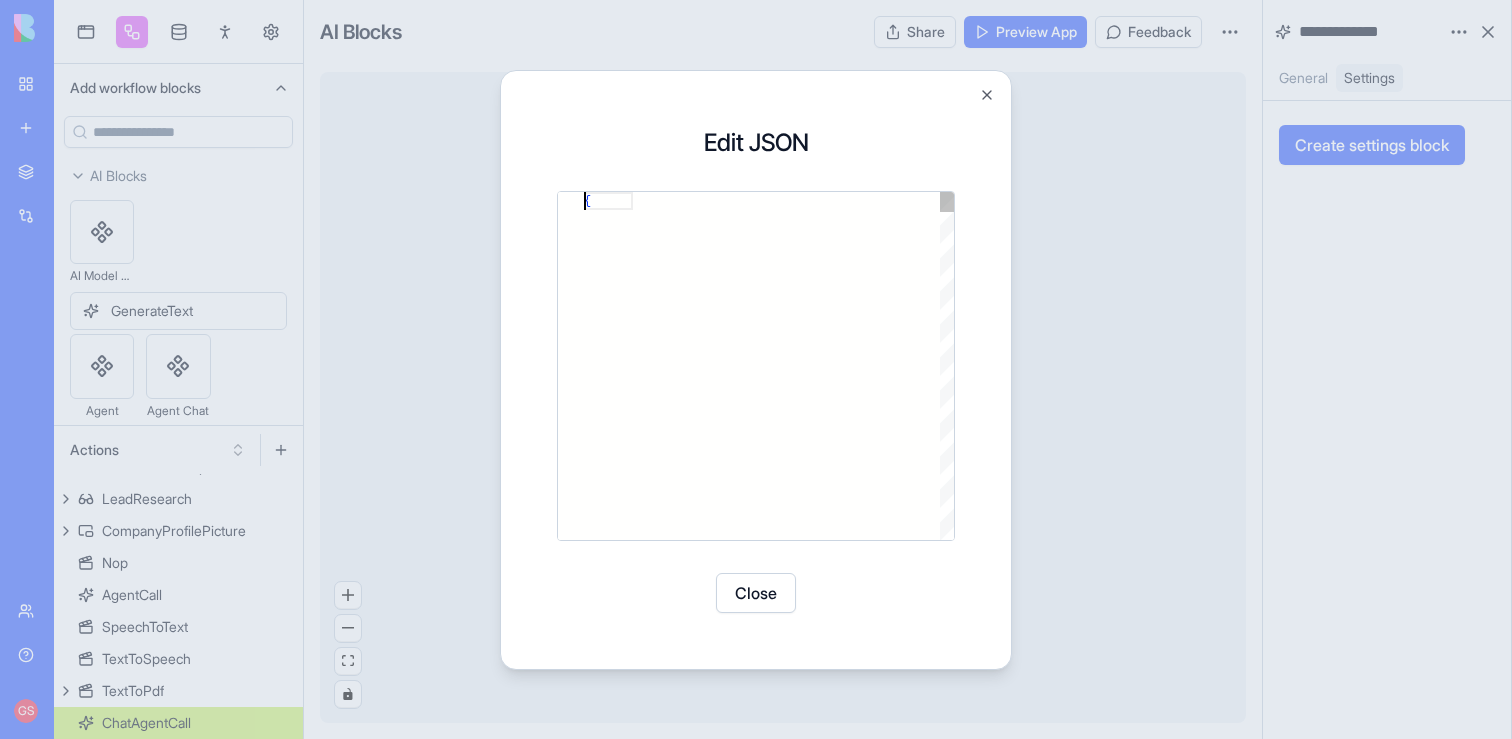 scroll, scrollTop: 0, scrollLeft: 0, axis: both 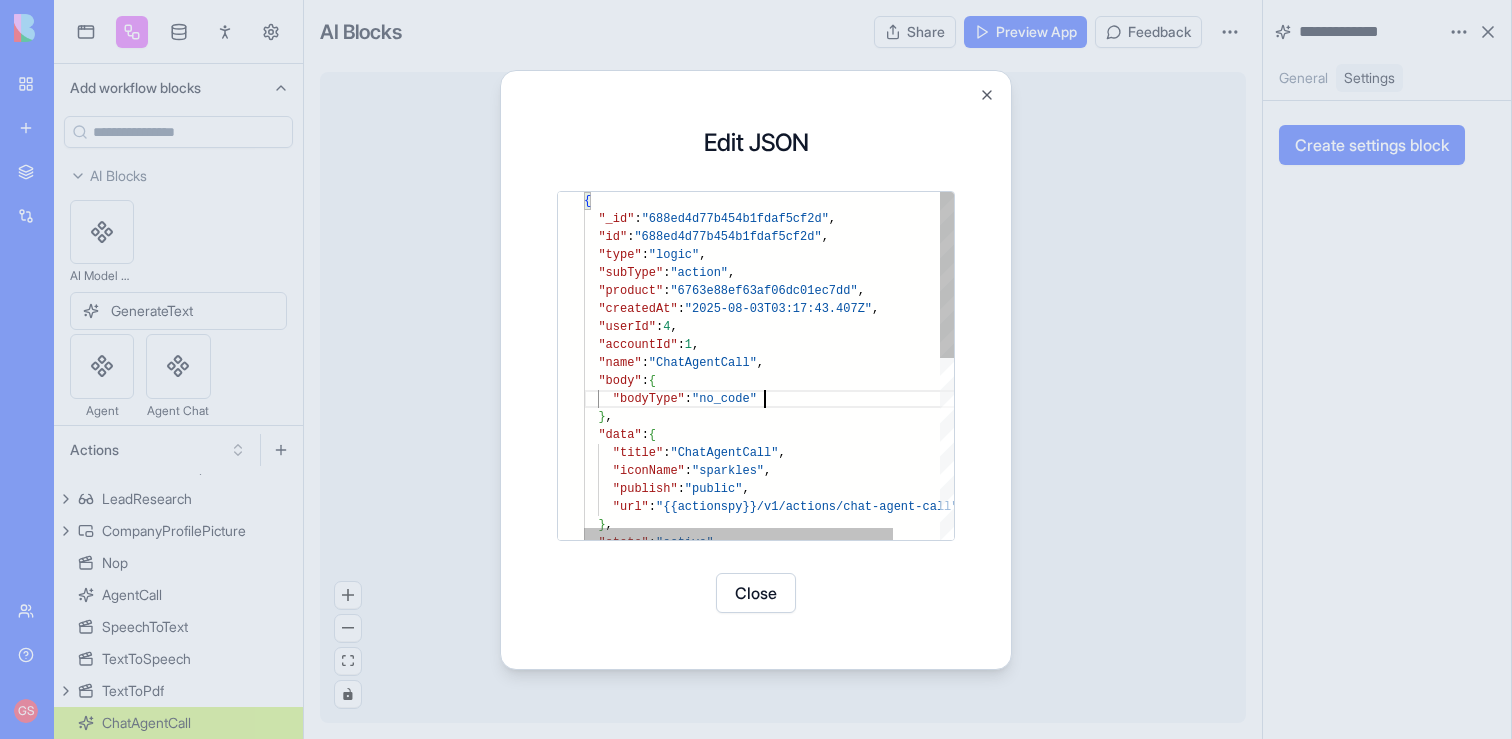 click on "{    "_id" :  "688ed4d77b454b1fdaf5cf2d" ,    "id" :  "688ed4d77b454b1fdaf5cf2d" ,    "type" :  "logic" ,    "subType" :  "action" ,    "product" :  "6763e88ef63af06dc01ec7dd" ,    "createdAt" :  "2025-08-03T03:17:43.407Z" ,    "userId" :  4 ,    "accountId" :  1 ,    "name" :  "ChatAgentCall" ,    "body" :  {      "bodyType" :  "no_code"    } ,    "data" :  {      "title" :  "ChatAgentCall" ,      "iconName" :  "sparkles" ,      "publish" :  "public" ,      "url" :  "{{actionspy}}/v1/actions/chat-agent-call"    } ,    "state" :  "active" ," at bounding box center [796, 555] 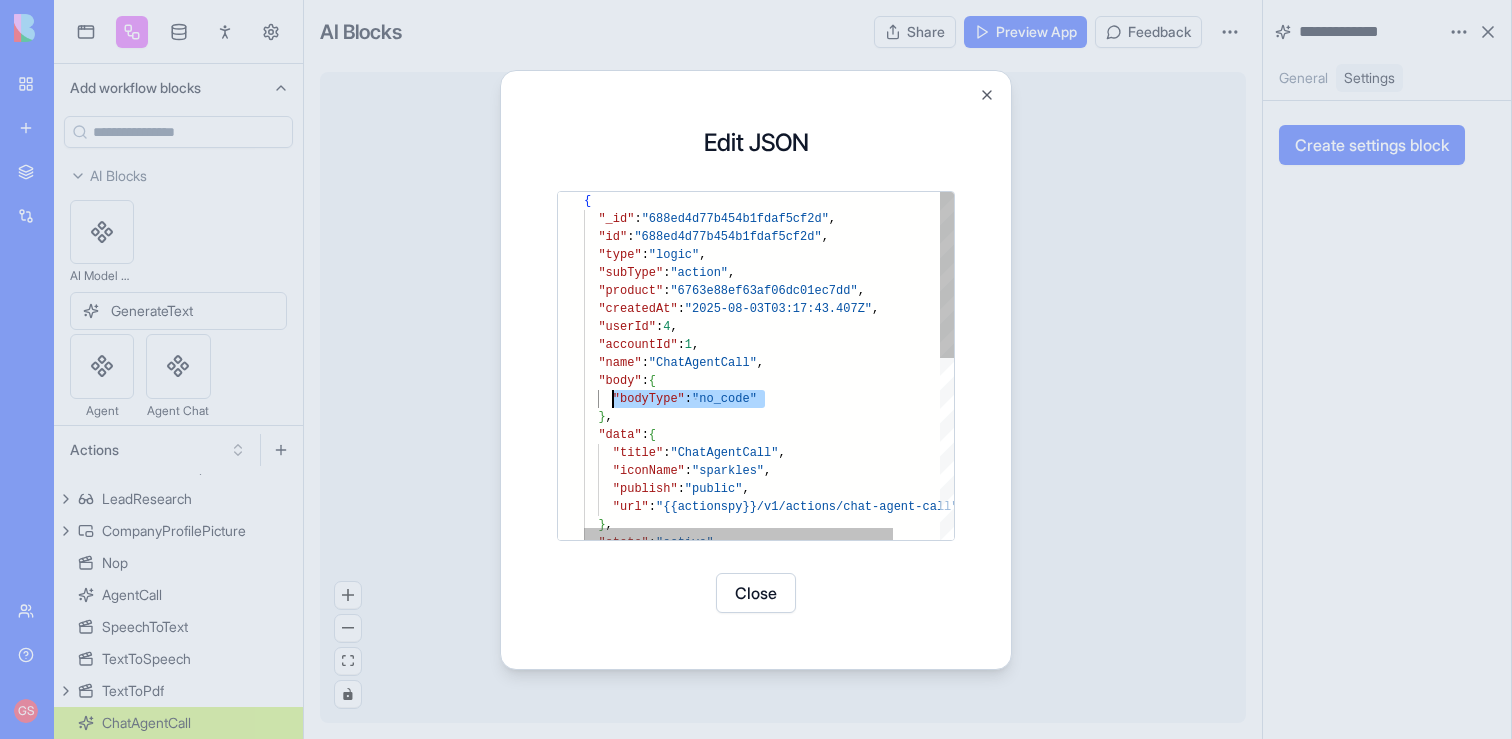 scroll, scrollTop: 18, scrollLeft: 0, axis: vertical 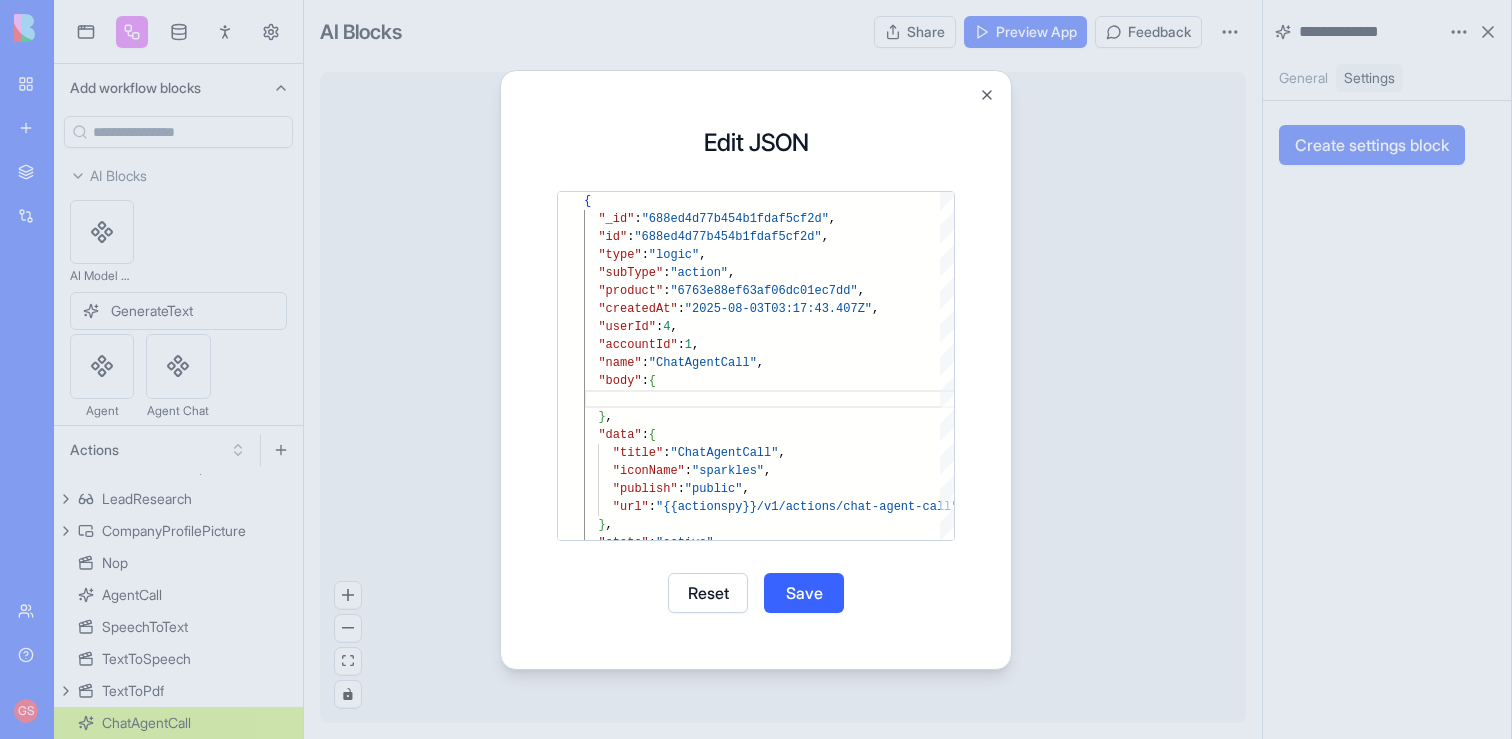 click on "**********" at bounding box center (756, 370) 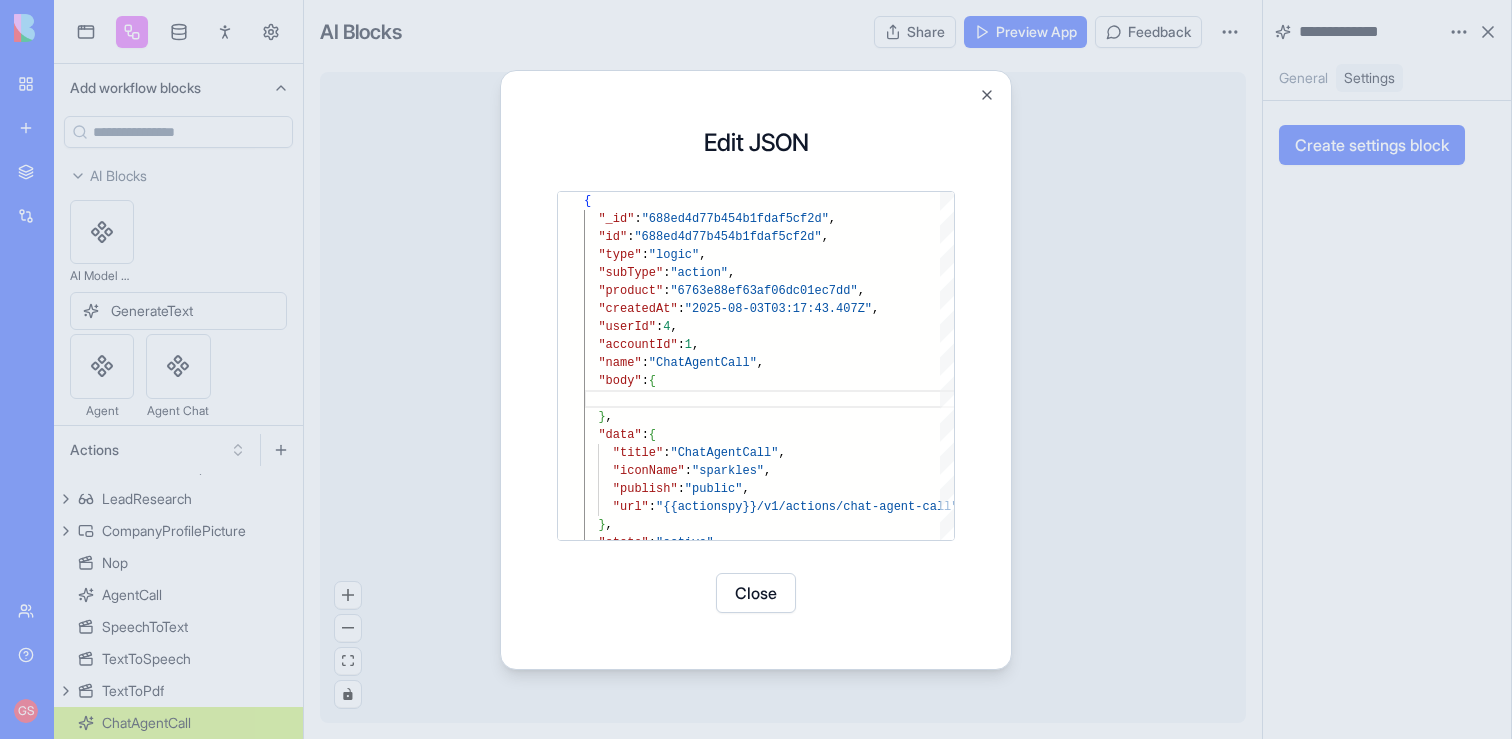 click on "Close" at bounding box center [756, 593] 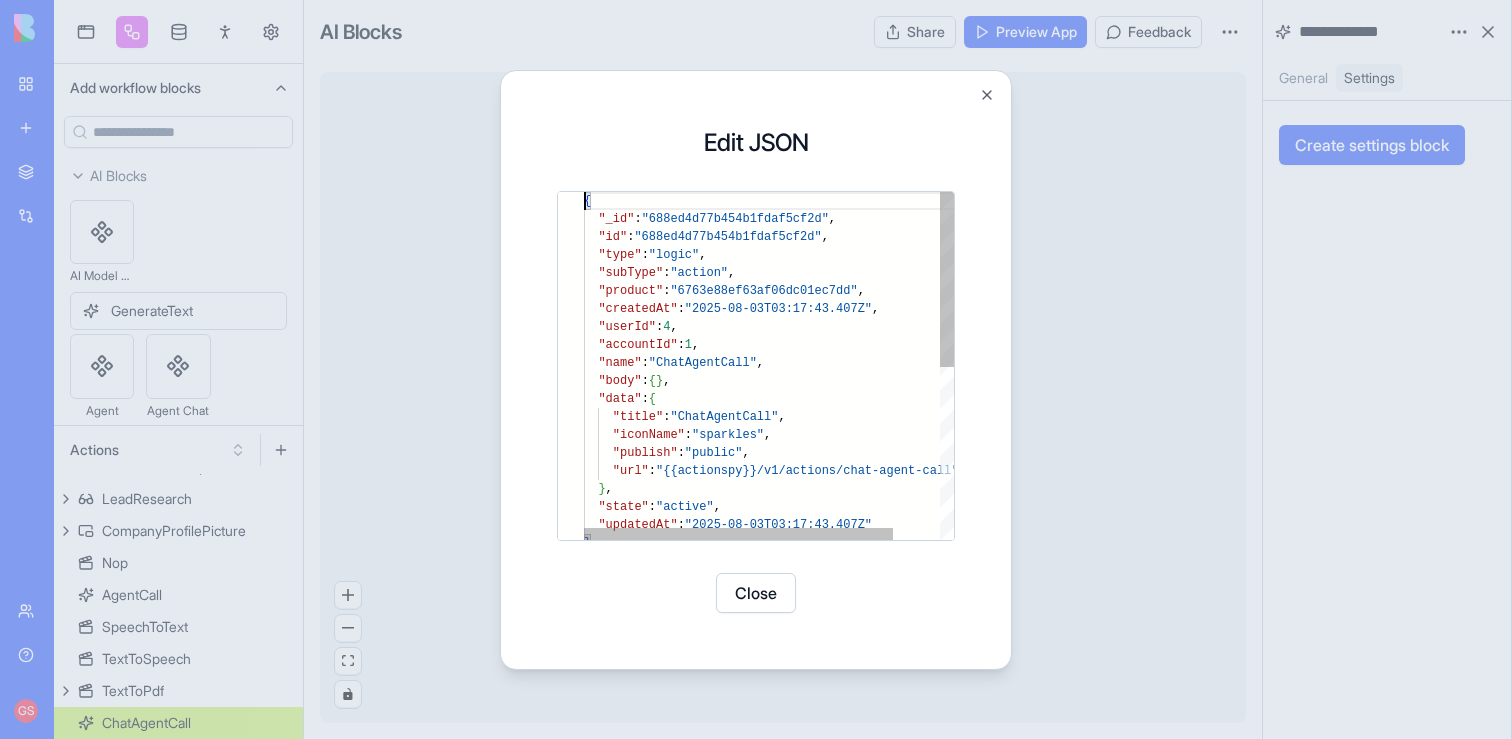 click on "{    "_id" :  "688ed4d77b454b1fdaf5cf2d" ,    "id" :  "688ed4d77b454b1fdaf5cf2d" ,    "type" :  "logic" ,    "subType" :  "action" ,    "product" :  "6763e88ef63af06dc01ec7dd" ,    "createdAt" :  "2025-08-03T03:17:43.407Z" ,    "userId" :  4 ,    "accountId" :  1 ,    "name" :  "ChatAgentCall" ,    "body" :  { } ,    "data" :  {      "title" :  "ChatAgentCall" ,      "iconName" :  "sparkles" ,      "publish" :  "public" ,      "url" :  "{{actionspy}}/v1/actions/chat-agent-call"    } ,    "state" :  "active" ,    "updatedAt" :  "2025-08-03T03:17:43.407Z" }" at bounding box center (796, 537) 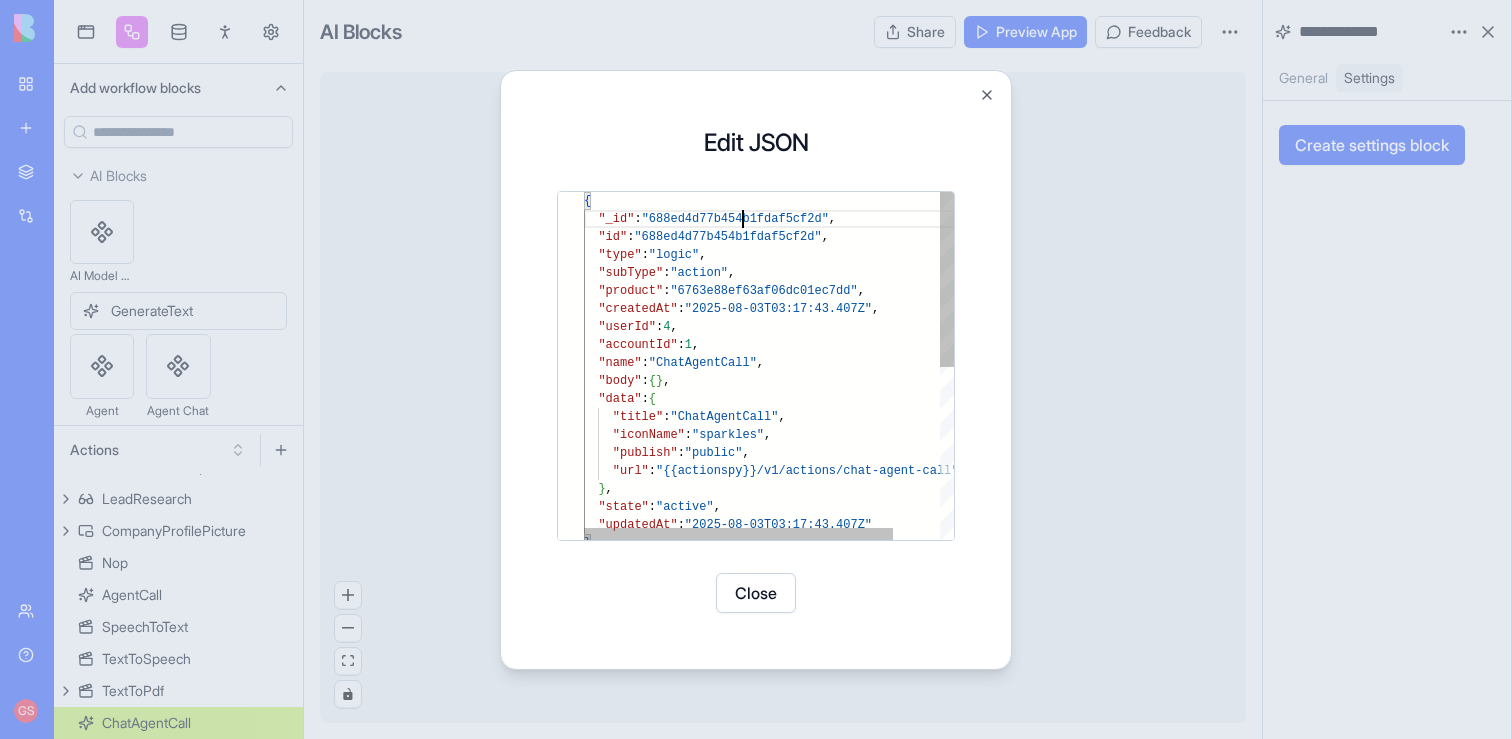 click on "{    "_id" :  "688ed4d77b454b1fdaf5cf2d" ,    "id" :  "688ed4d77b454b1fdaf5cf2d" ,    "type" :  "logic" ,    "subType" :  "action" ,    "product" :  "6763e88ef63af06dc01ec7dd" ,    "createdAt" :  "2025-08-03T03:17:43.407Z" ,    "userId" :  4 ,    "accountId" :  1 ,    "name" :  "ChatAgentCall" ,    "body" :  { } ,    "data" :  {      "title" :  "ChatAgentCall" ,      "iconName" :  "sparkles" ,      "publish" :  "public" ,      "url" :  "{{actionspy}}/v1/actions/chat-agent-call"    } ,    "state" :  "active" ,    "updatedAt" :  "2025-08-03T03:17:43.407Z" }" at bounding box center [796, 537] 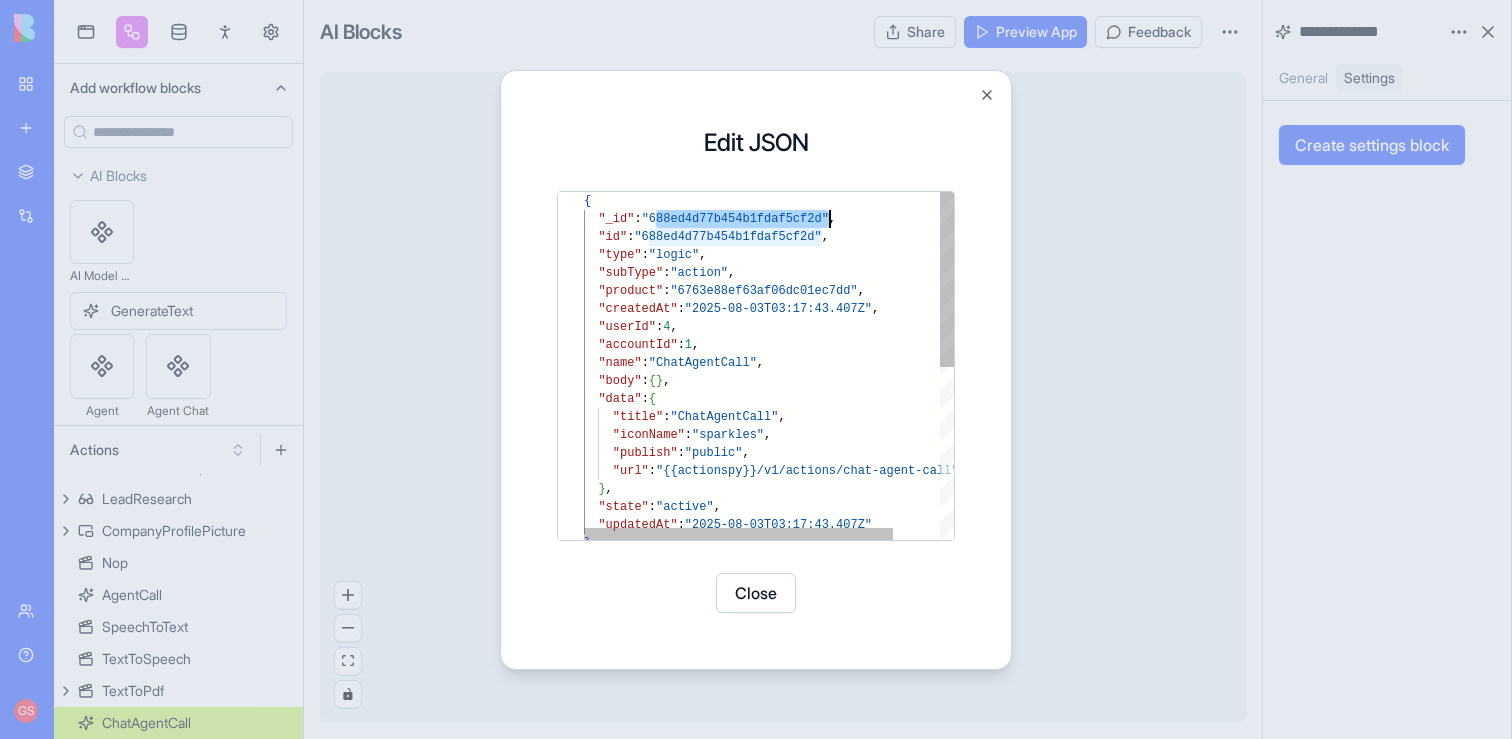 click on "{    "_id" :  "688ed4d77b454b1fdaf5cf2d" ,    "id" :  "688ed4d77b454b1fdaf5cf2d" ,    "type" :  "logic" ,    "subType" :  "action" ,    "product" :  "6763e88ef63af06dc01ec7dd" ,    "createdAt" :  "2025-08-03T03:17:43.407Z" ,    "userId" :  4 ,    "accountId" :  1 ,    "name" :  "ChatAgentCall" ,    "body" :  { } ,    "data" :  {      "title" :  "ChatAgentCall" ,      "iconName" :  "sparkles" ,      "publish" :  "public" ,      "url" :  "{{actionspy}}/v1/actions/chat-agent-call"    } ,    "state" :  "active" ,    "updatedAt" :  "2025-08-03T03:17:43.407Z" }" at bounding box center [796, 537] 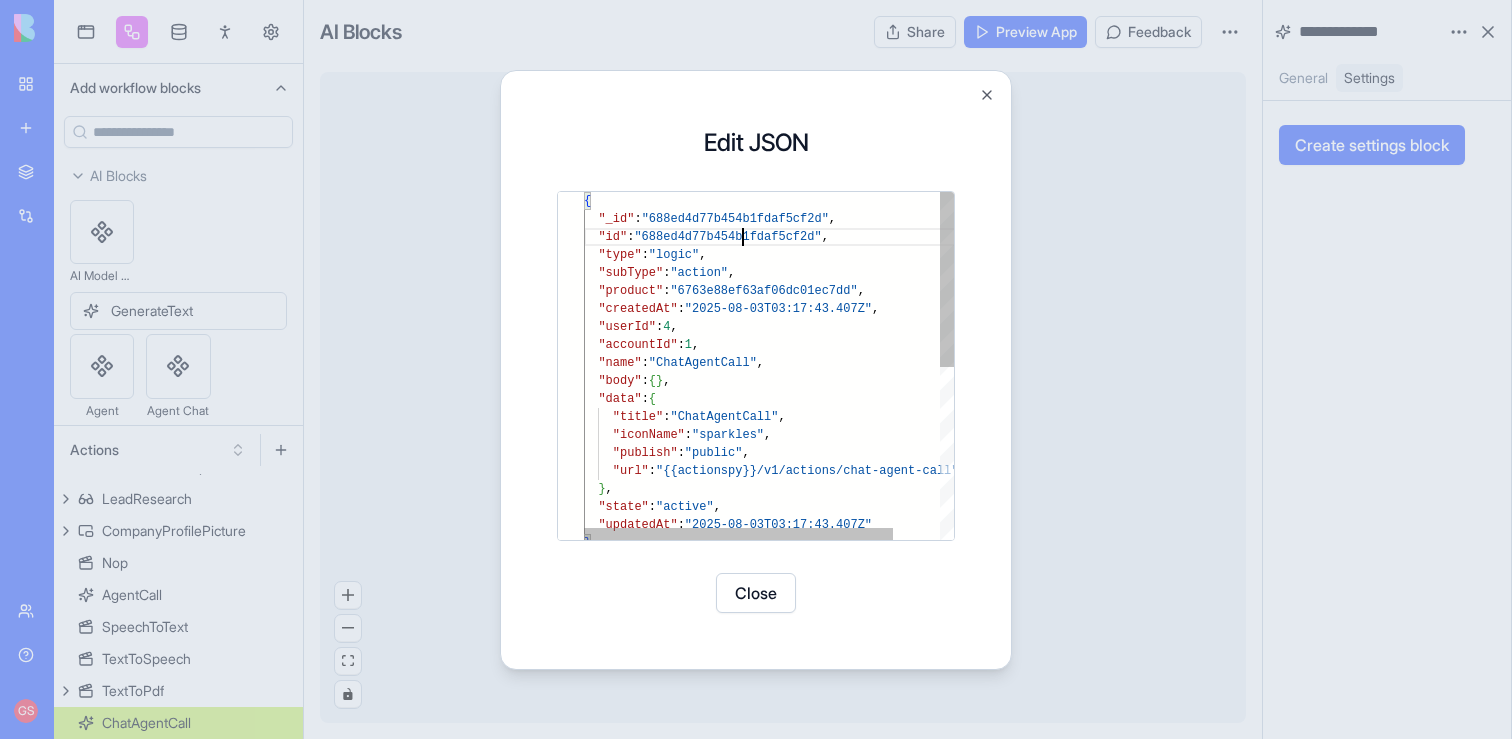 scroll, scrollTop: 36, scrollLeft: 238, axis: both 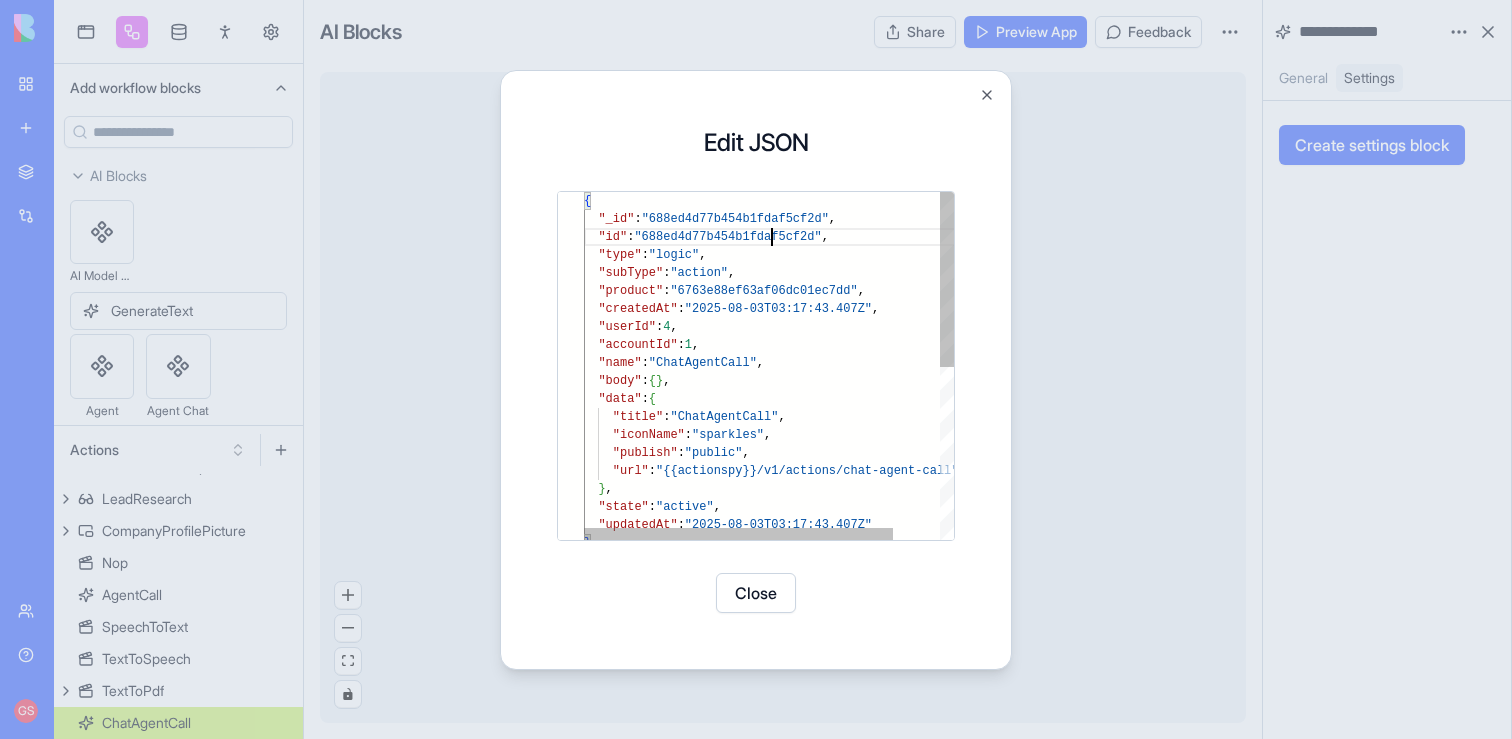 click on "{    "_id" :  "688ed4d77b454b1fdaf5cf2d" ,    "id" :  "688ed4d77b454b1fdaf5cf2d" ,    "type" :  "logic" ,    "subType" :  "action" ,    "product" :  "6763e88ef63af06dc01ec7dd" ,    "createdAt" :  "2025-08-03T03:17:43.407Z" ,    "userId" :  4 ,    "accountId" :  1 ,    "name" :  "ChatAgentCall" ,    "body" :  { } ,    "data" :  {      "title" :  "ChatAgentCall" ,      "iconName" :  "sparkles" ,      "publish" :  "public" ,      "url" :  "{{actionspy}}/v1/actions/chat-agent-call"    } ,    "state" :  "active" ,    "updatedAt" :  "2025-08-03T03:17:43.407Z" }" at bounding box center (796, 537) 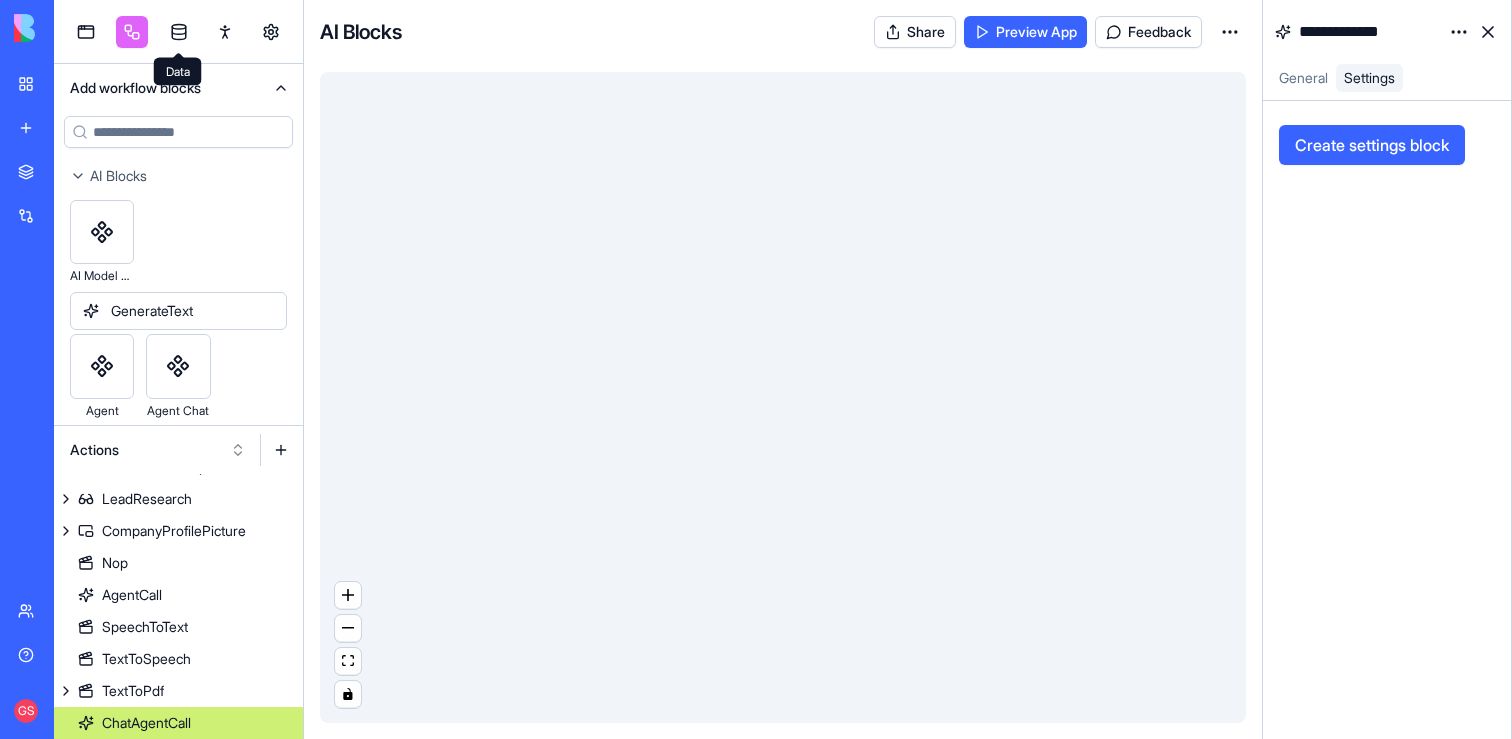 click at bounding box center [179, 32] 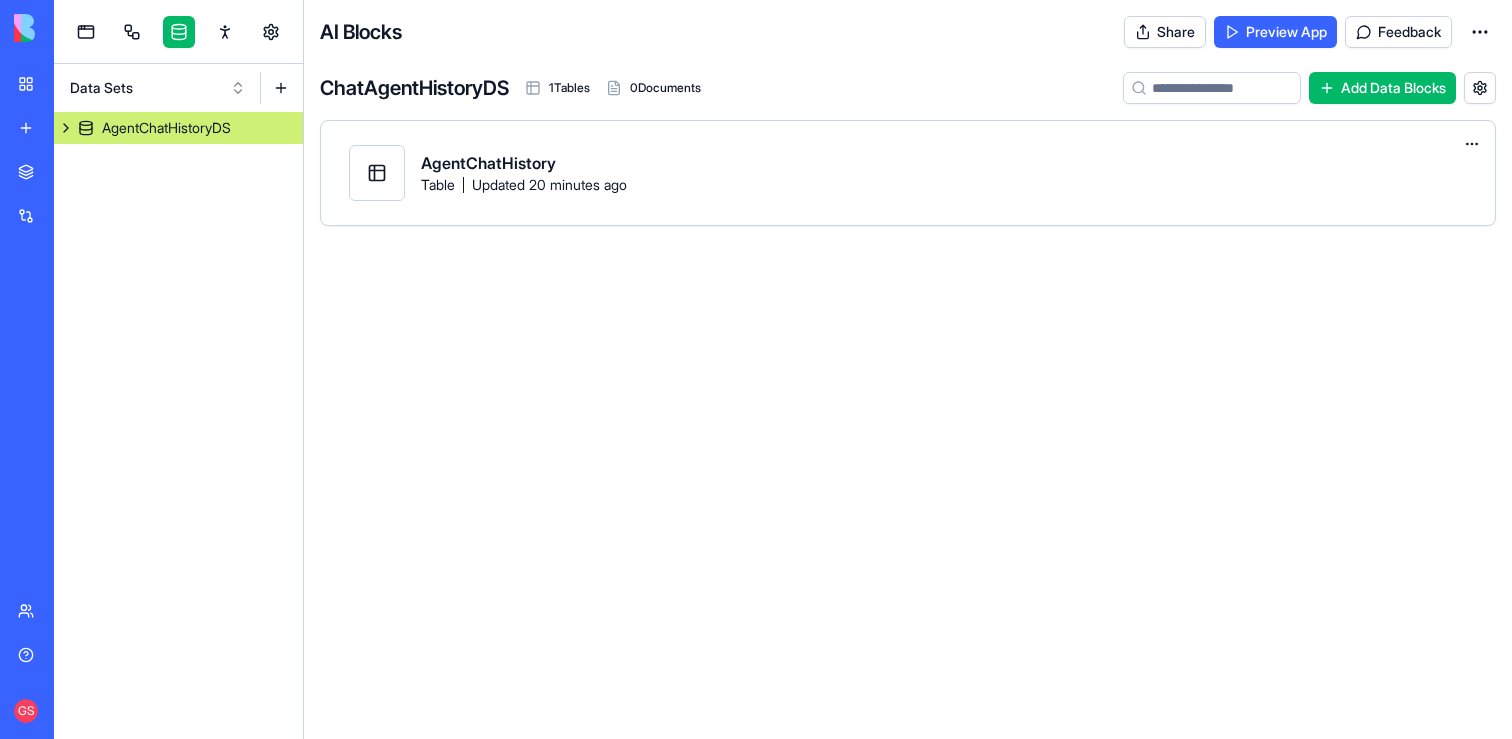 click at bounding box center [66, 128] 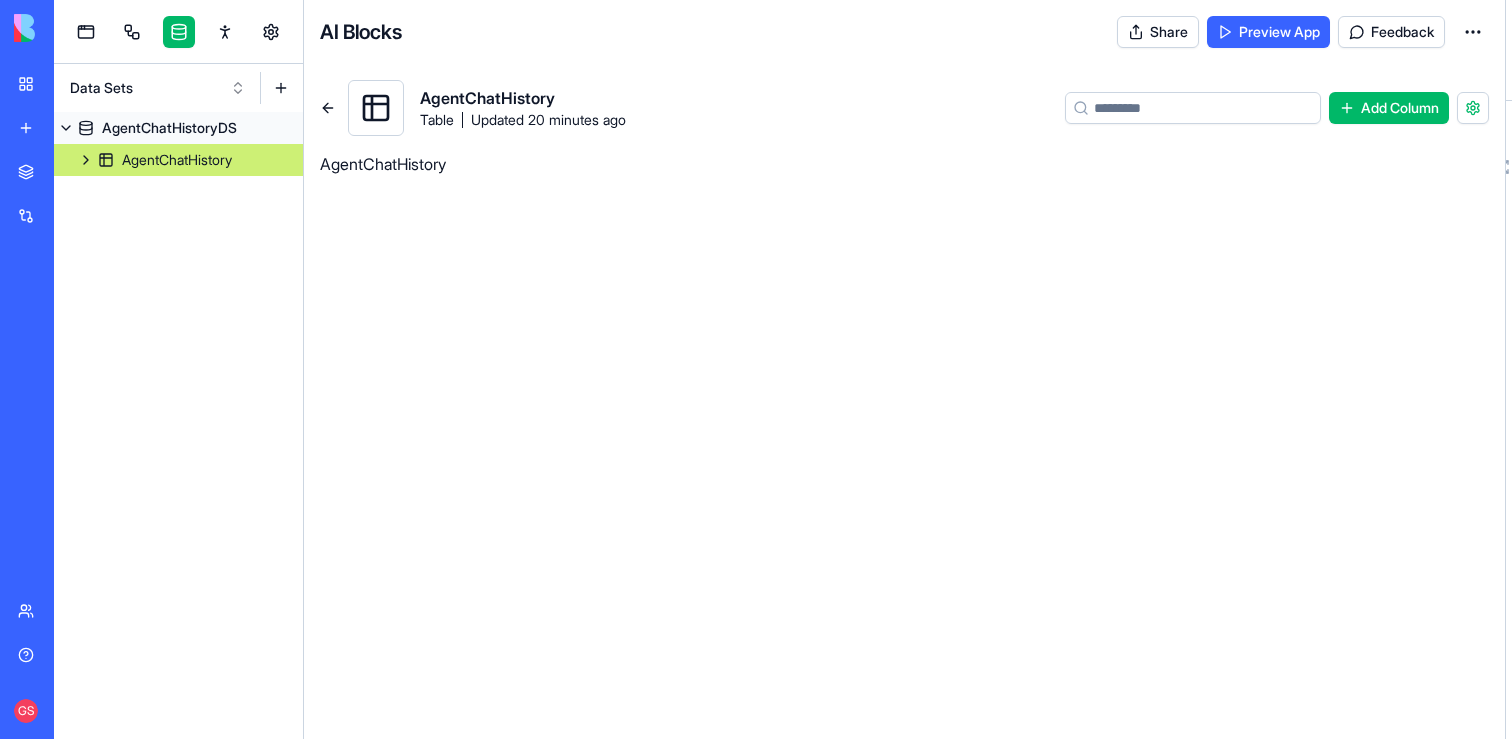 click on "AgentChatHistory" at bounding box center [177, 160] 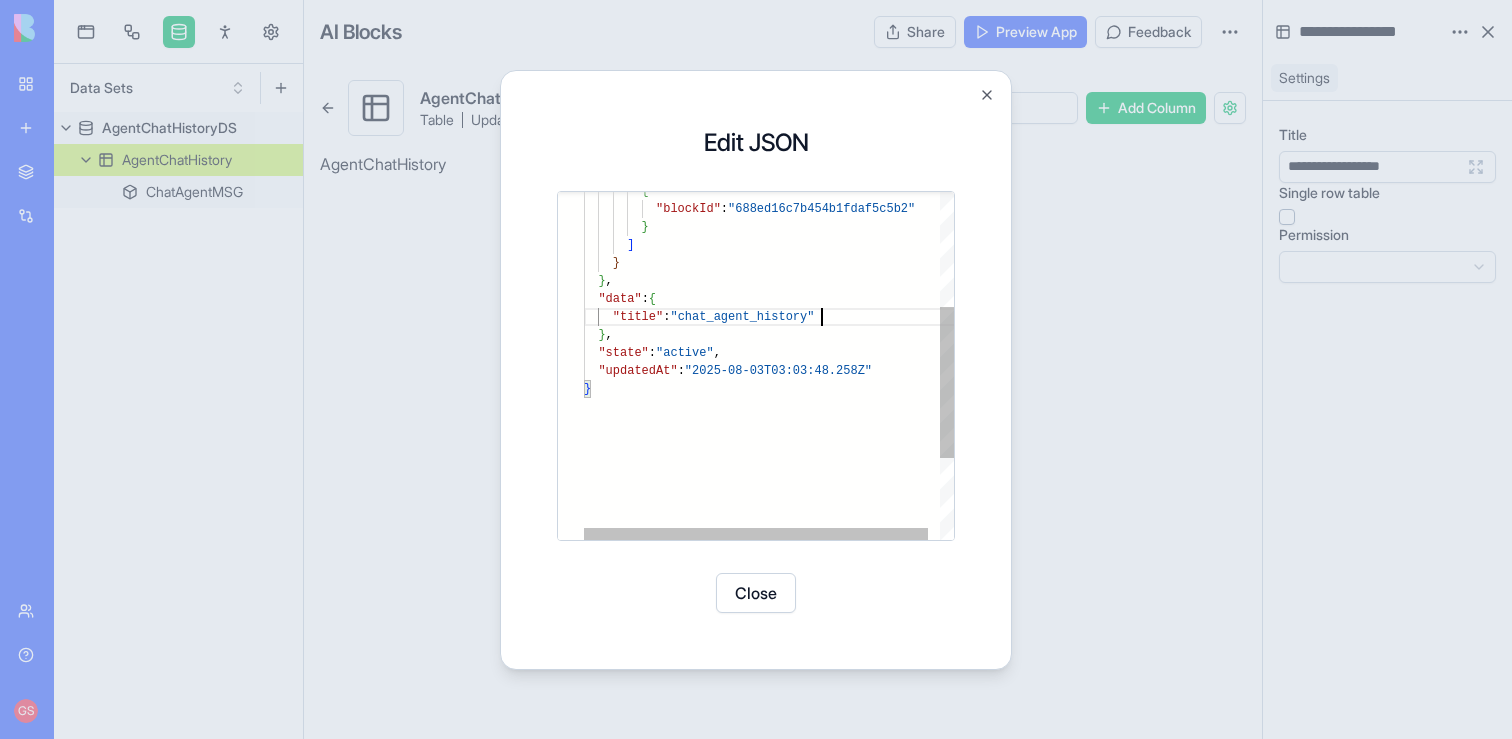 click on "{            "blockId" :  "688ed16c7b454b1fdaf5c5b2"          }        ]      }    } ,    "data" :  {      "title" :  "chat_agent_history"    } ,    "state" :  "active" ,    "updatedAt" :  "2025-08-03T03:03:48.258Z" }" at bounding box center (775, 329) 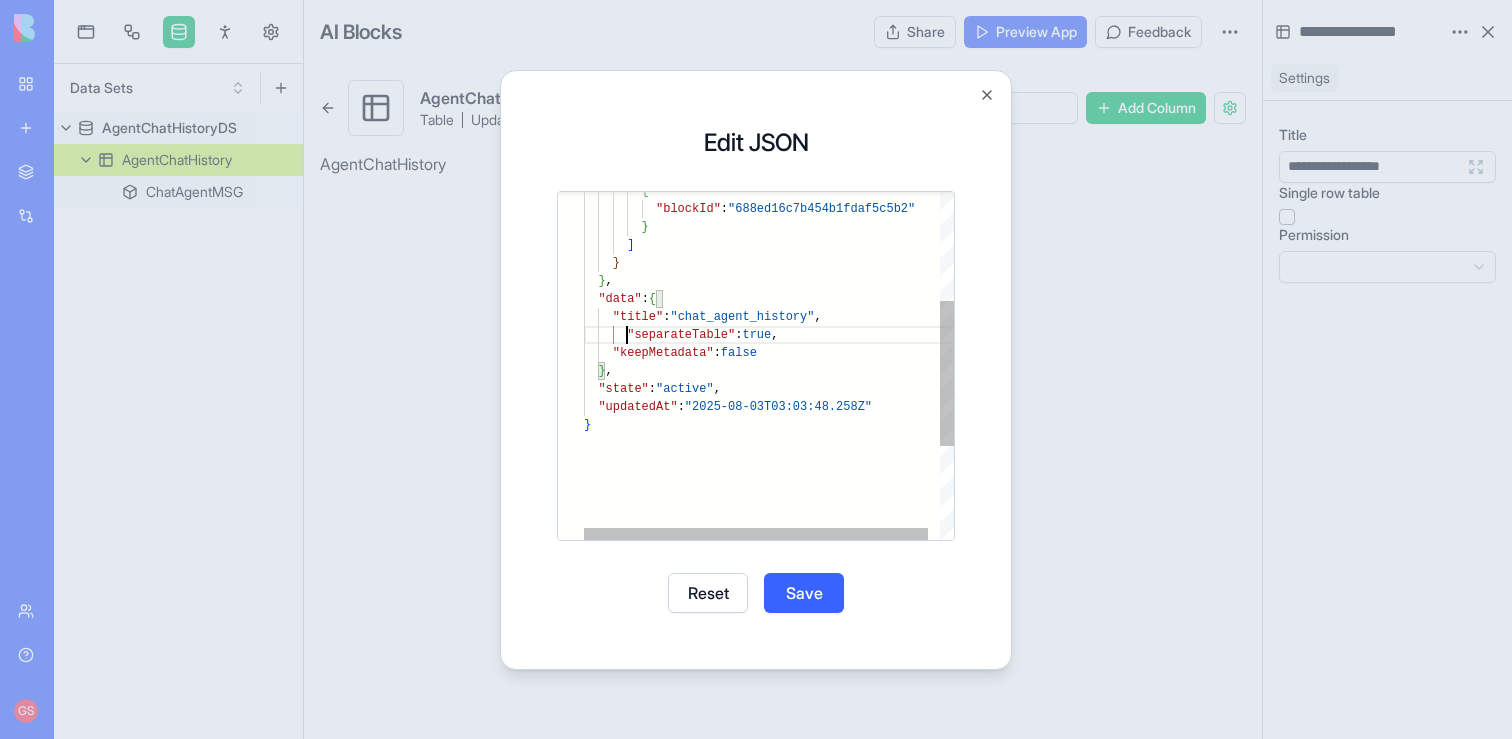 scroll, scrollTop: 36, scrollLeft: 29, axis: both 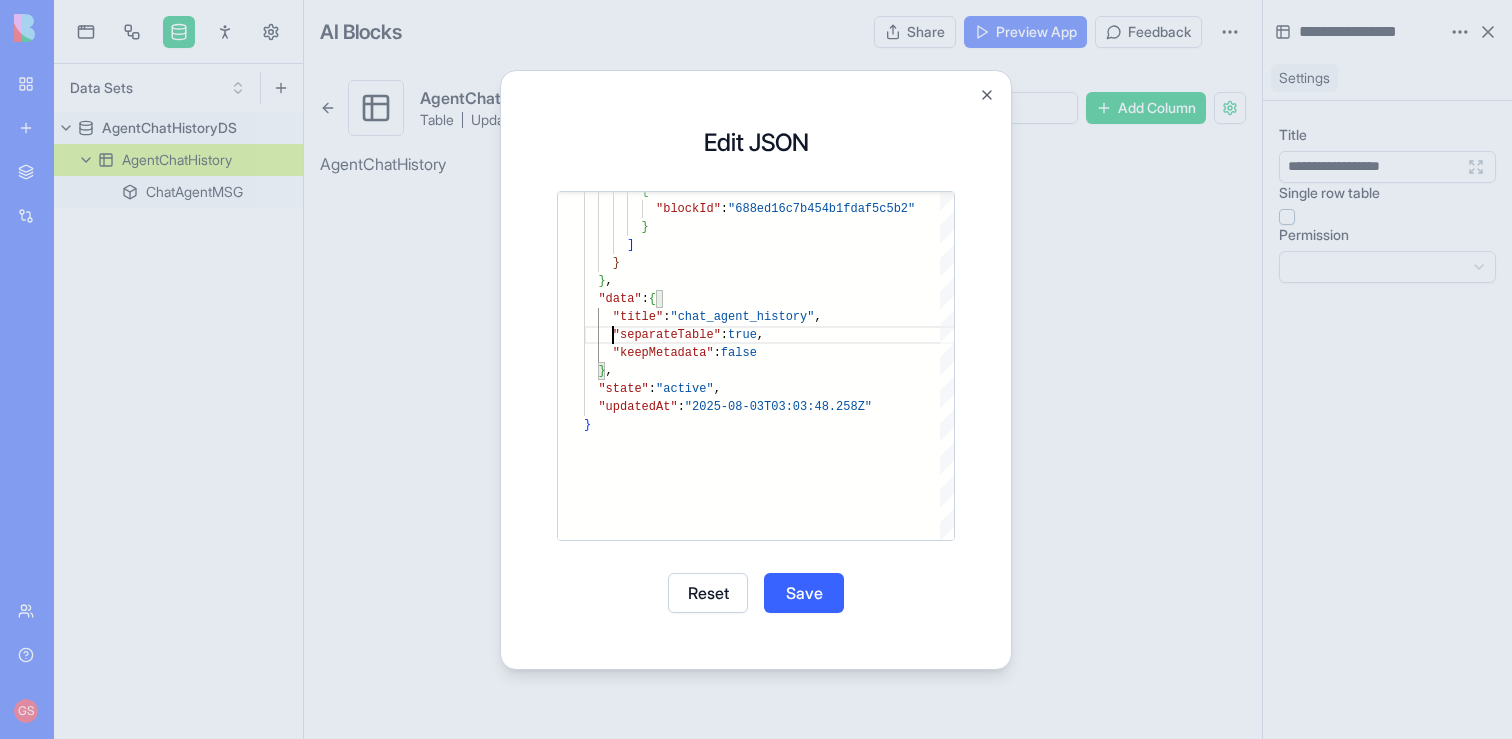 type on "**********" 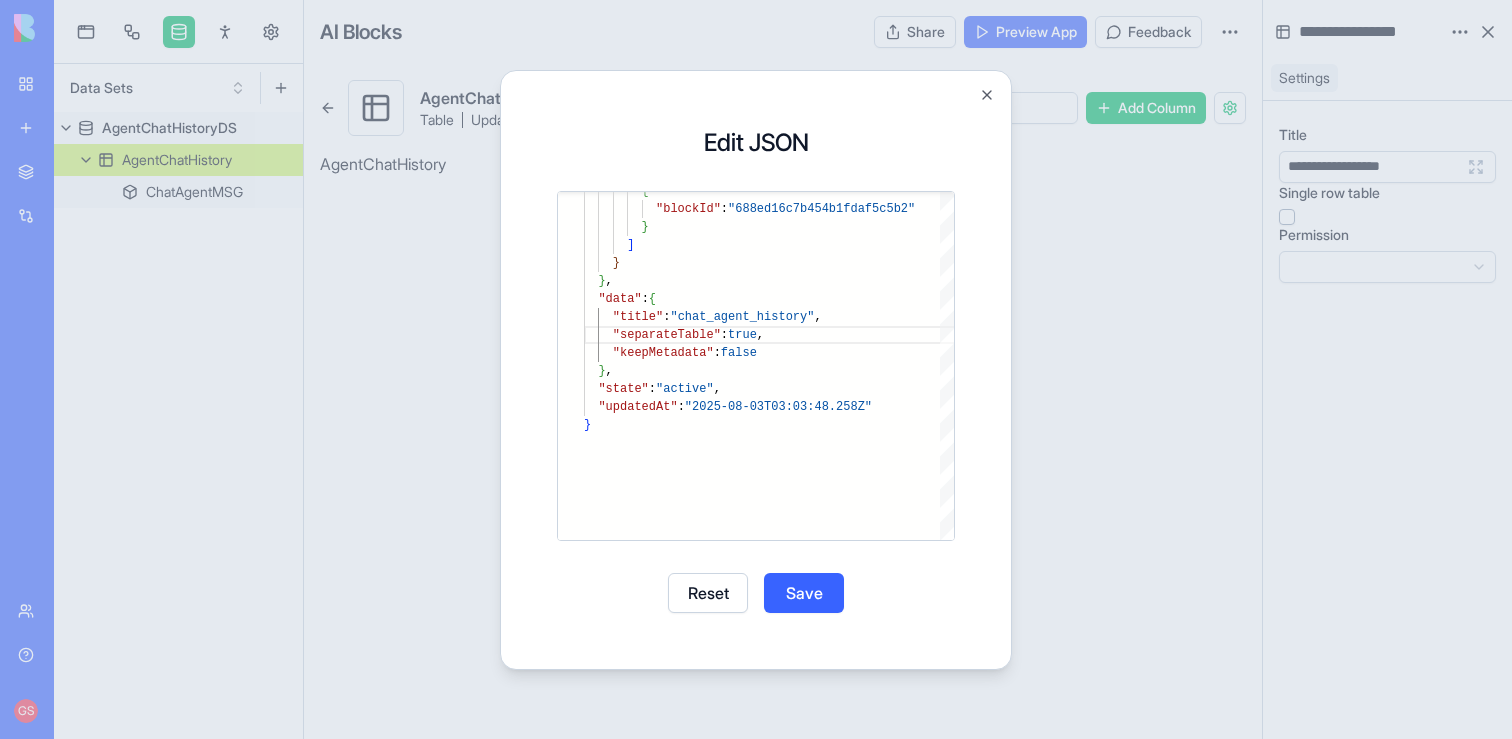 click on "Save" at bounding box center [804, 593] 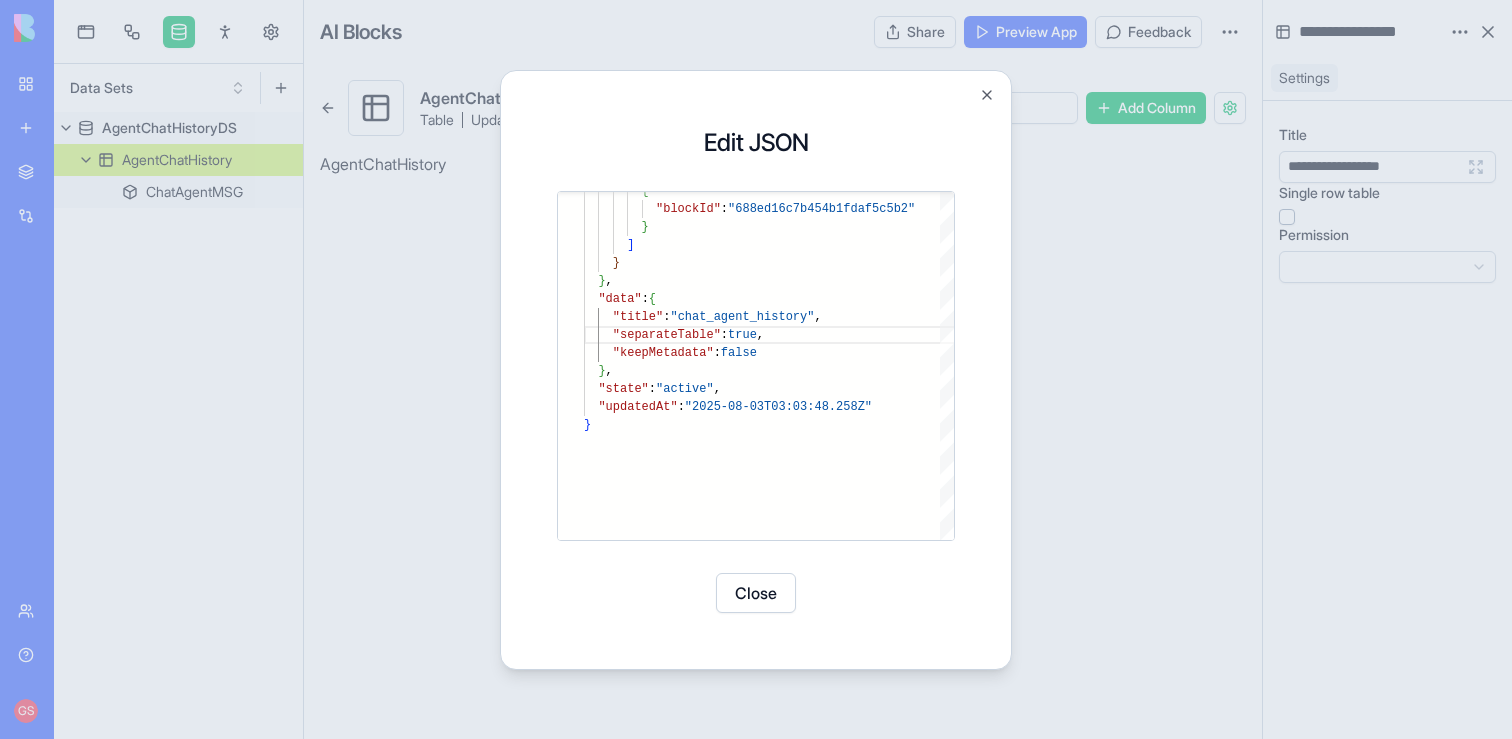 click on "Close" at bounding box center [756, 593] 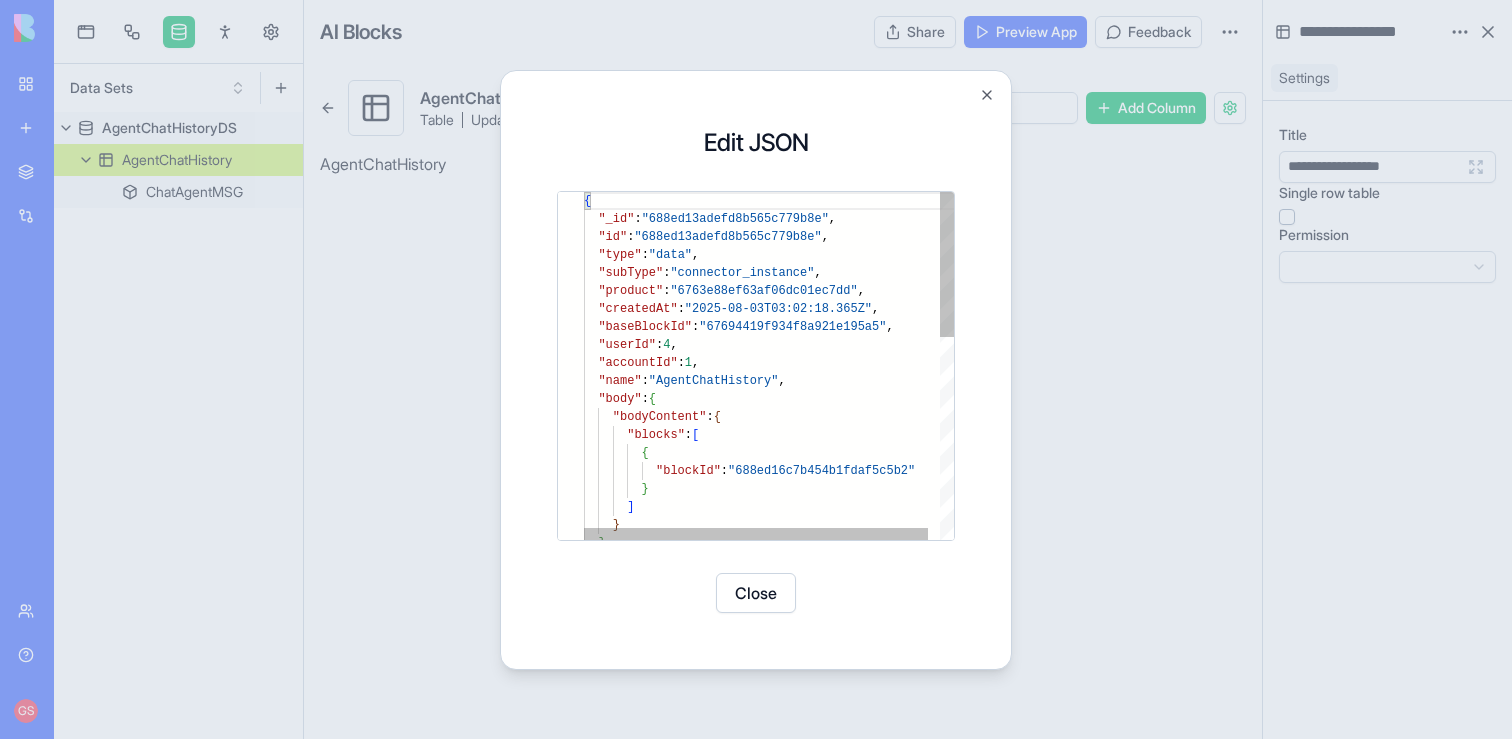 click on "{    "_id" :  "688ed13adefd8b565c779b8e" ,    "id" :  "688ed13adefd8b565c779b8e" ,    "type" :  "data" ,    "subType" :  "connector_instance" ,    "product" :  "6763e88ef63af06dc01ec7dd" ,    "createdAt" :  "2025-08-03T03:02:18.365Z" ,    "baseBlockId" :  "67694419f934f8a921e195a5" ,    "userId" :  4 ,    "accountId" :  1 ,    "name" :  "AgentChatHistory" ,    "body" :  {      "bodyContent" :  {        "blocks" :  [          {            "blockId" :  "688ed16c7b454b1fdaf5c5b2"          }        ]      }    } ," at bounding box center [775, 609] 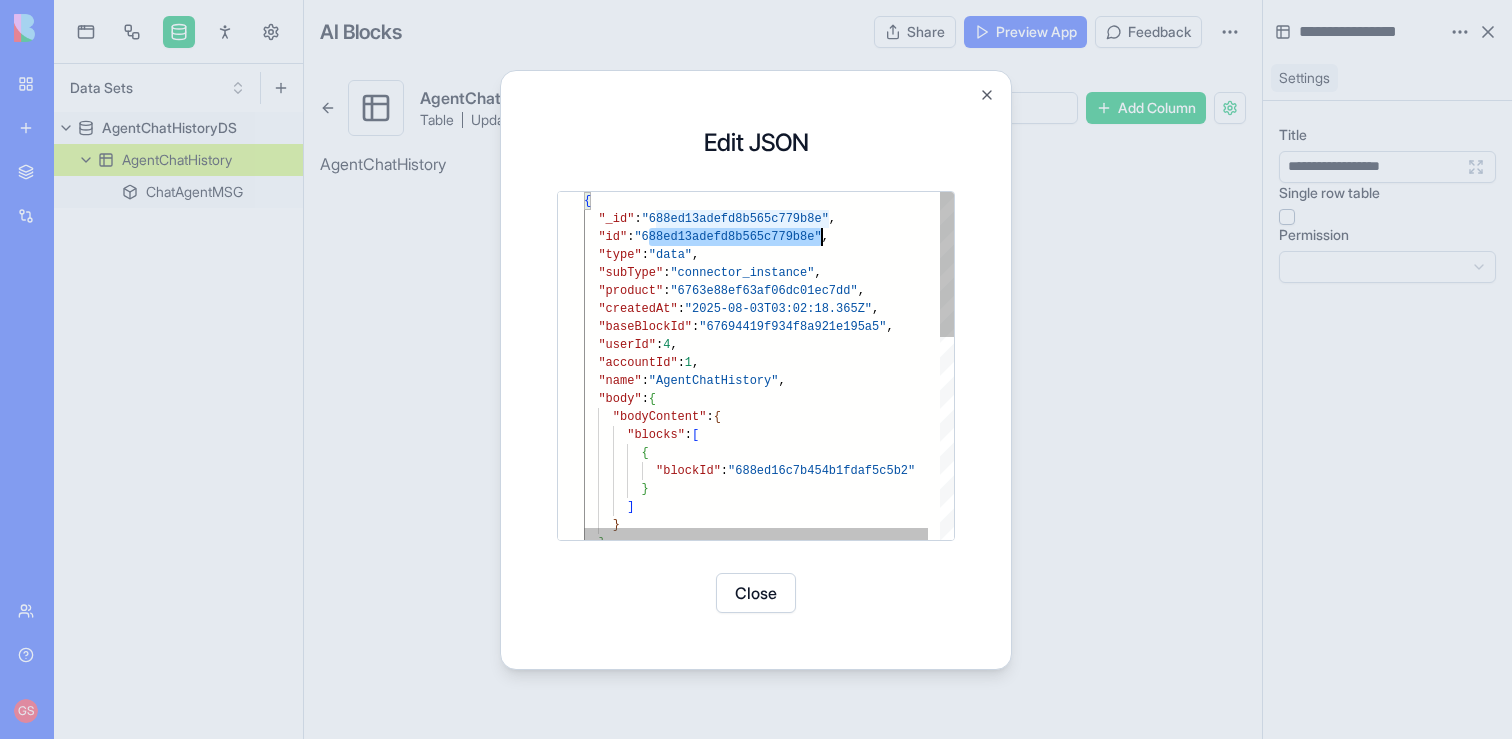 scroll, scrollTop: 36, scrollLeft: 238, axis: both 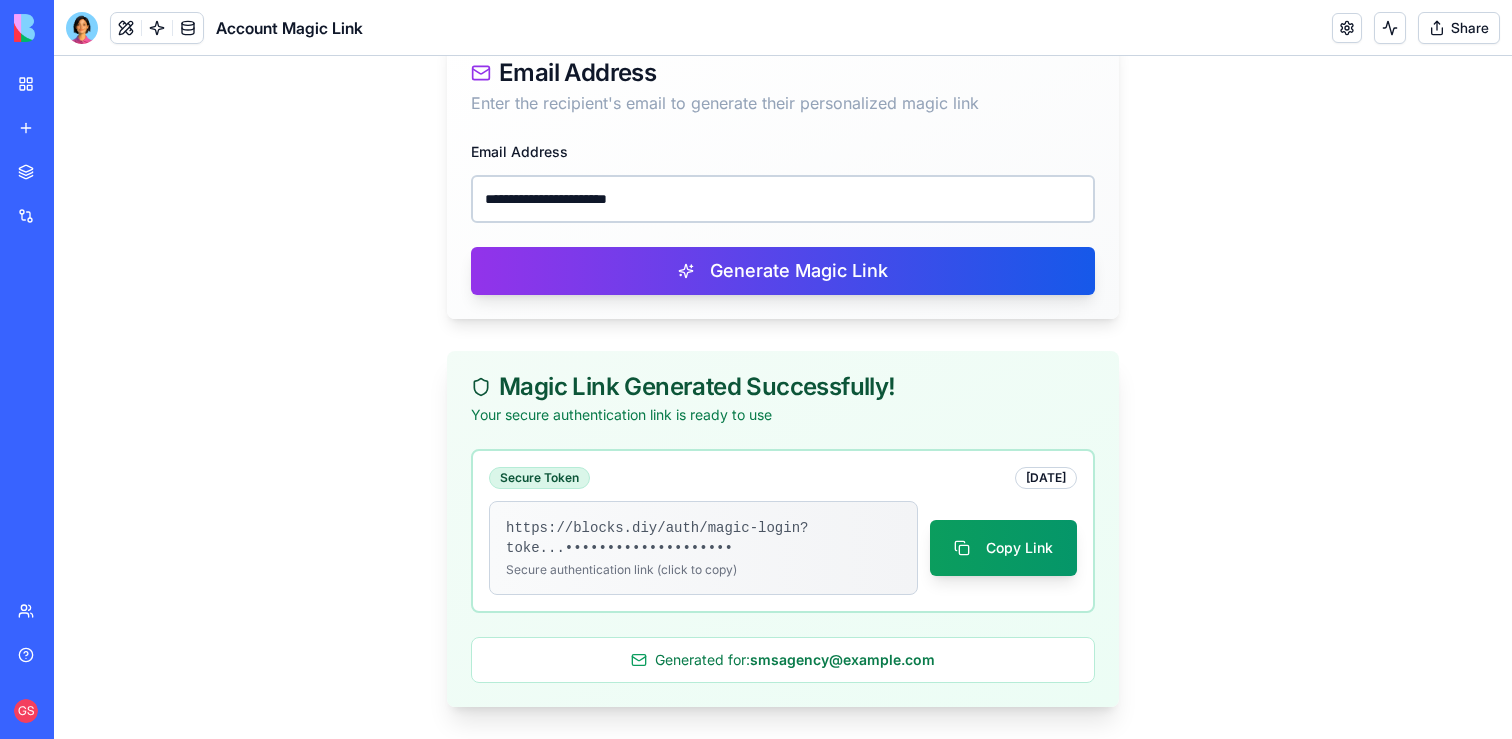 type 